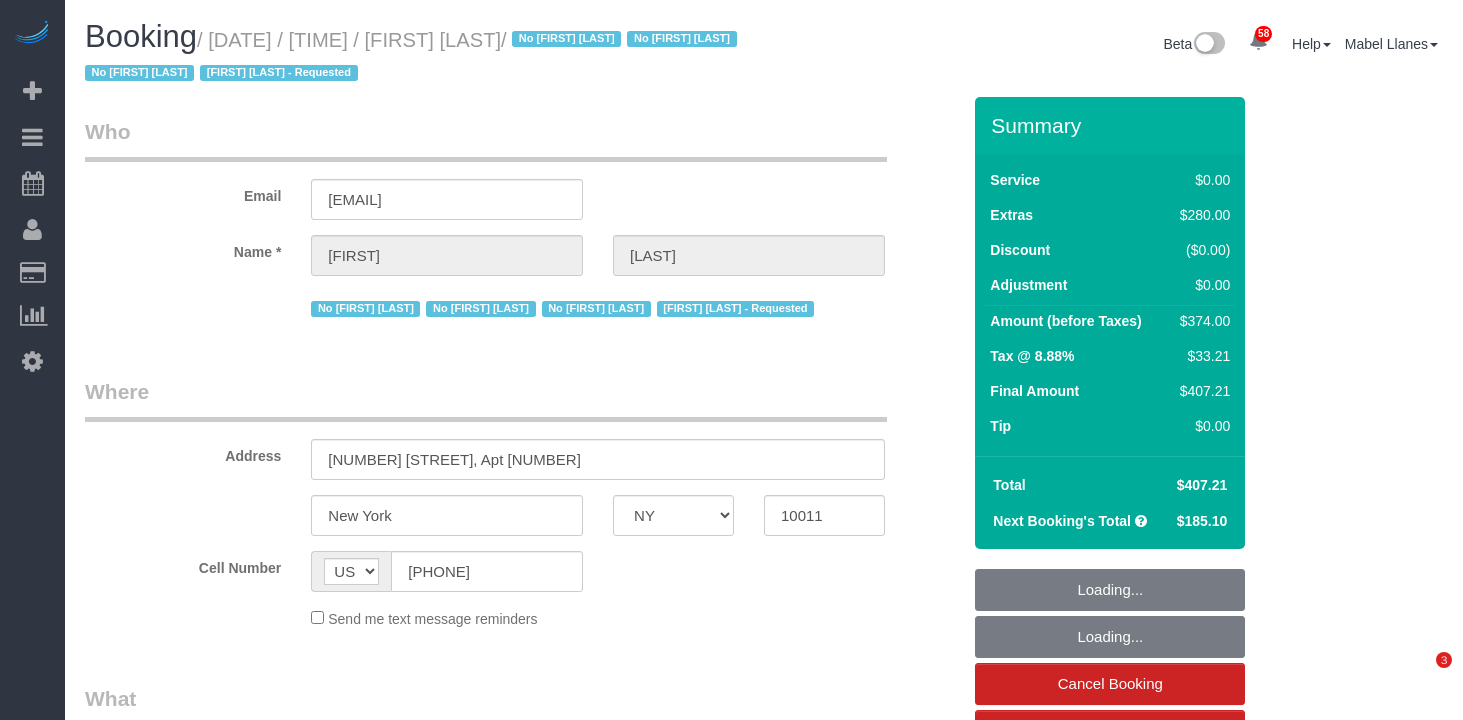 select on "NY" 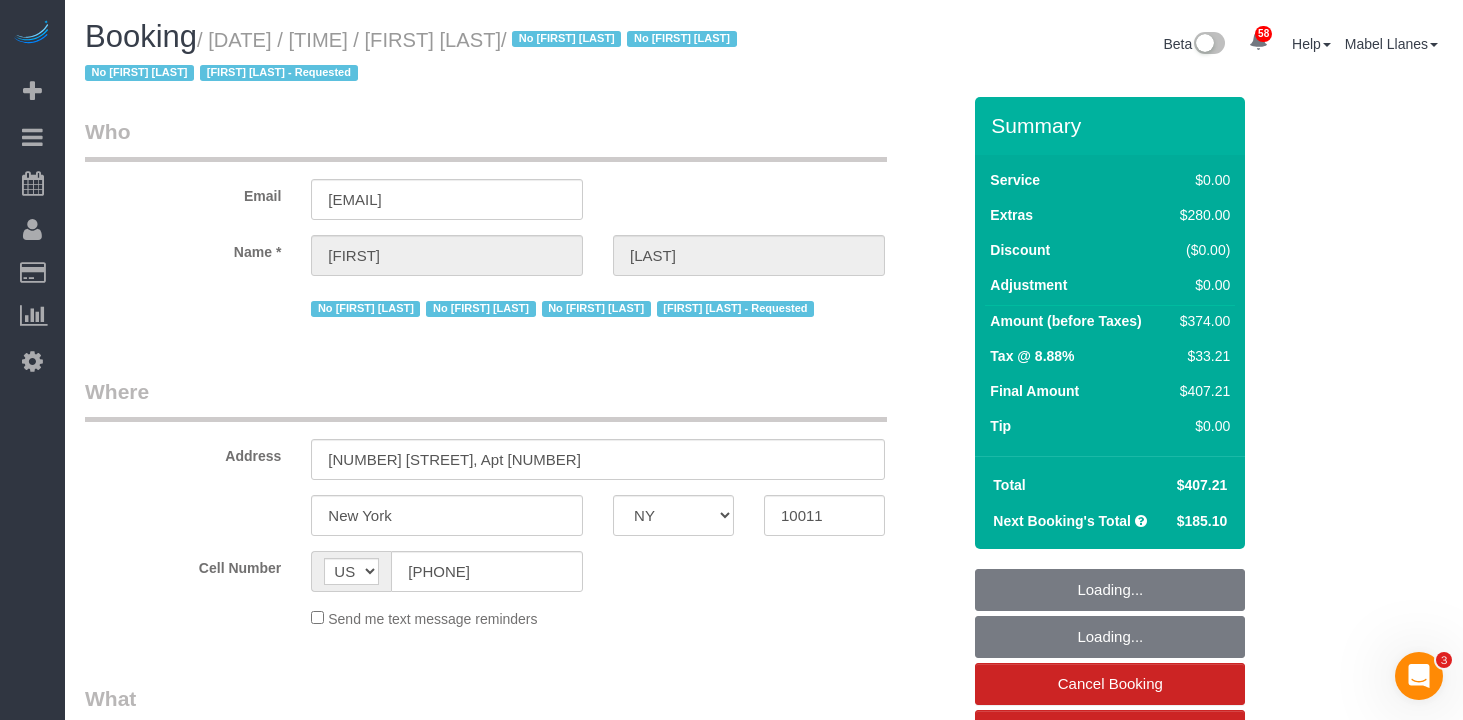 scroll, scrollTop: 0, scrollLeft: 0, axis: both 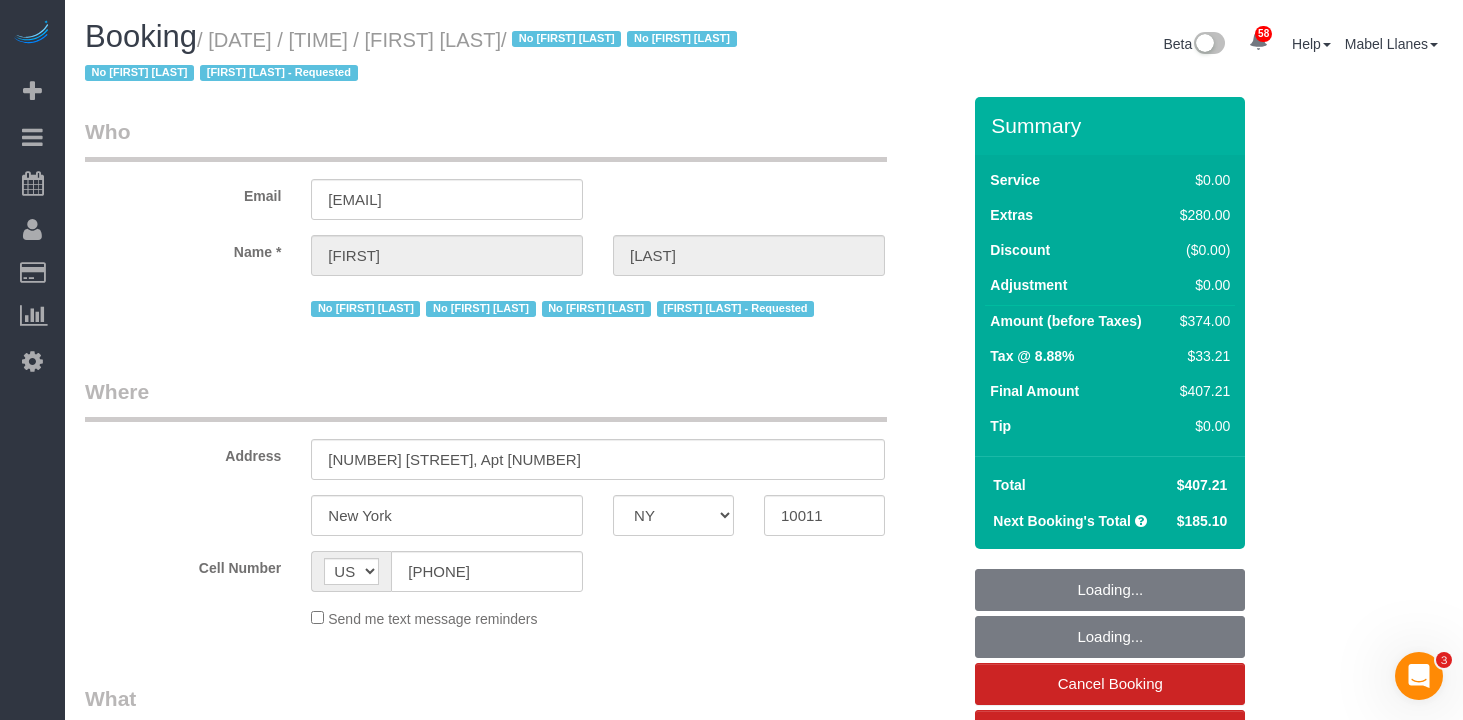 select on "object:968" 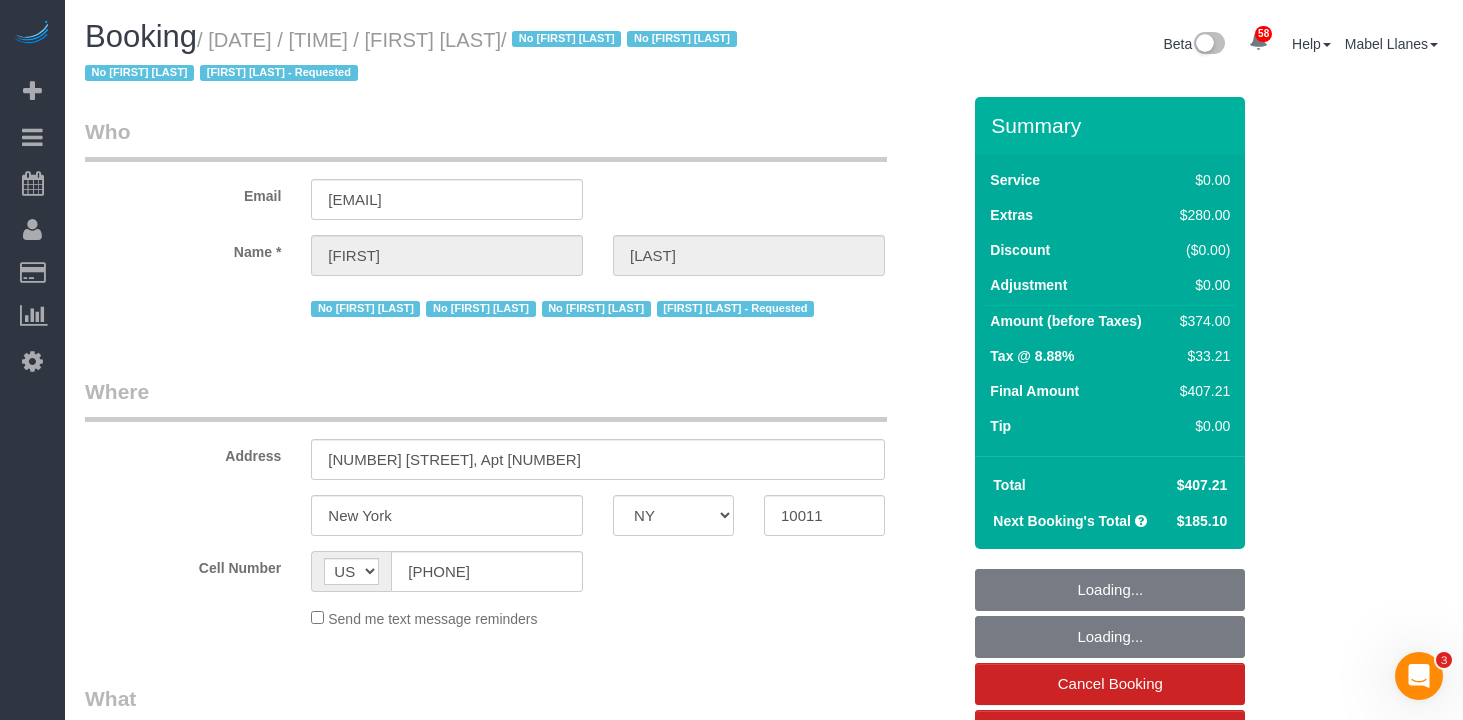 select on "spot1" 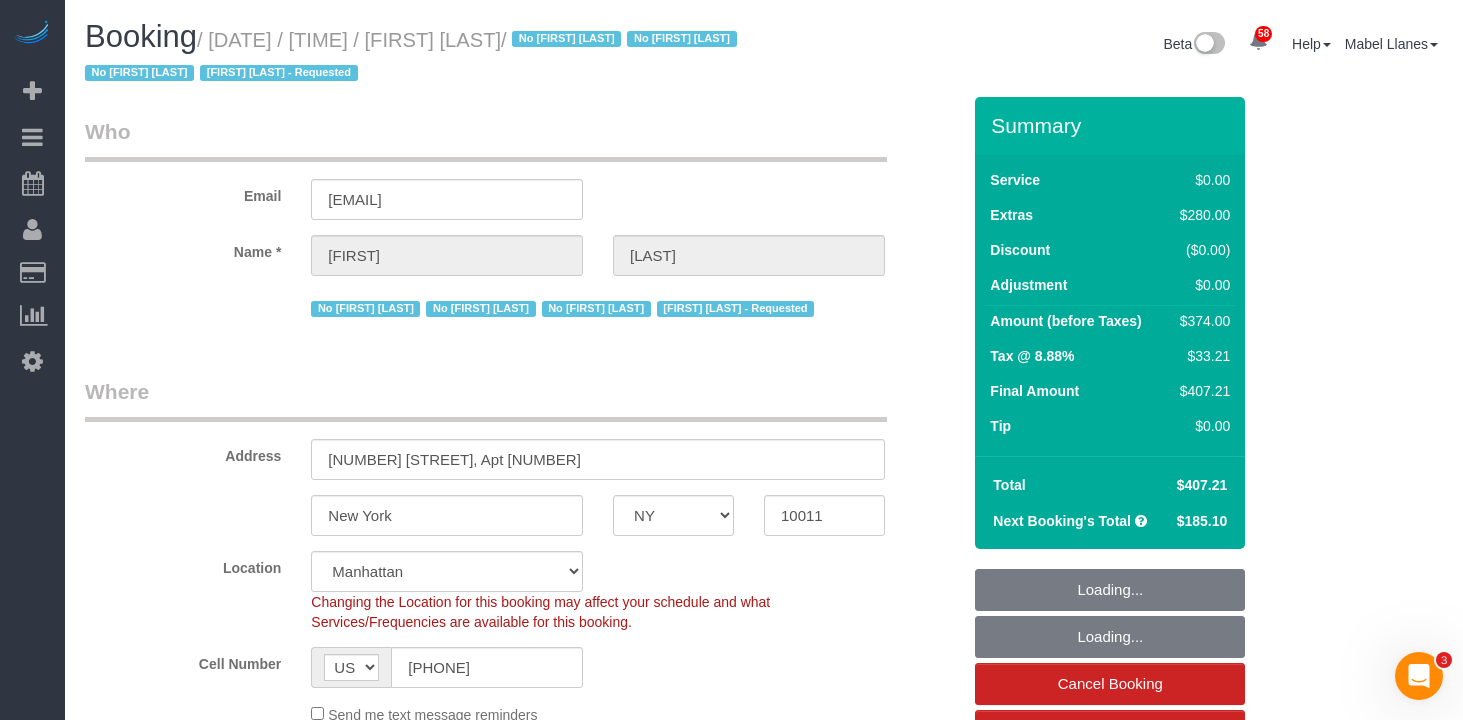 select on "object:1448" 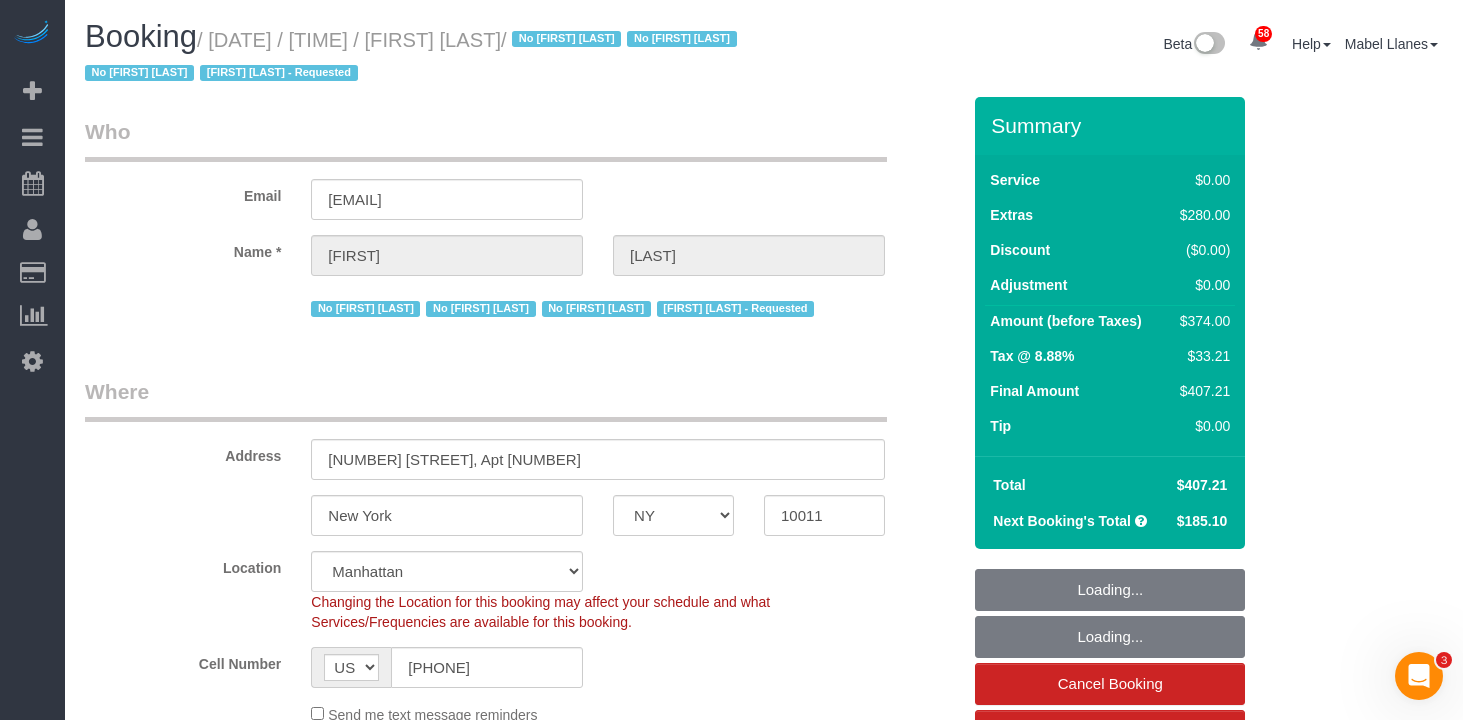 select on "1" 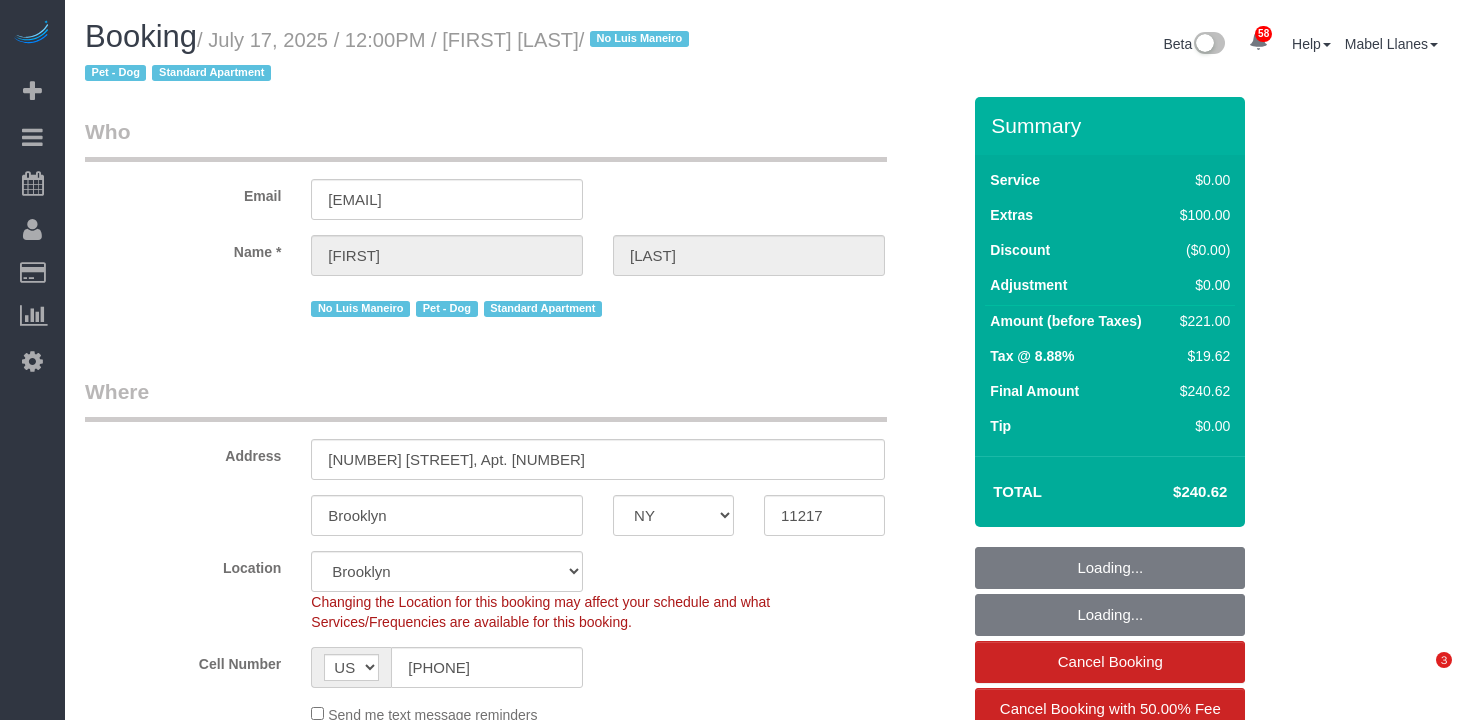 select on "NY" 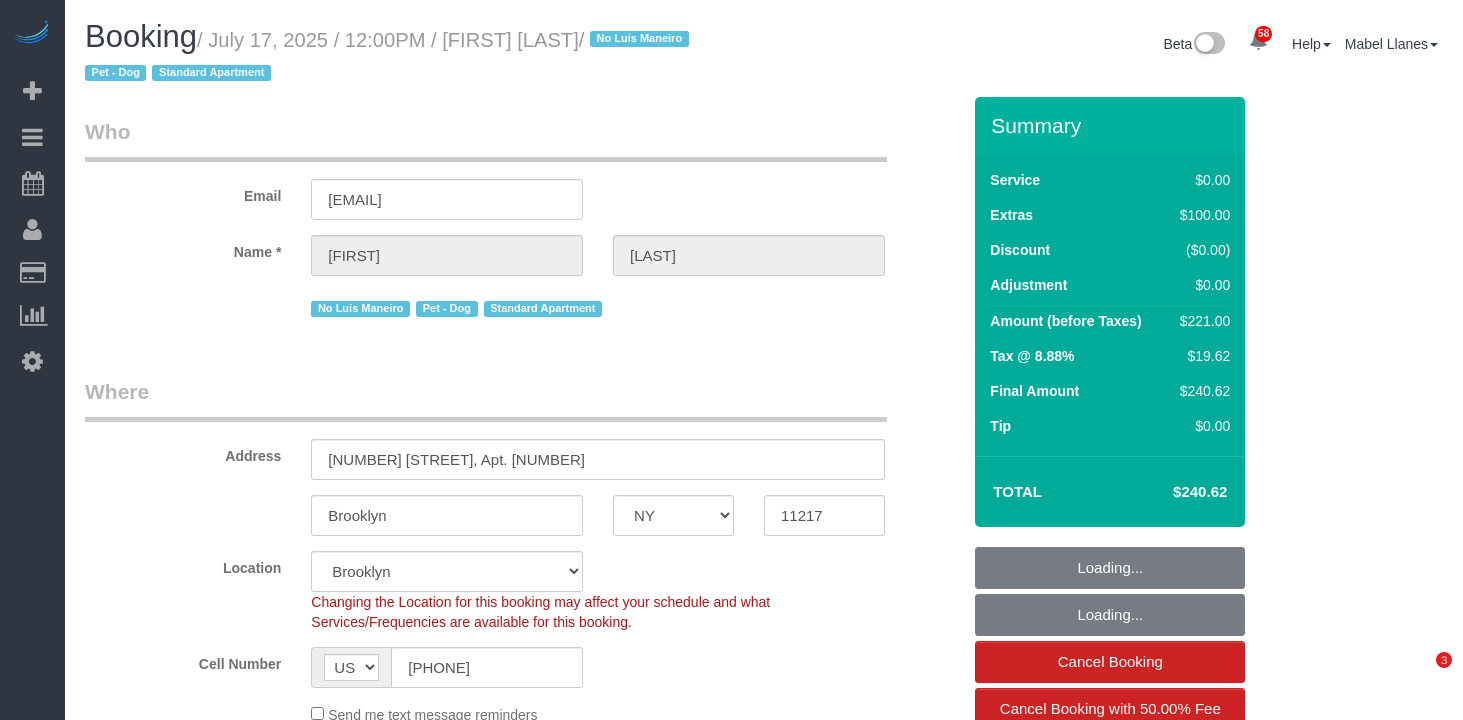 select on "number:75" 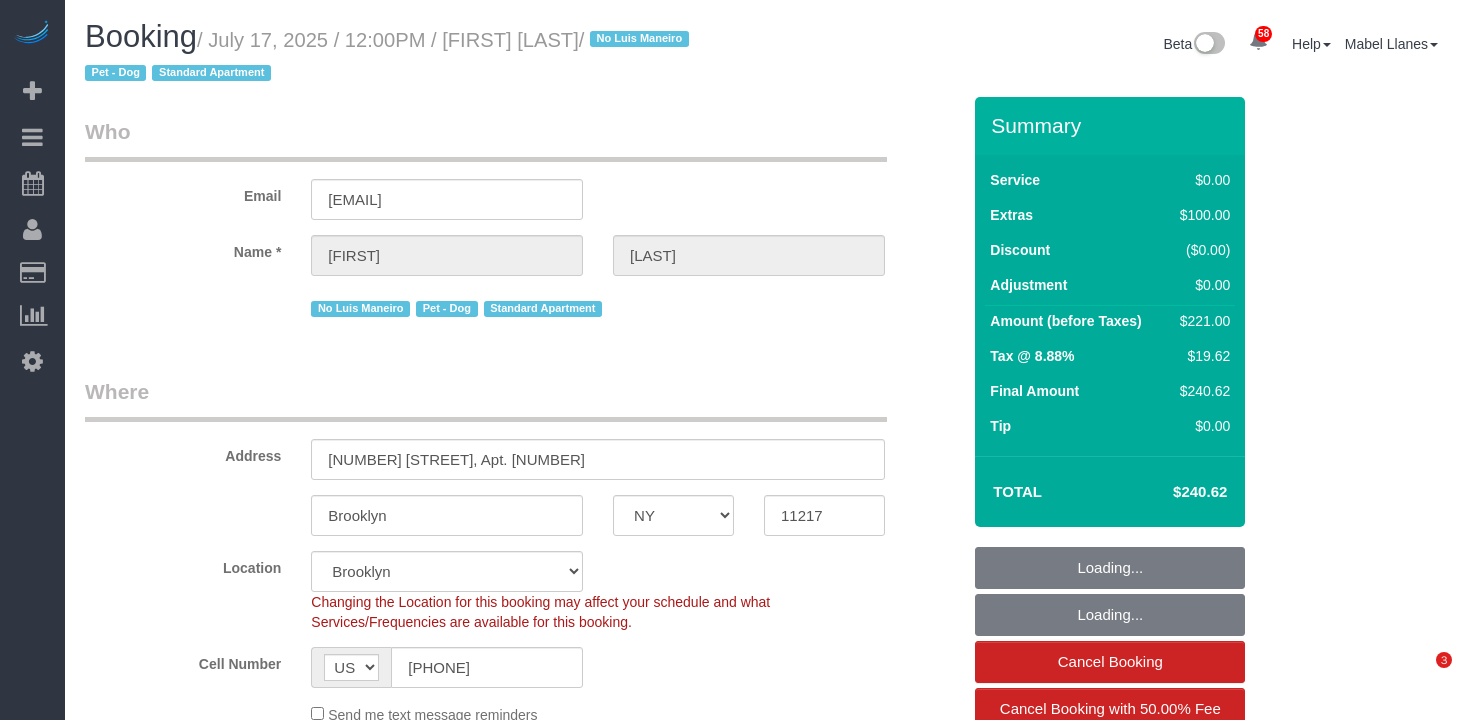 select on "number:5" 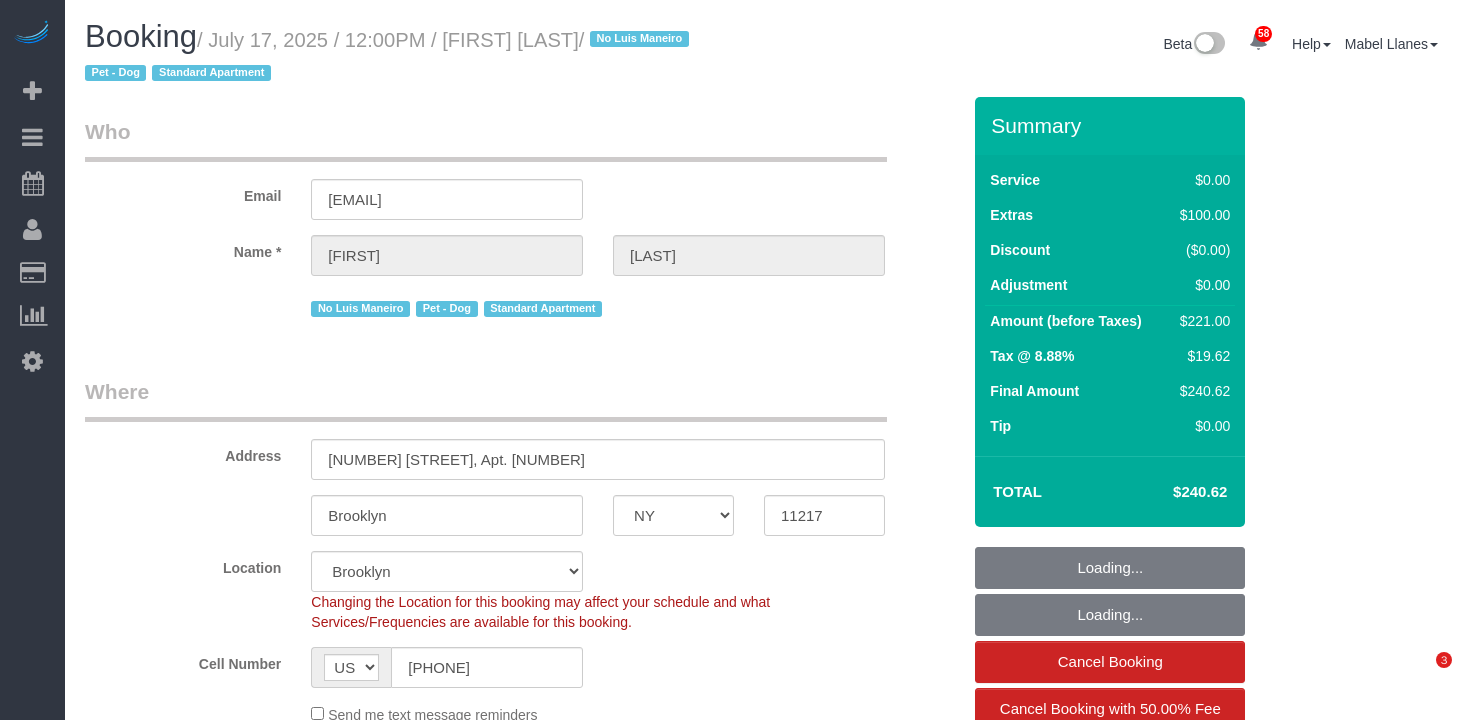 select on "spot1" 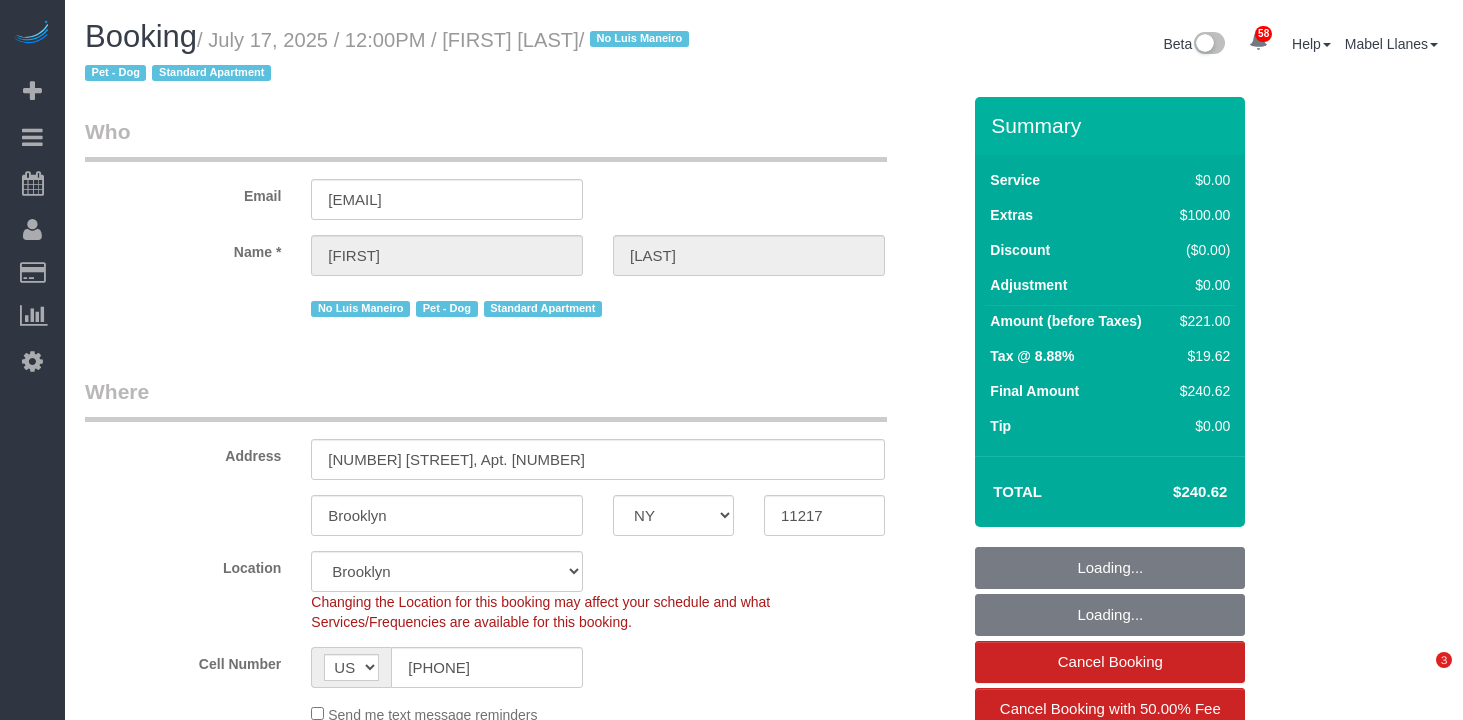 select on "1" 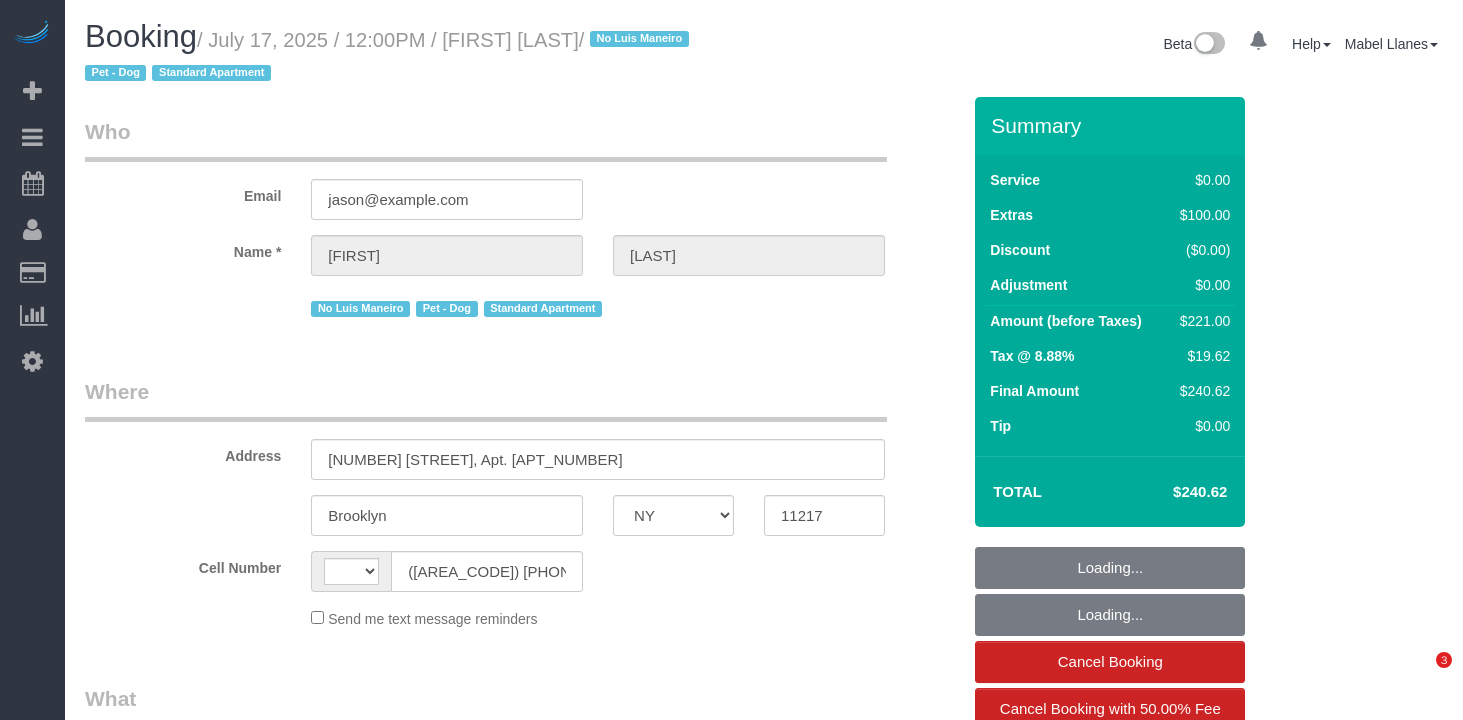 select on "NY" 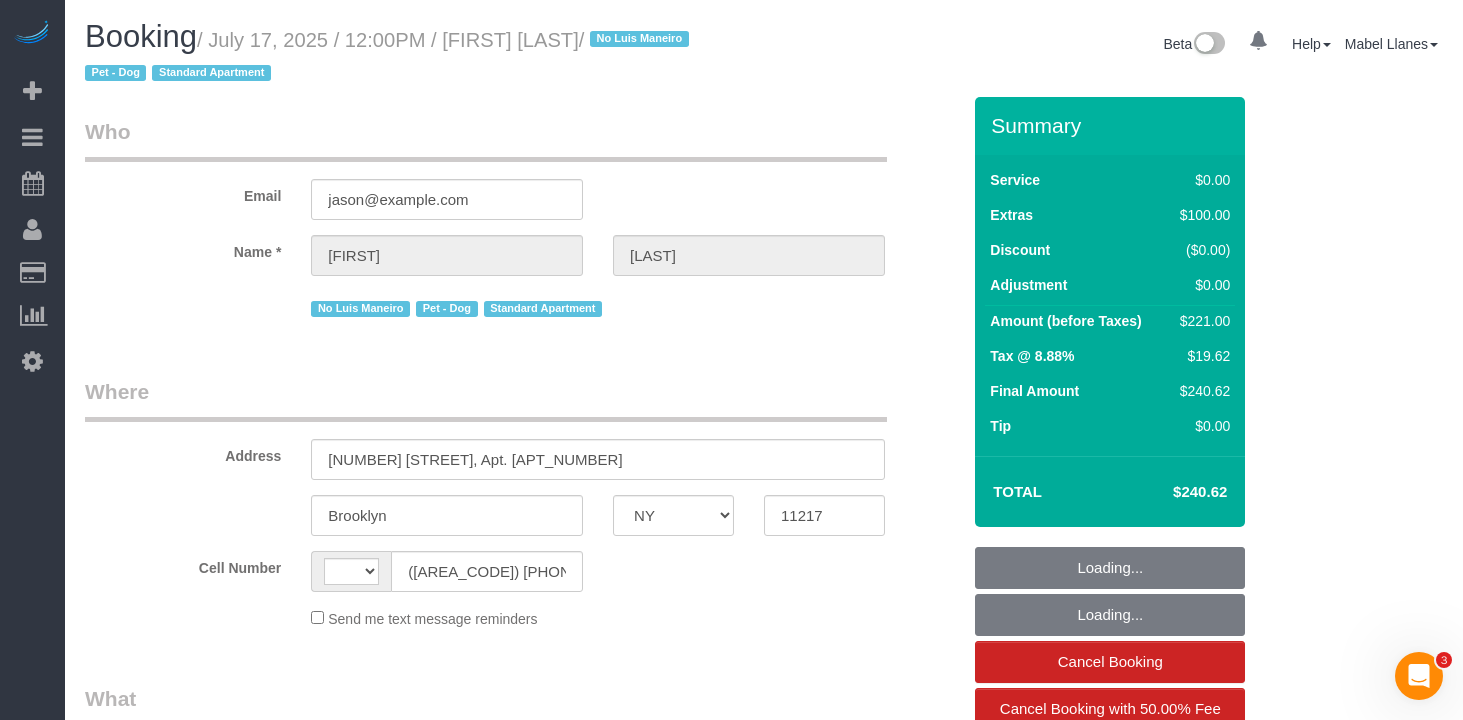 scroll, scrollTop: 0, scrollLeft: 0, axis: both 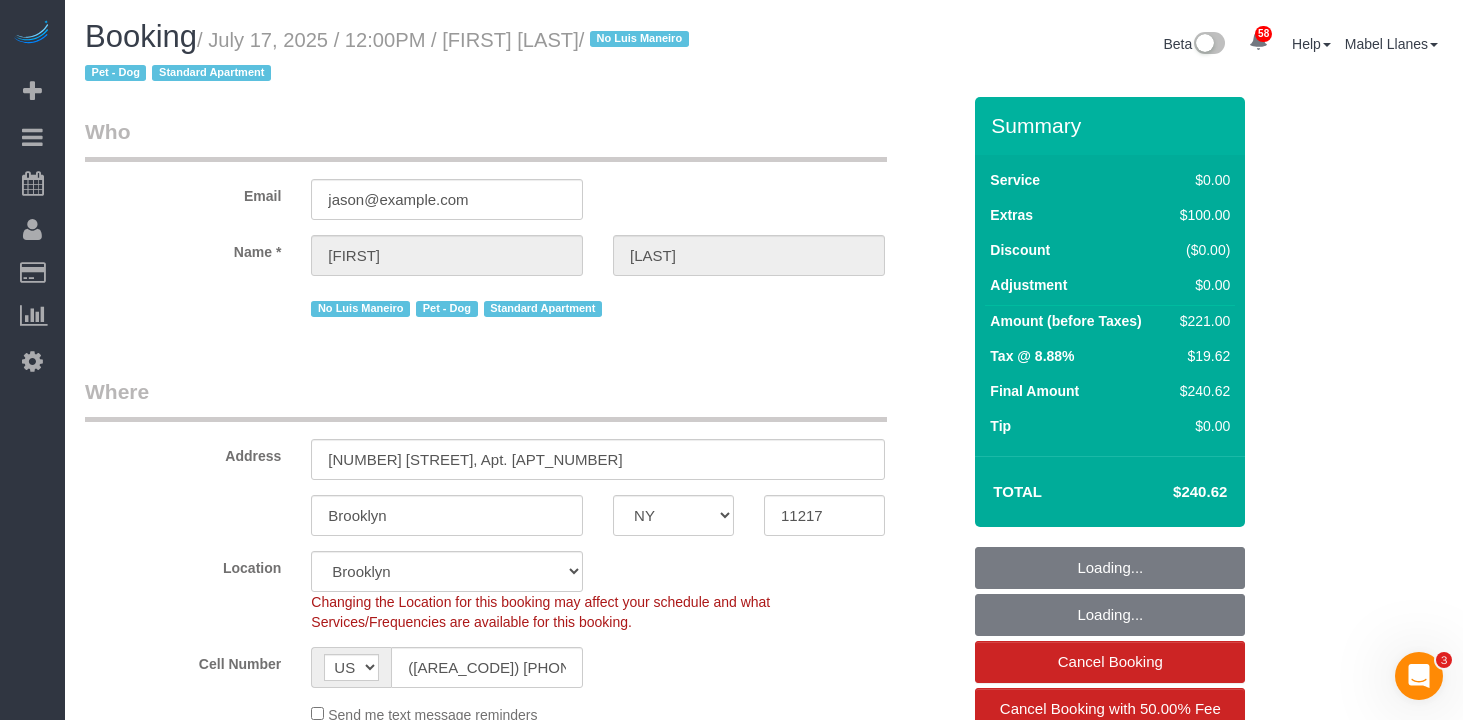 select on "object:833" 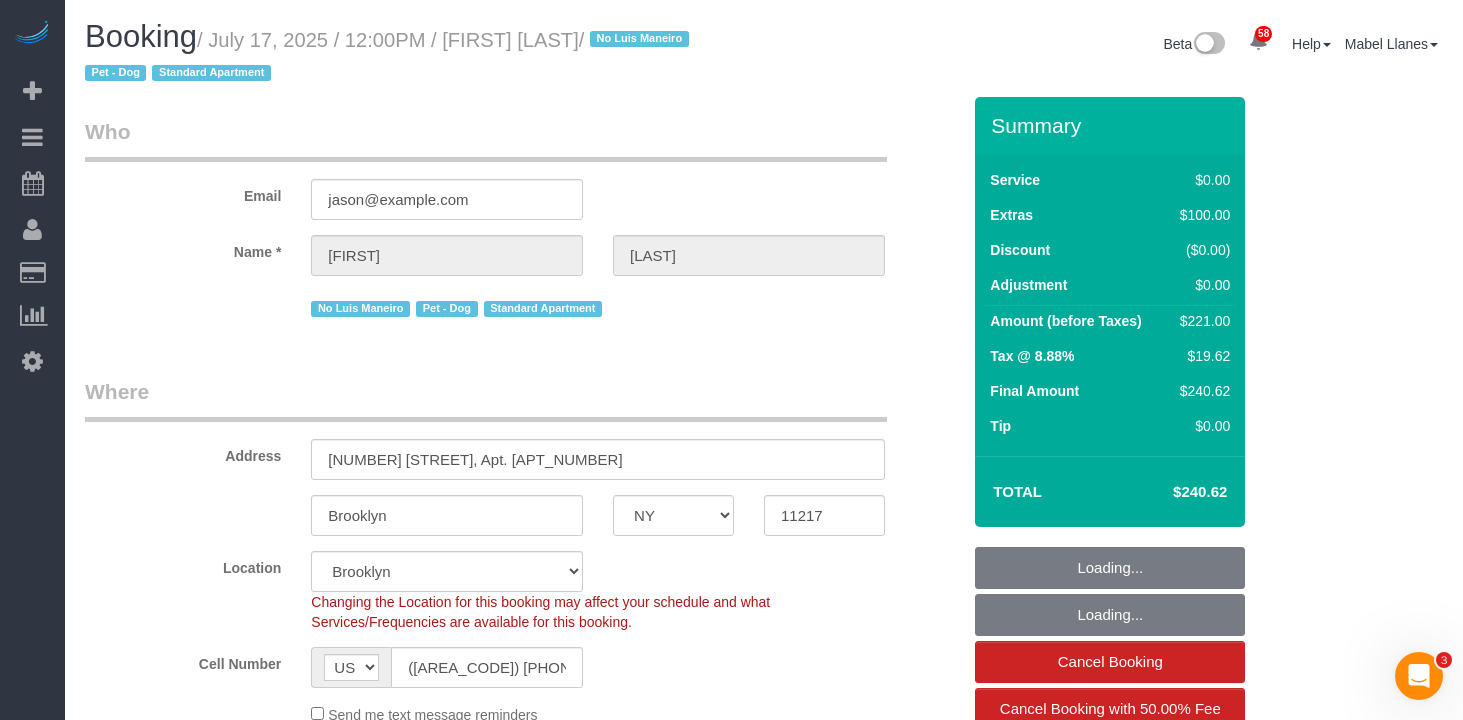select on "string:stripe-pm_1RVDpu4VGloSiKo74CyBrh4w" 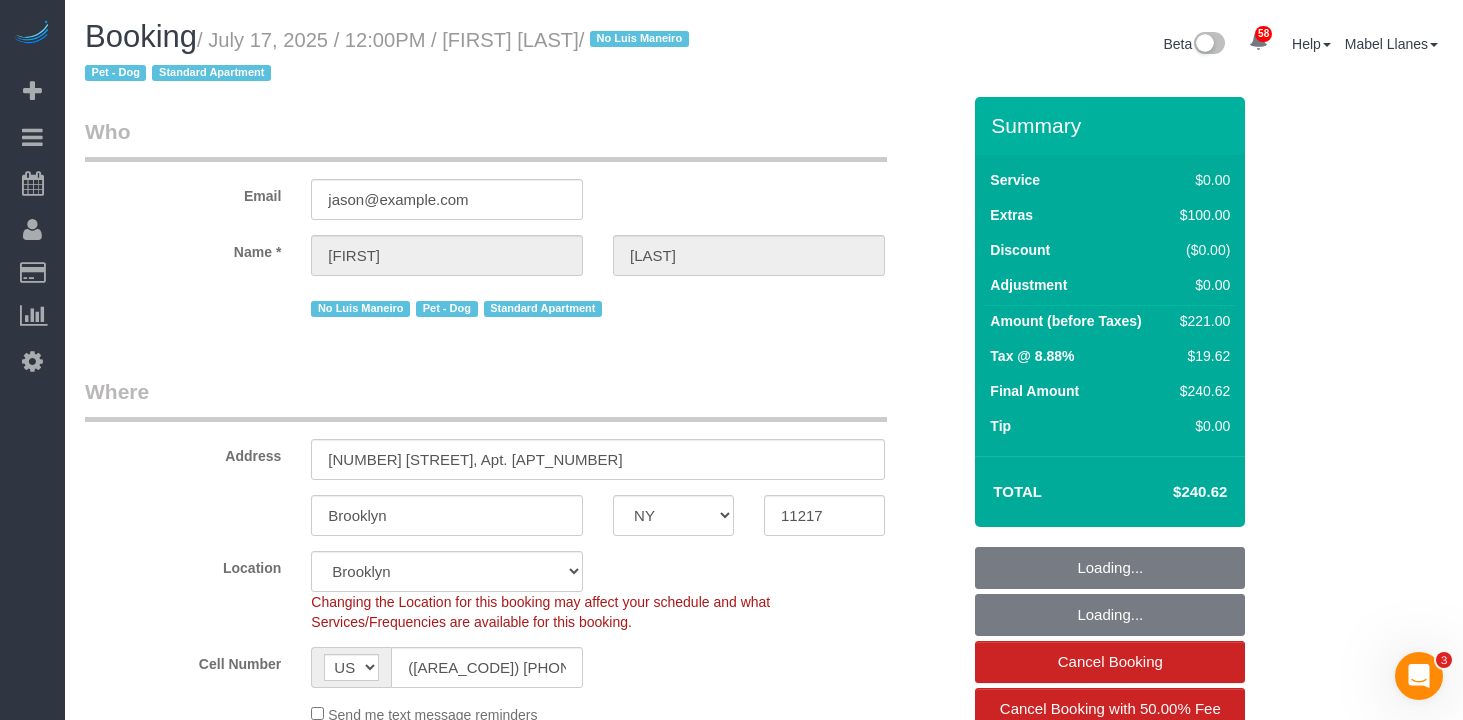 select on "spot1" 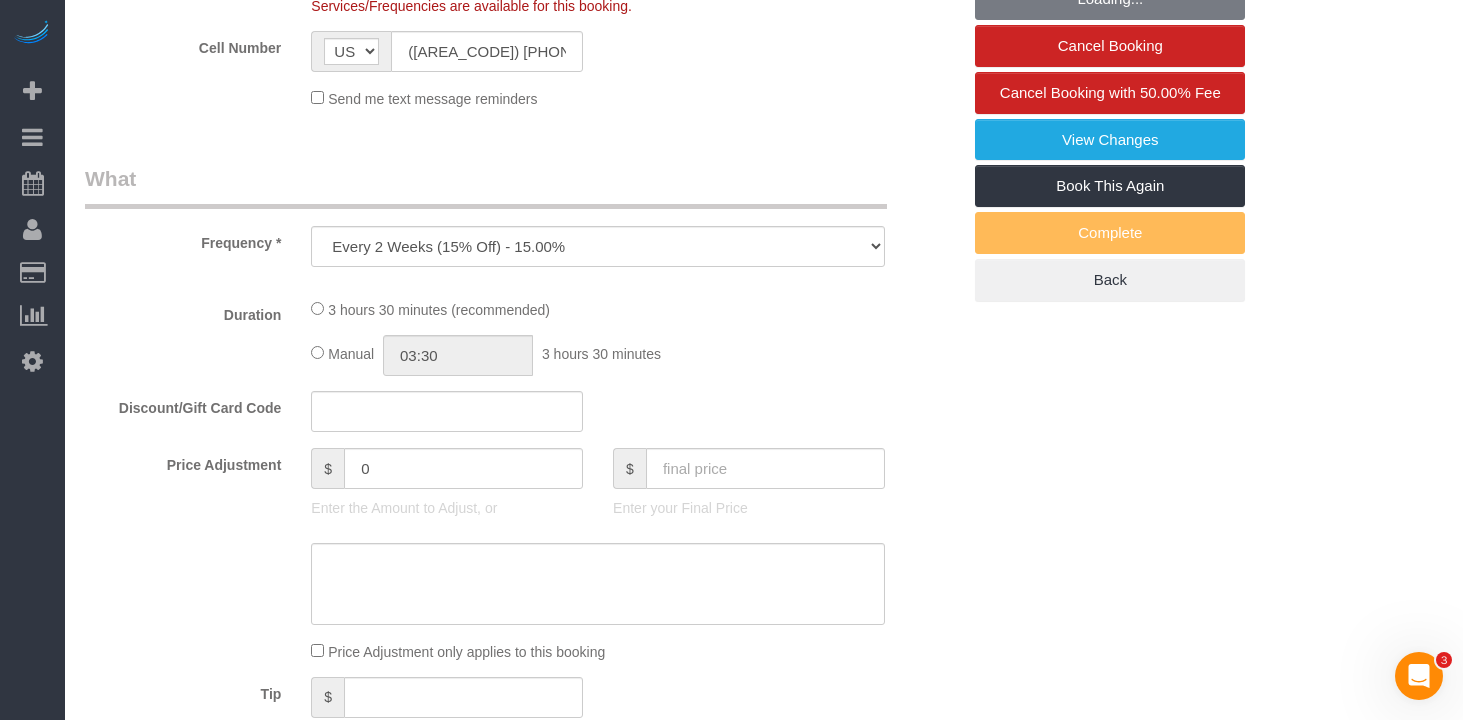 select on "1" 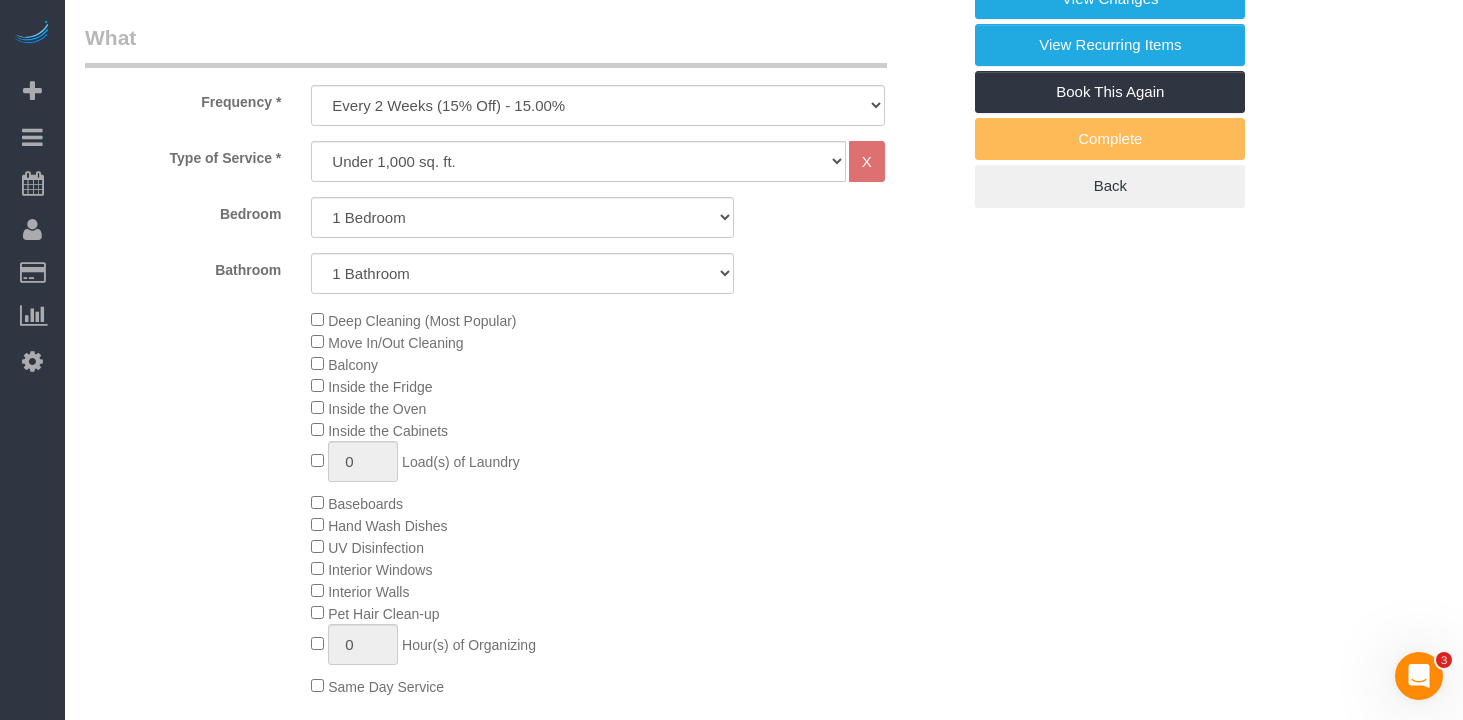 select on "1" 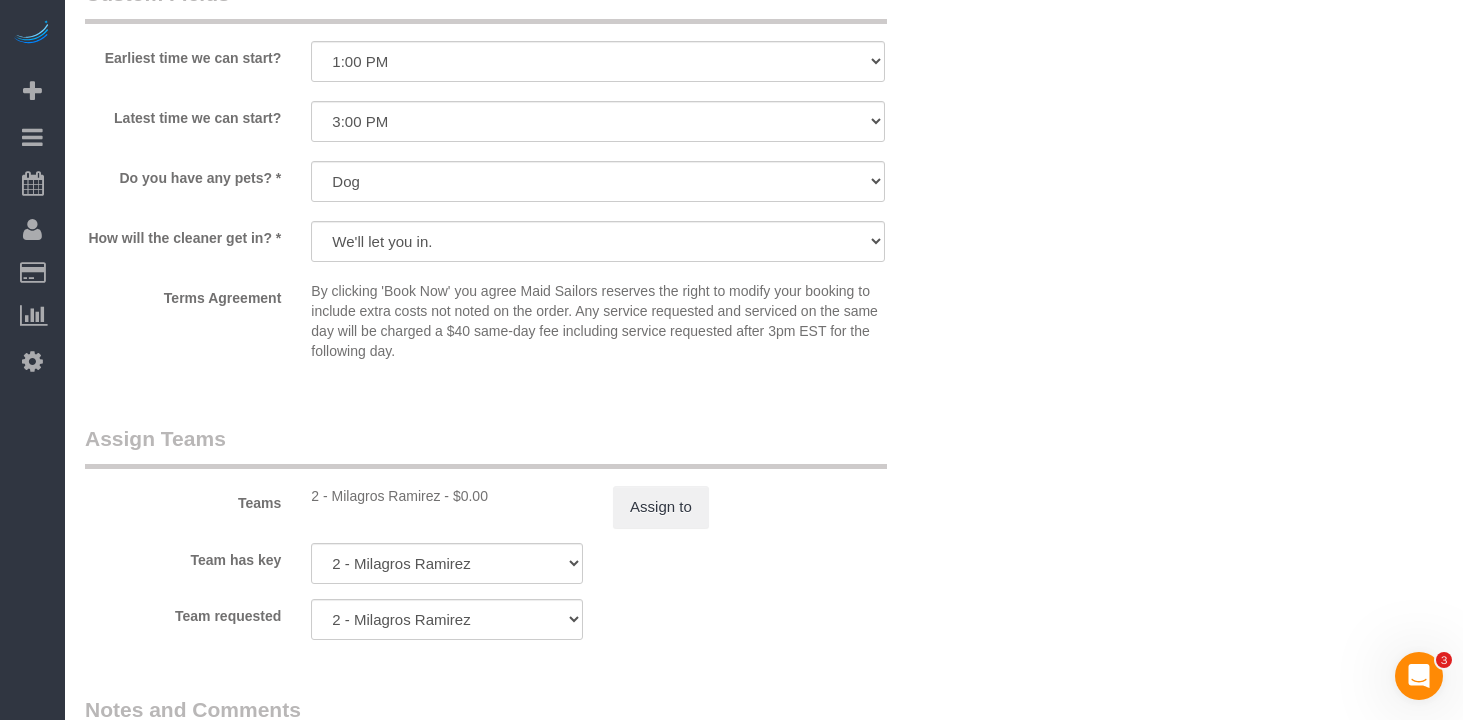 scroll, scrollTop: 2300, scrollLeft: 0, axis: vertical 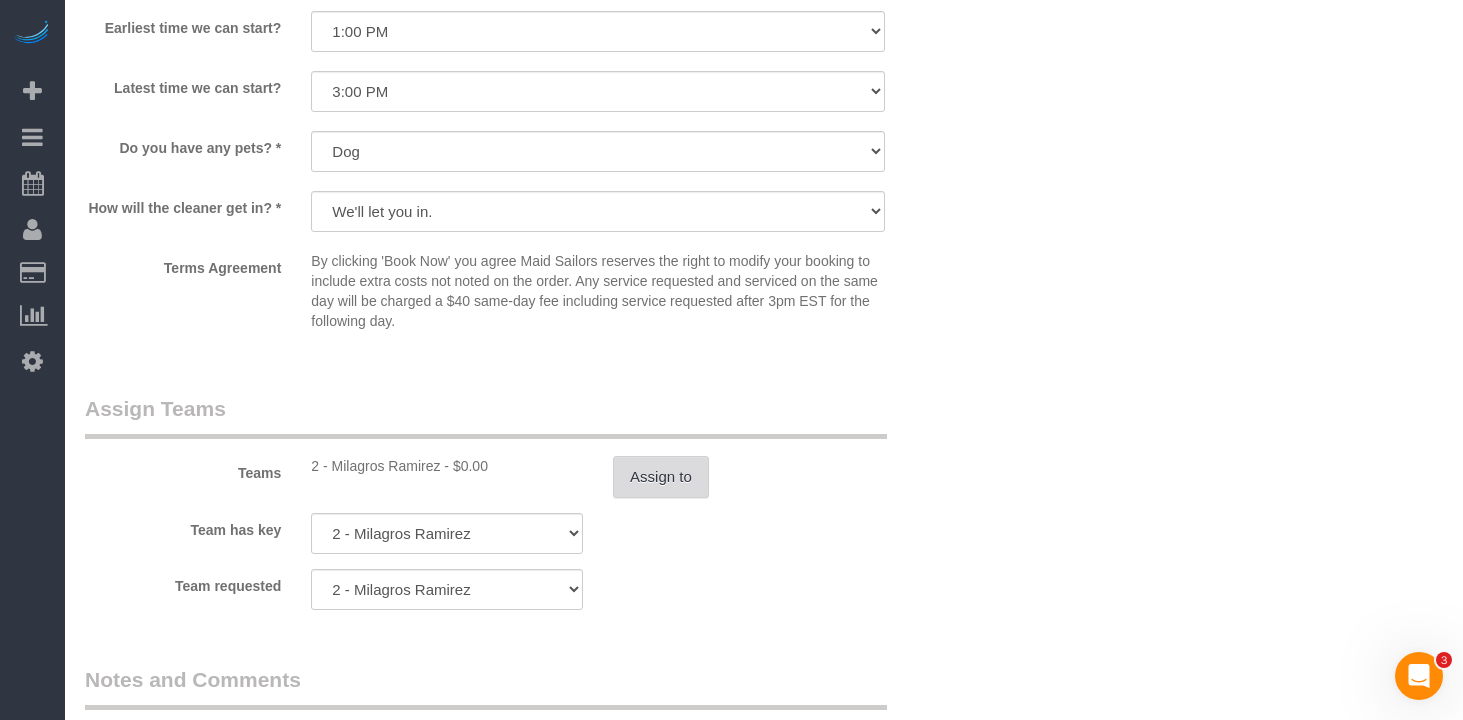 click on "Assign to" at bounding box center [661, 477] 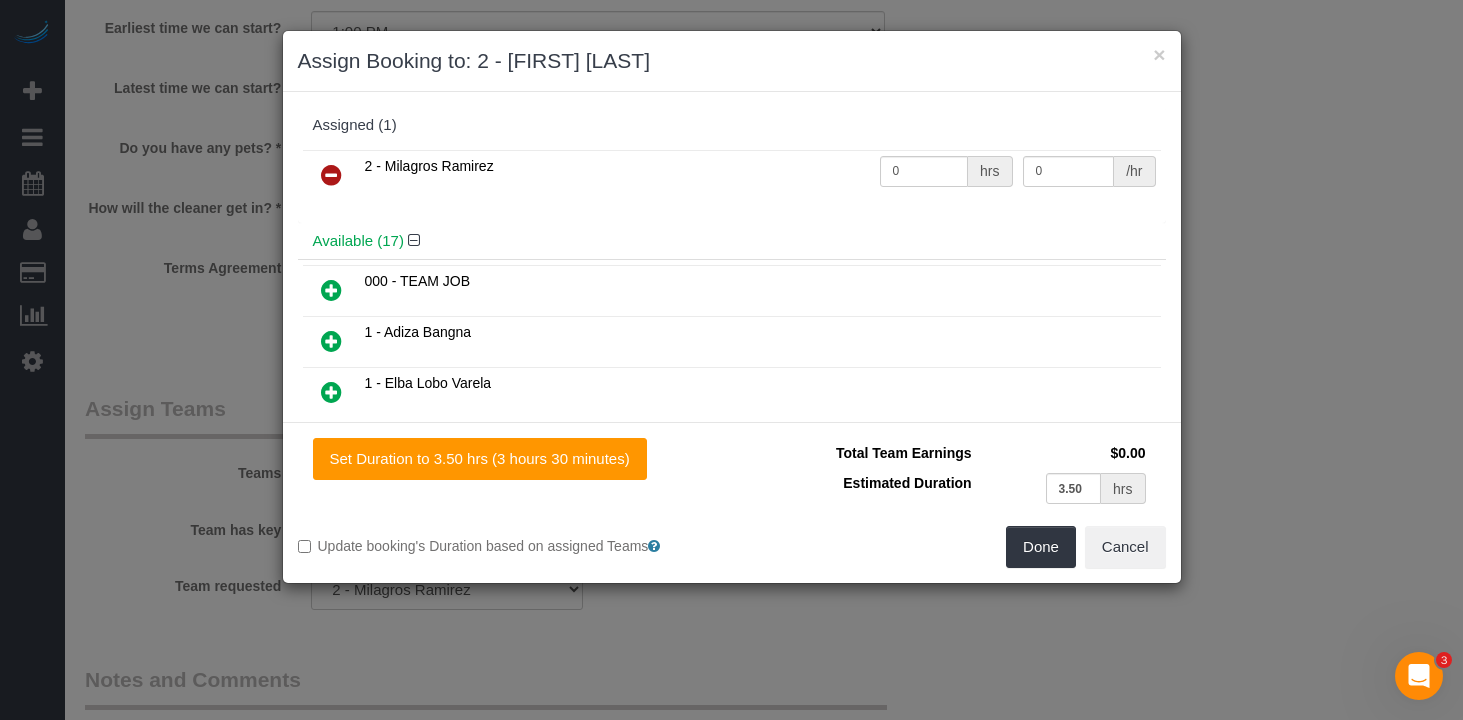 click at bounding box center (331, 175) 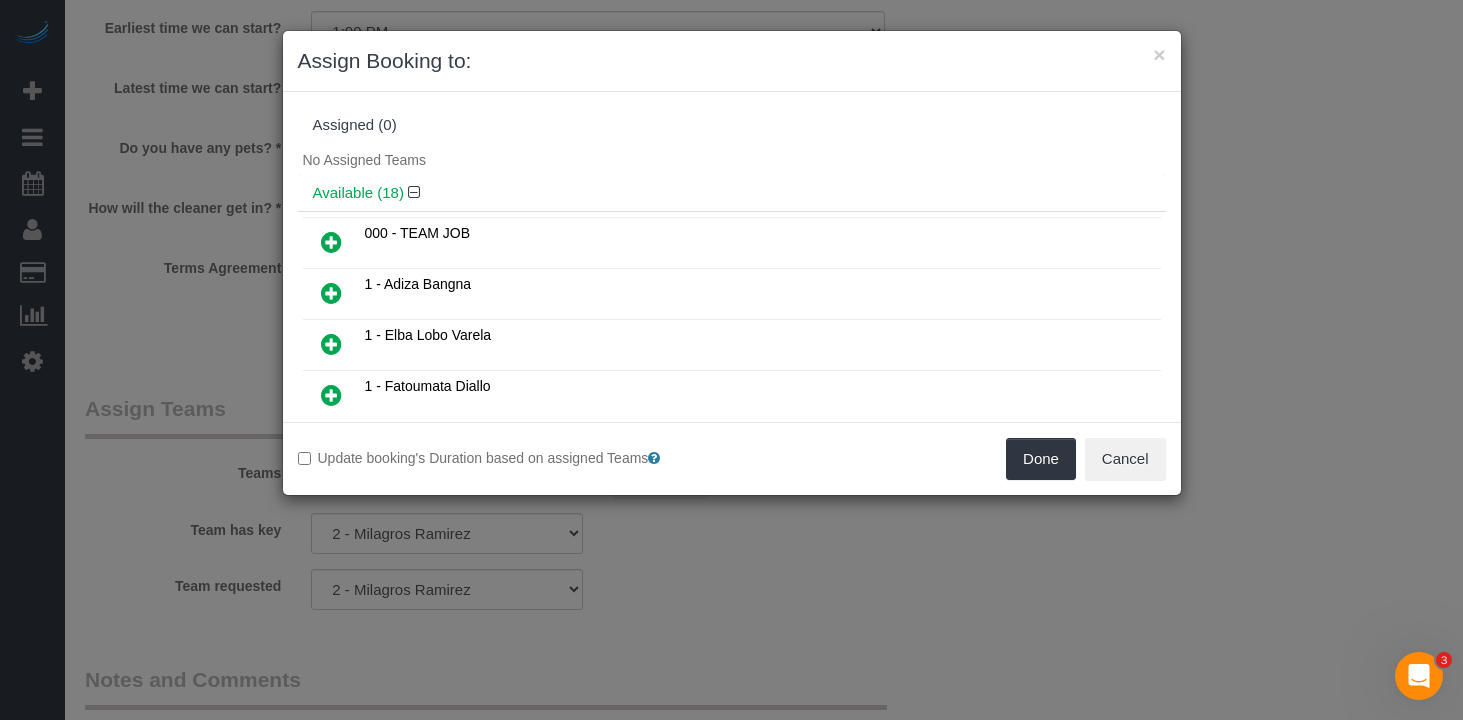 scroll, scrollTop: 283, scrollLeft: 0, axis: vertical 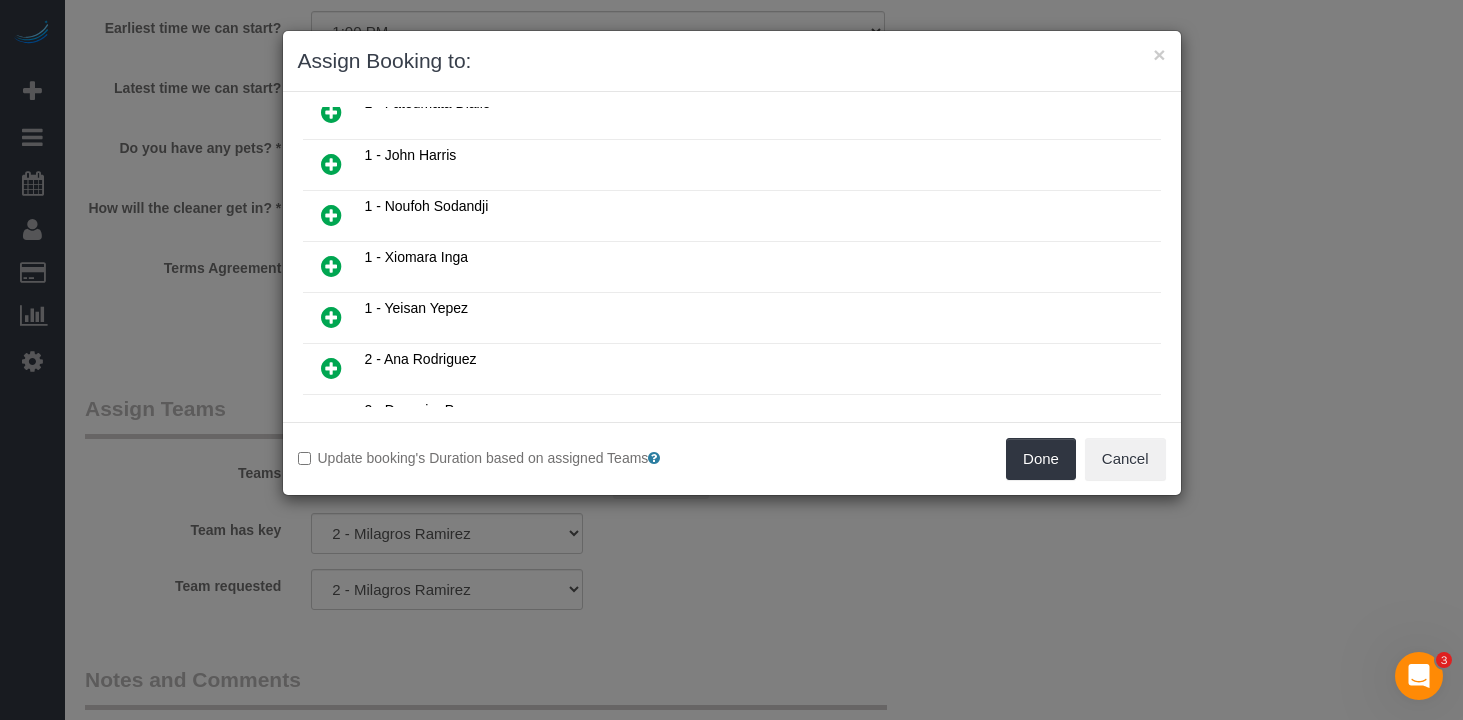 click at bounding box center [331, 266] 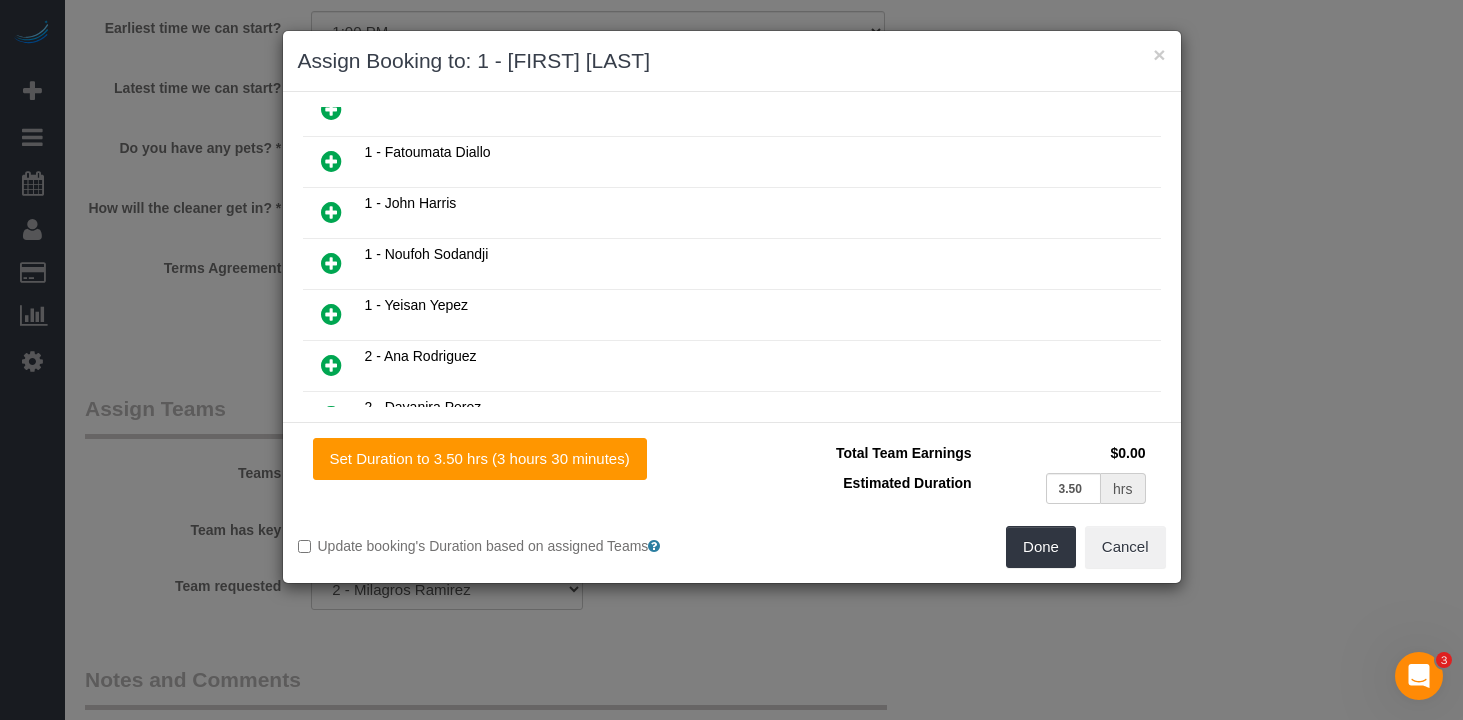 scroll, scrollTop: 331, scrollLeft: 0, axis: vertical 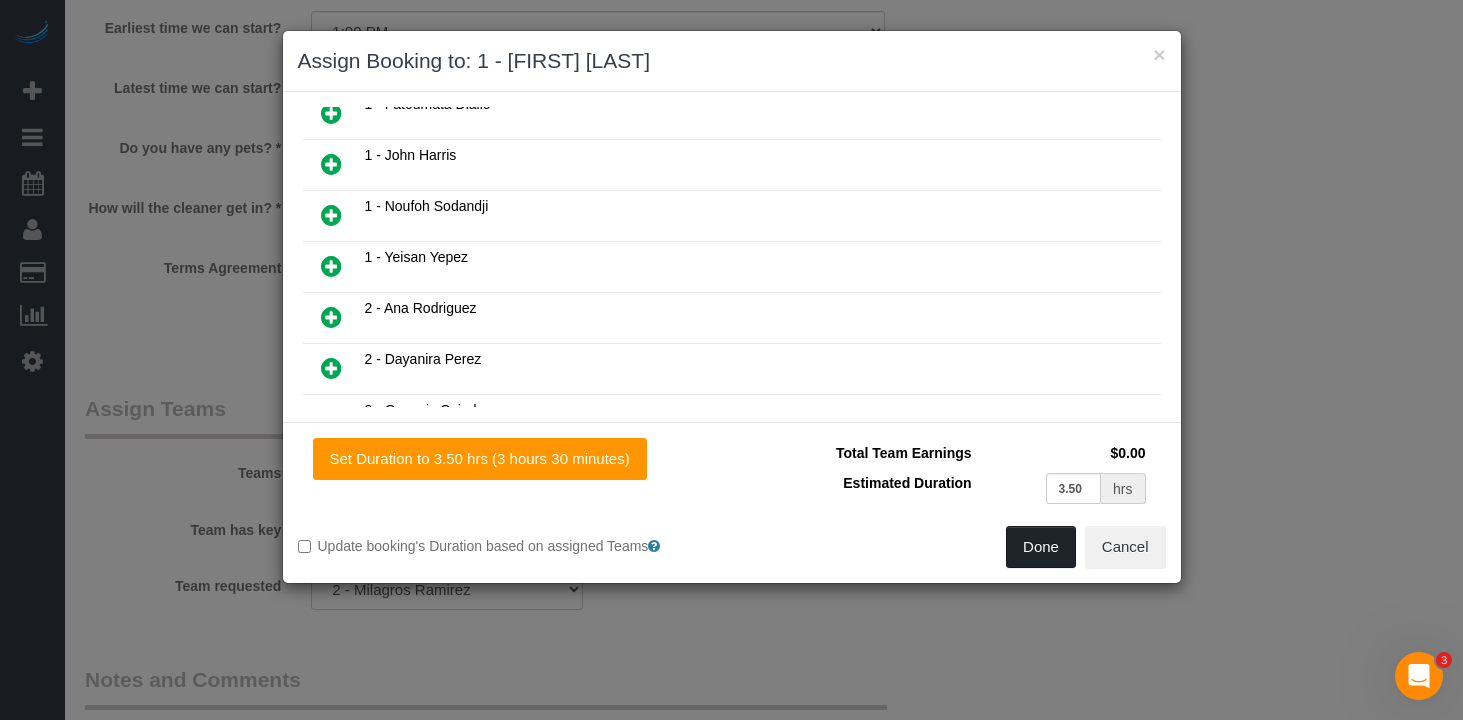 click on "Done" at bounding box center [1041, 547] 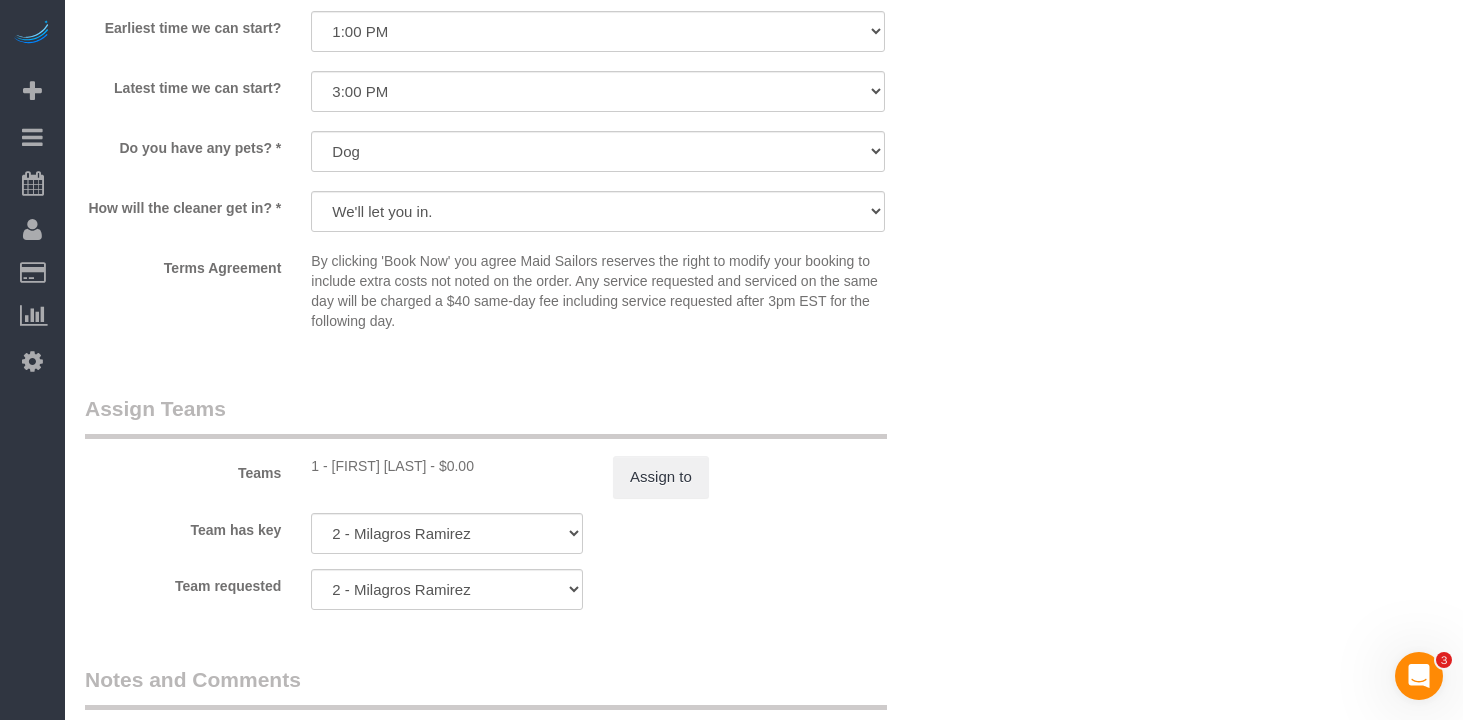 drag, startPoint x: 991, startPoint y: 551, endPoint x: 976, endPoint y: 541, distance: 18.027756 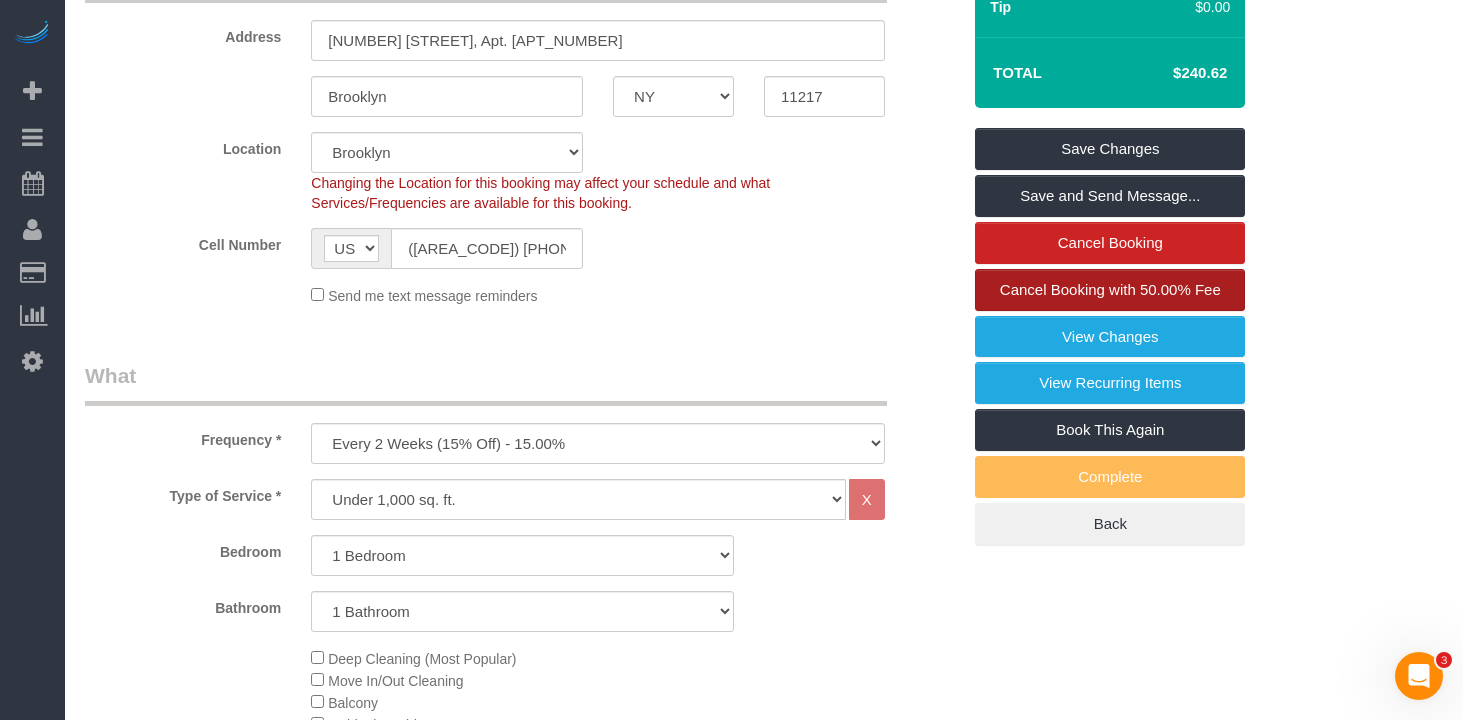 scroll, scrollTop: 378, scrollLeft: 0, axis: vertical 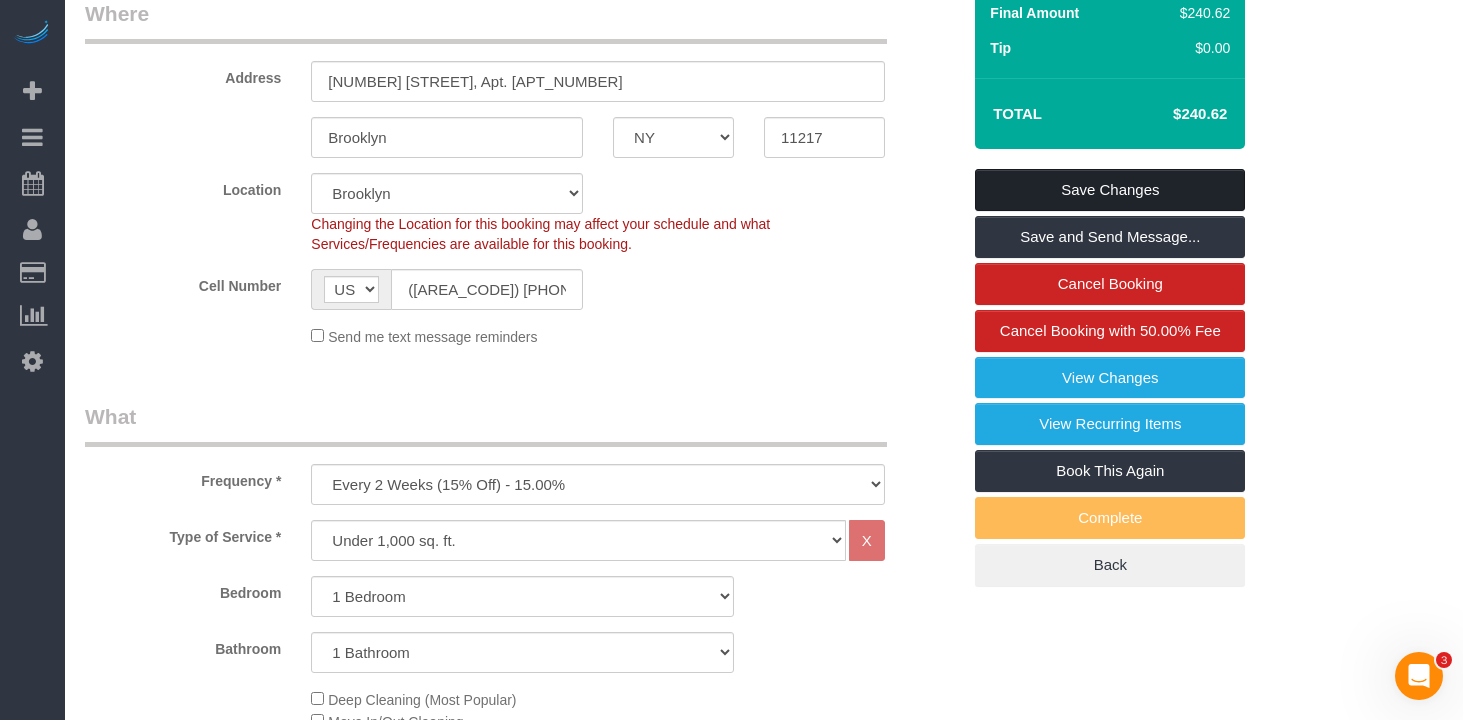 click on "Save Changes" at bounding box center [1110, 190] 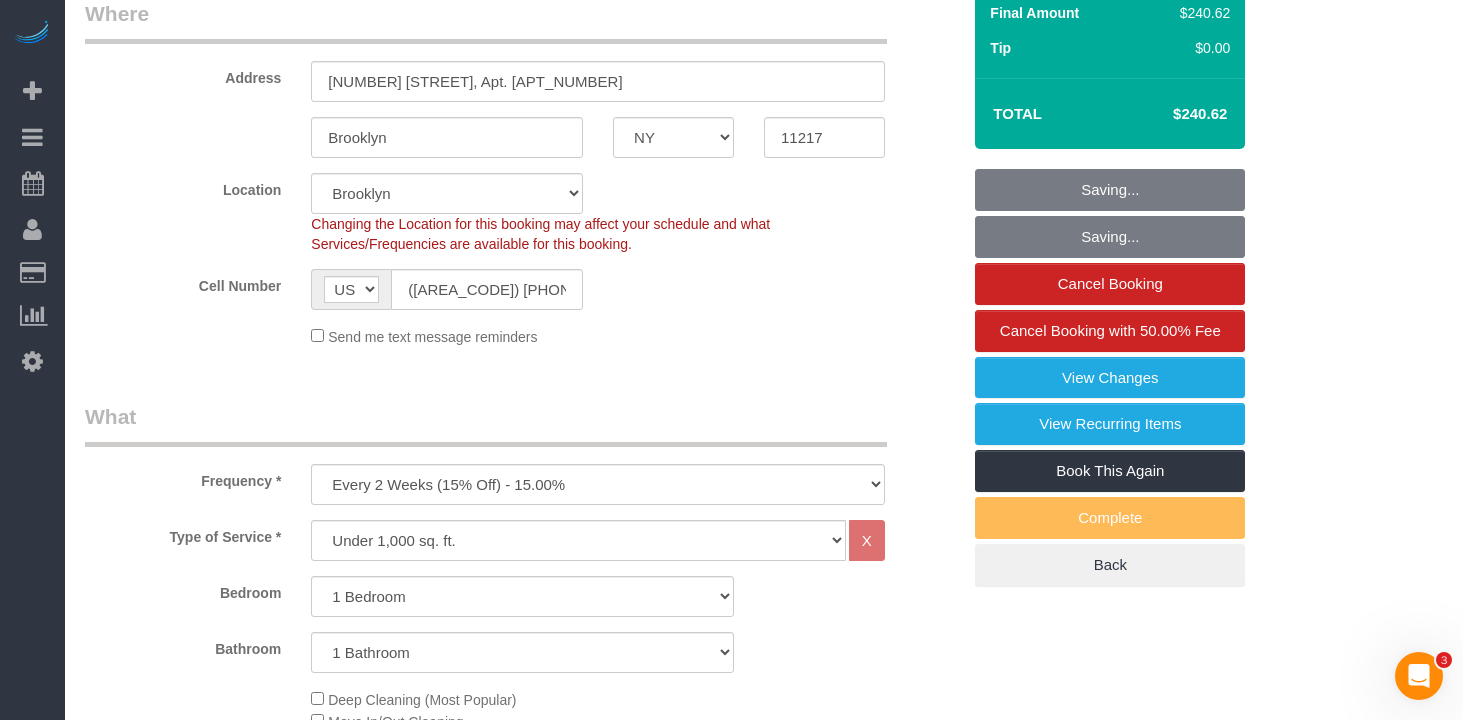 scroll, scrollTop: 345, scrollLeft: 0, axis: vertical 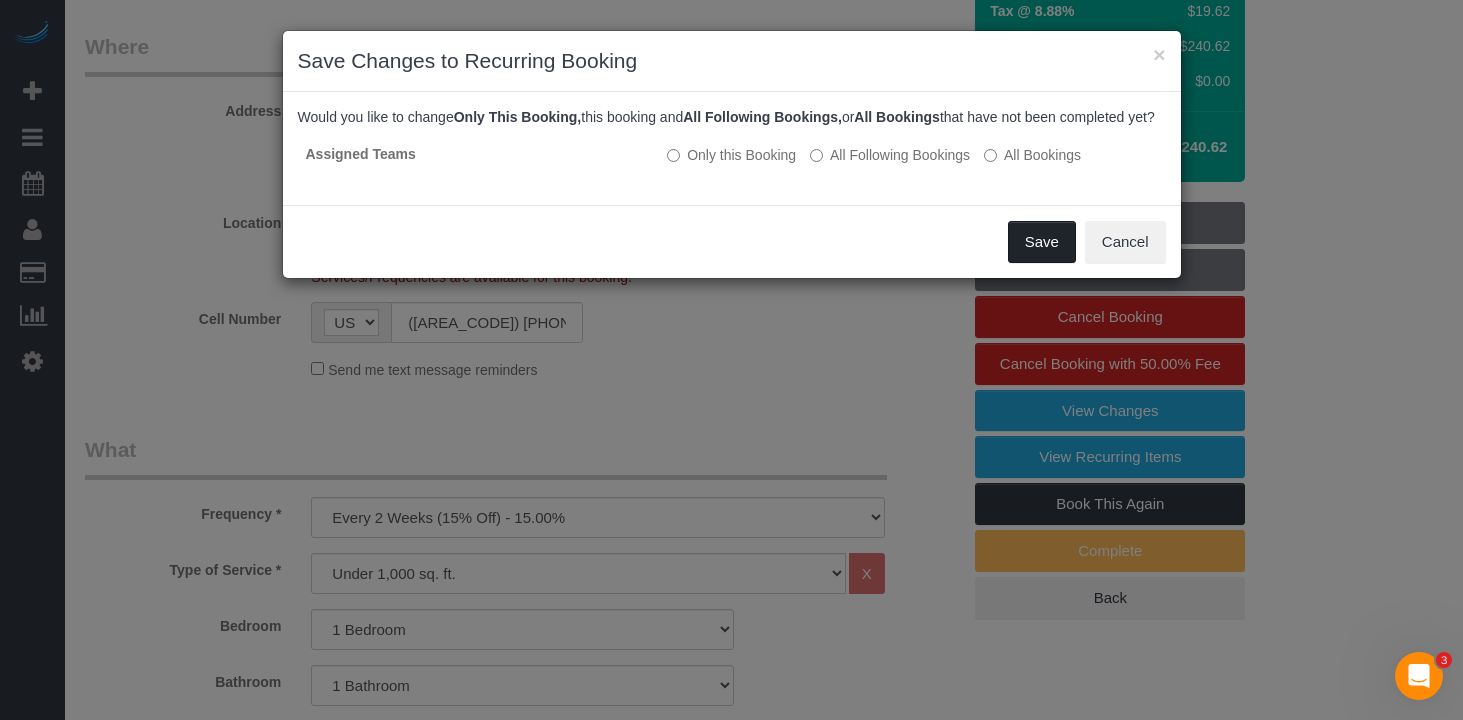click on "Save" at bounding box center [1042, 242] 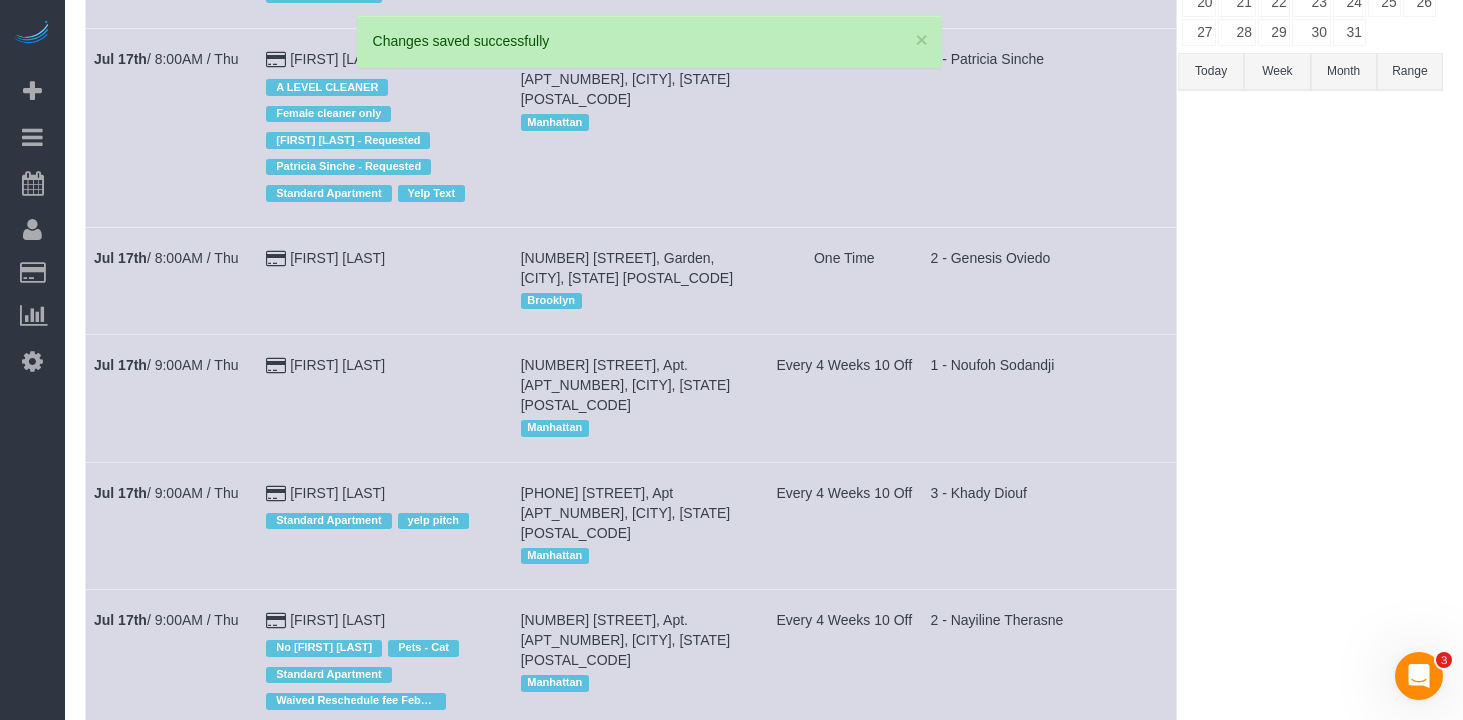 scroll, scrollTop: 0, scrollLeft: 0, axis: both 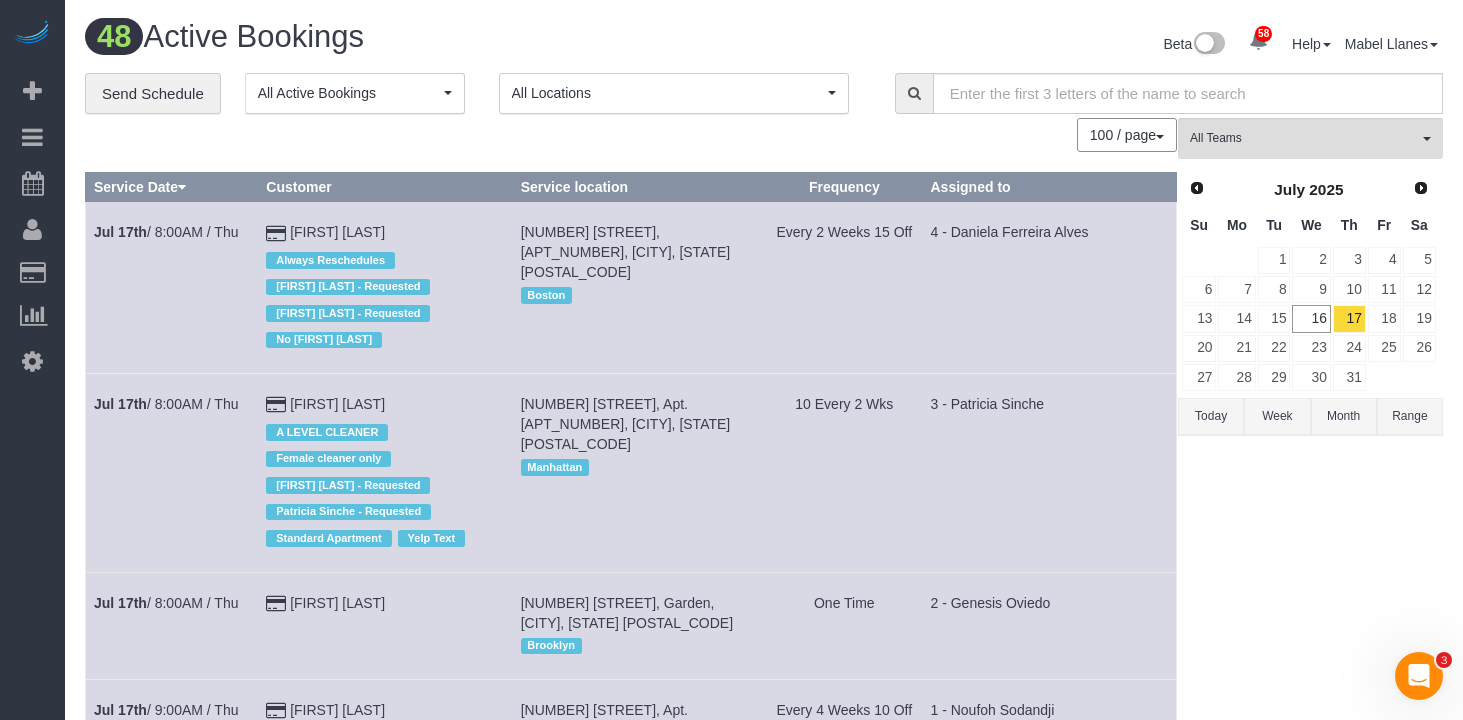 click on "All Teams
Remove Team Filters
* - [INITIAL].
*Irene Flores - Test
000 - Partnerships
000 - TEAM JOB
000- Donna Mercado
1 - Adiza Bangna
1 - Amidatou Sebou
1 - Ana Lopez
1 - Assibi Ouro Akpo
1 - Berdina Philistin
1 - Briana Bailey
1 - Chanda Douglas
1 - Ebony Howard
1 - Elba Lobo Varela
1 - Emely Jimenez
1 - Fatoumata Diallo
1 - Hamdi Yatou Sabtihou
1 - Ingrid Malasi
1 - Jhonaysy Materano" at bounding box center [1310, 3660] 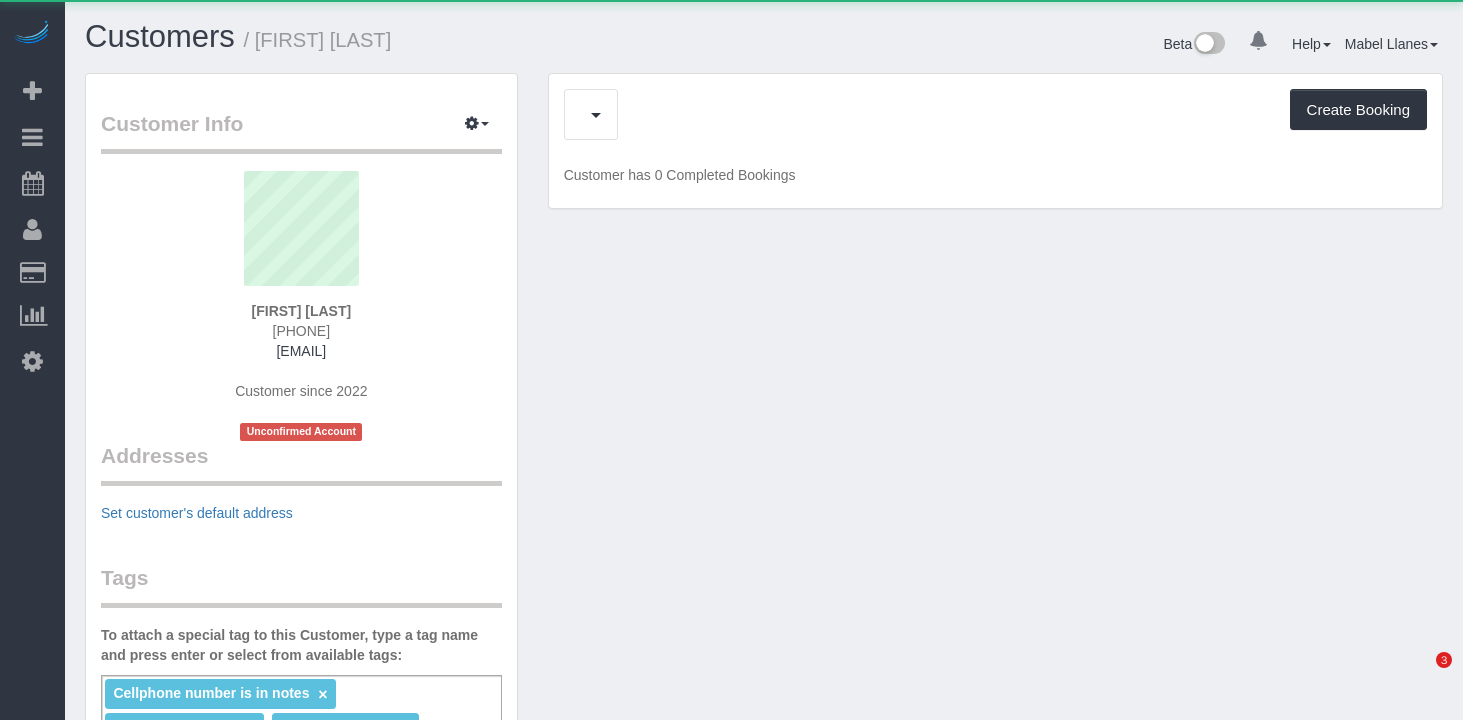 scroll, scrollTop: 0, scrollLeft: 0, axis: both 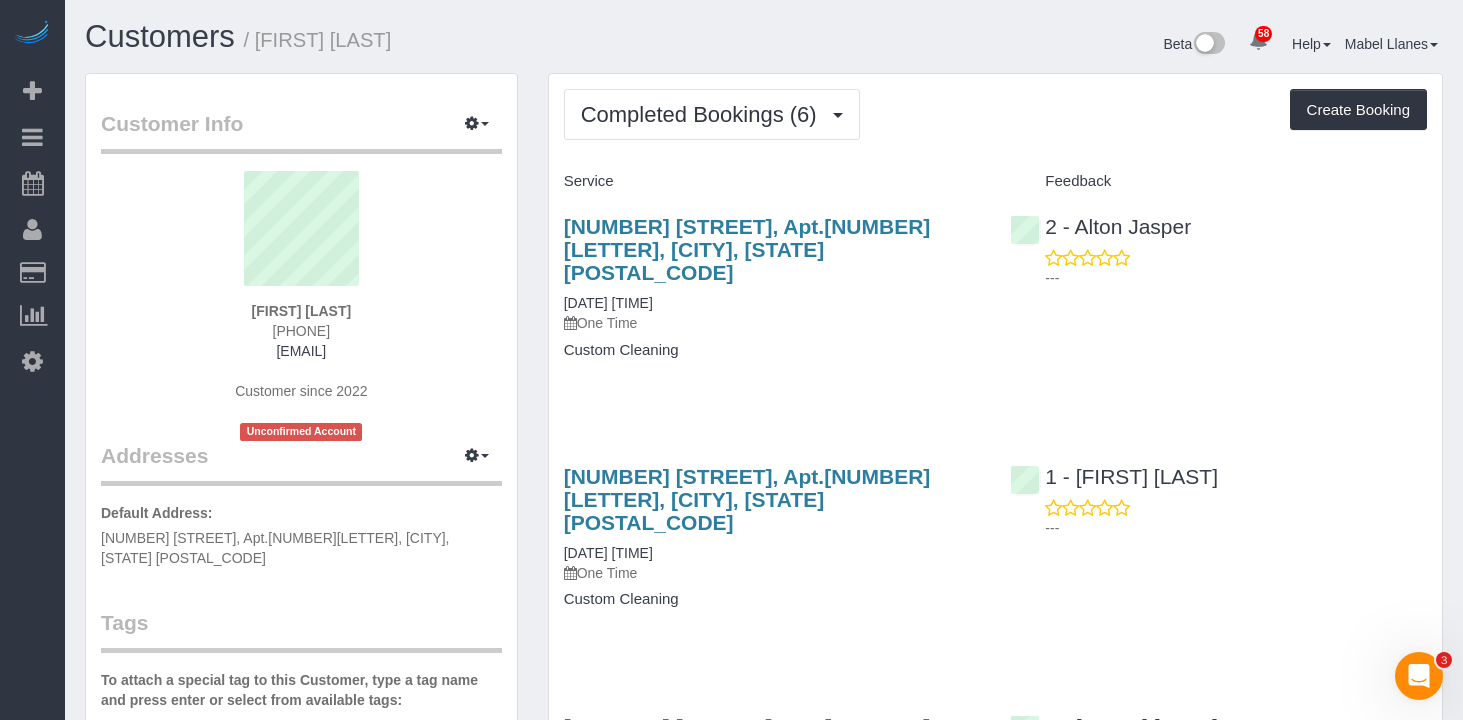 click on "Service
Feedback
[NUMBER] [STREET], Apt.[NUMBER][LETTER], [CITY], [STATE] [POSTAL_CODE]
[DATE] [TIME]
One Time
Custom Cleaning
2 - [FIRST] [LAST]
---
[NUMBER] [STREET], Apt.[NUMBER][LETTER], [CITY], [STATE] [POSTAL_CODE]
[DATE] [TIME]" at bounding box center (995, 906) 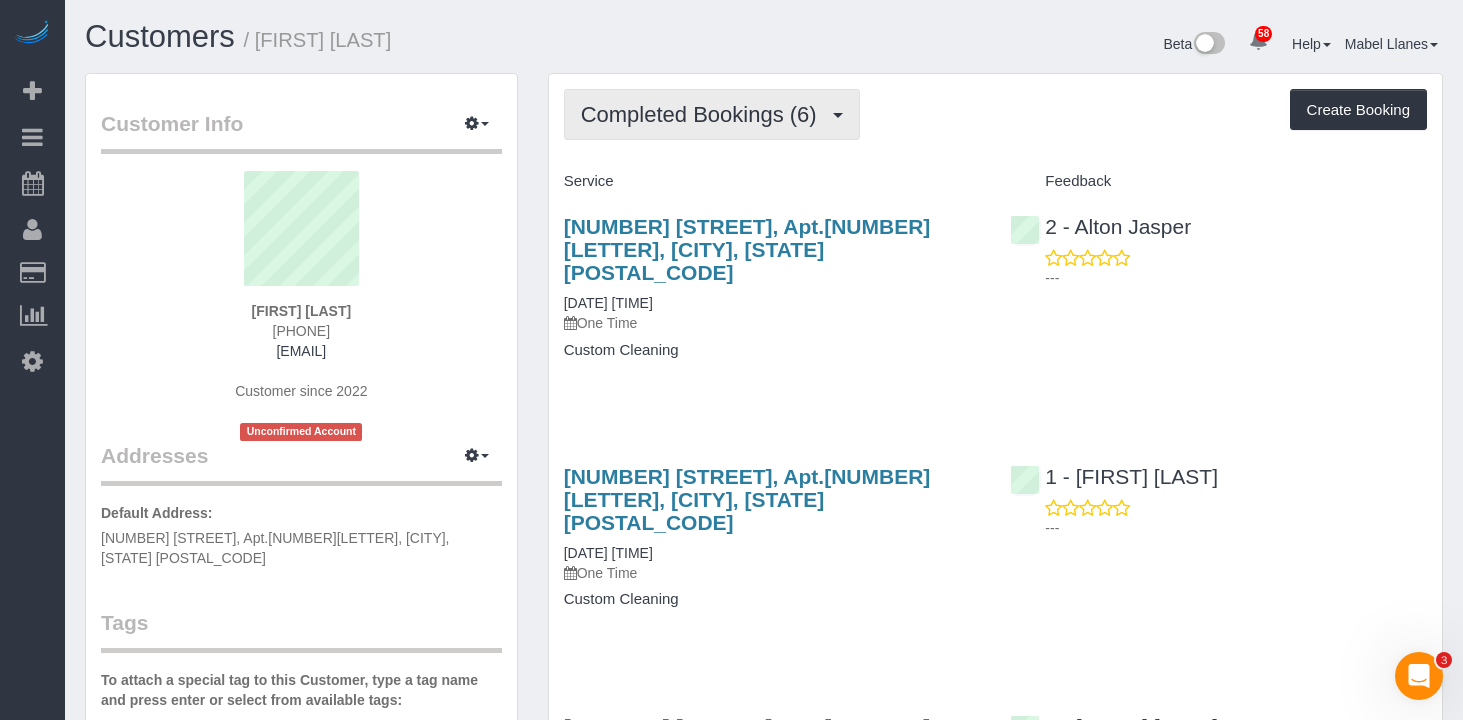 click on "Completed Bookings (6)" at bounding box center (704, 114) 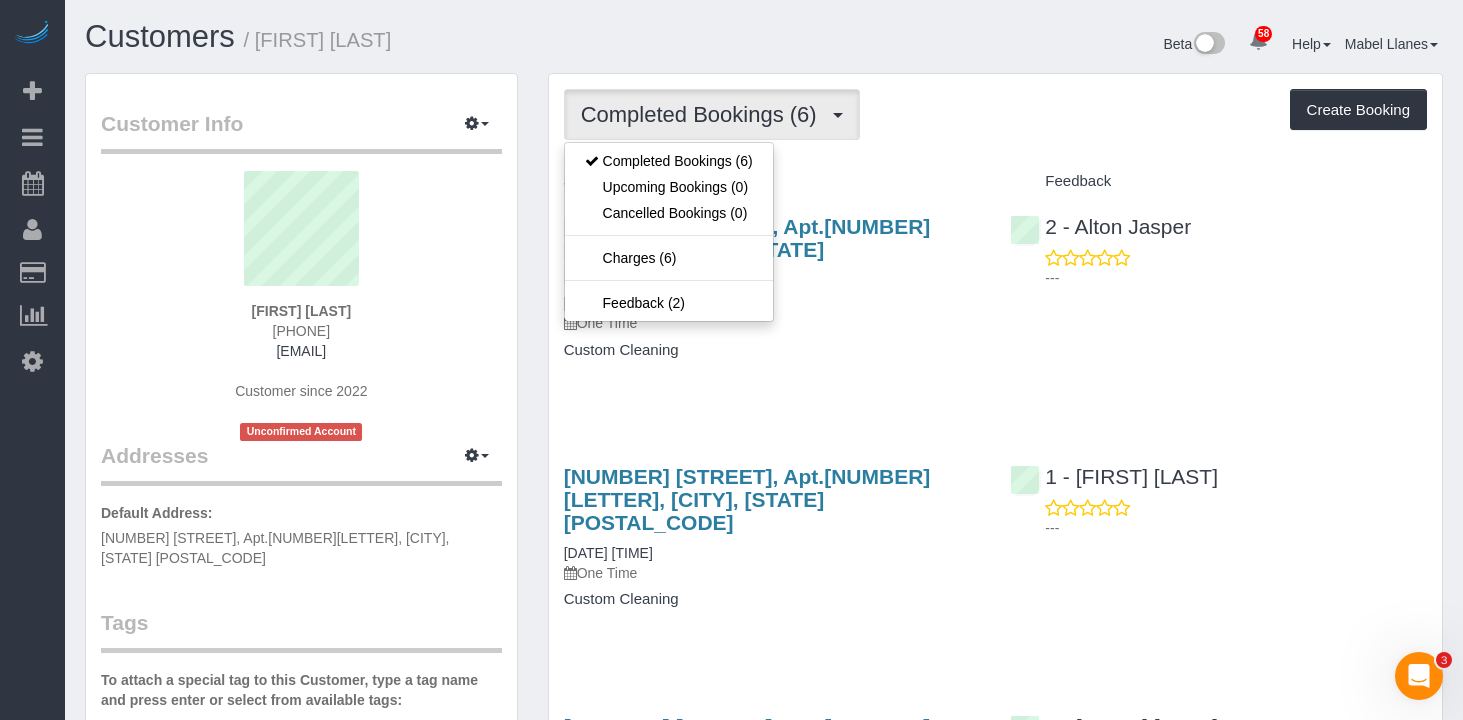 click on "Completed Bookings (6)
Completed Bookings (6)
Upcoming Bookings (0)
Cancelled Bookings (0)
Charges (6)
Feedback (2)
Create Booking" at bounding box center (995, 114) 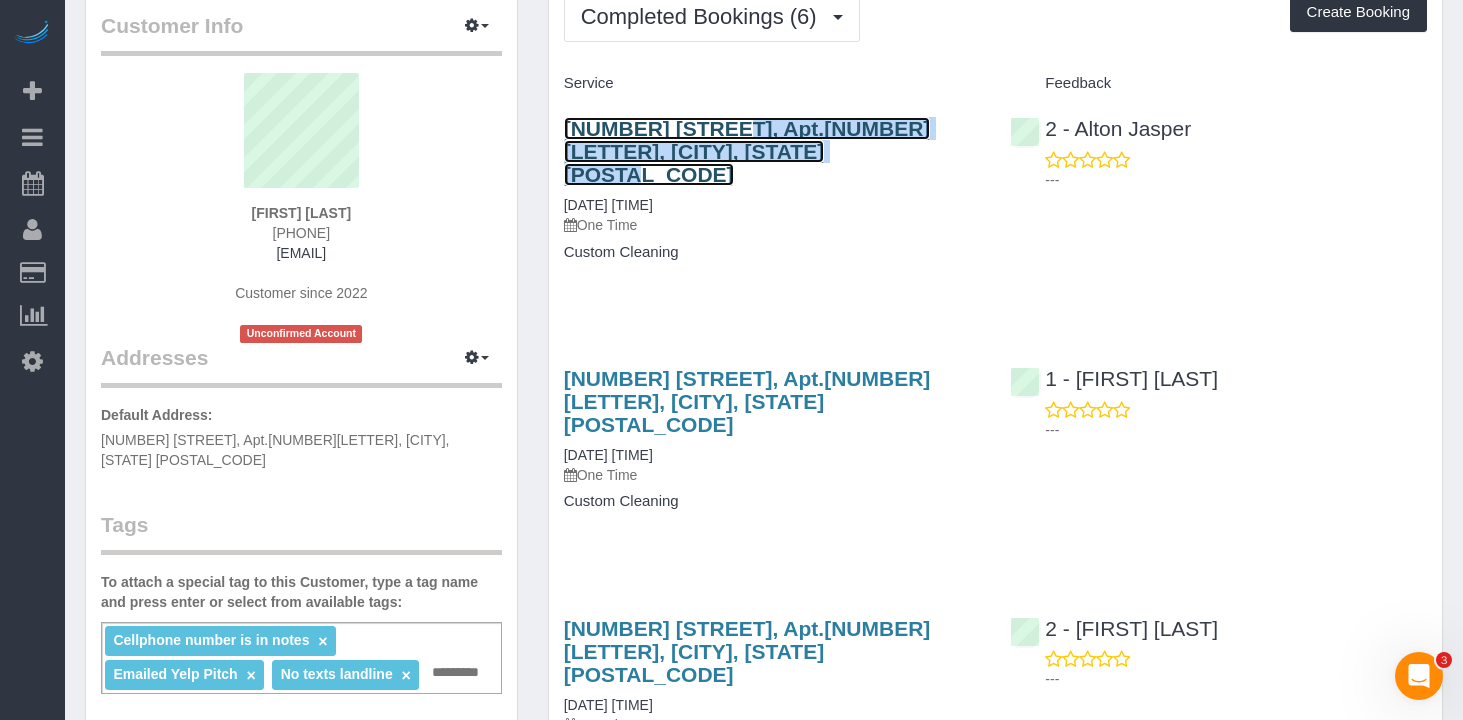 scroll, scrollTop: 193, scrollLeft: 0, axis: vertical 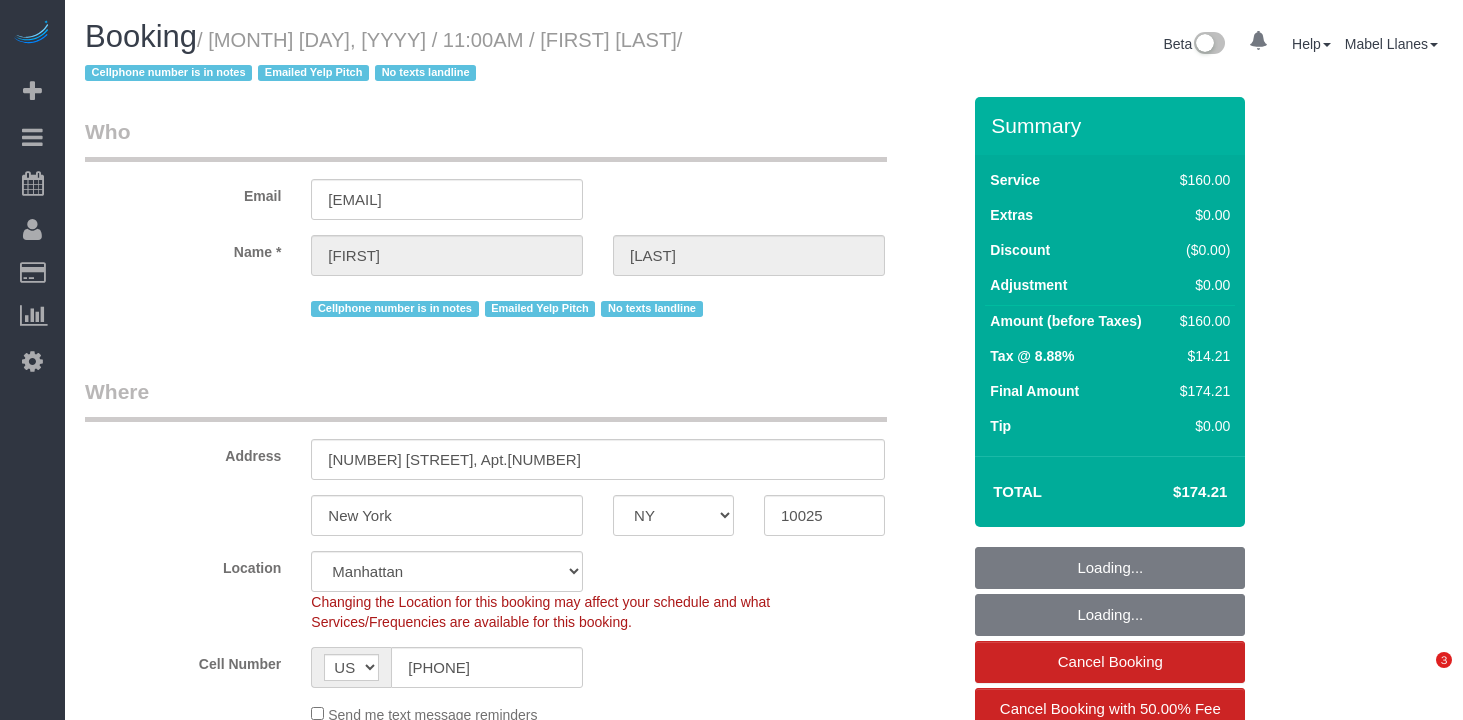 select on "NY" 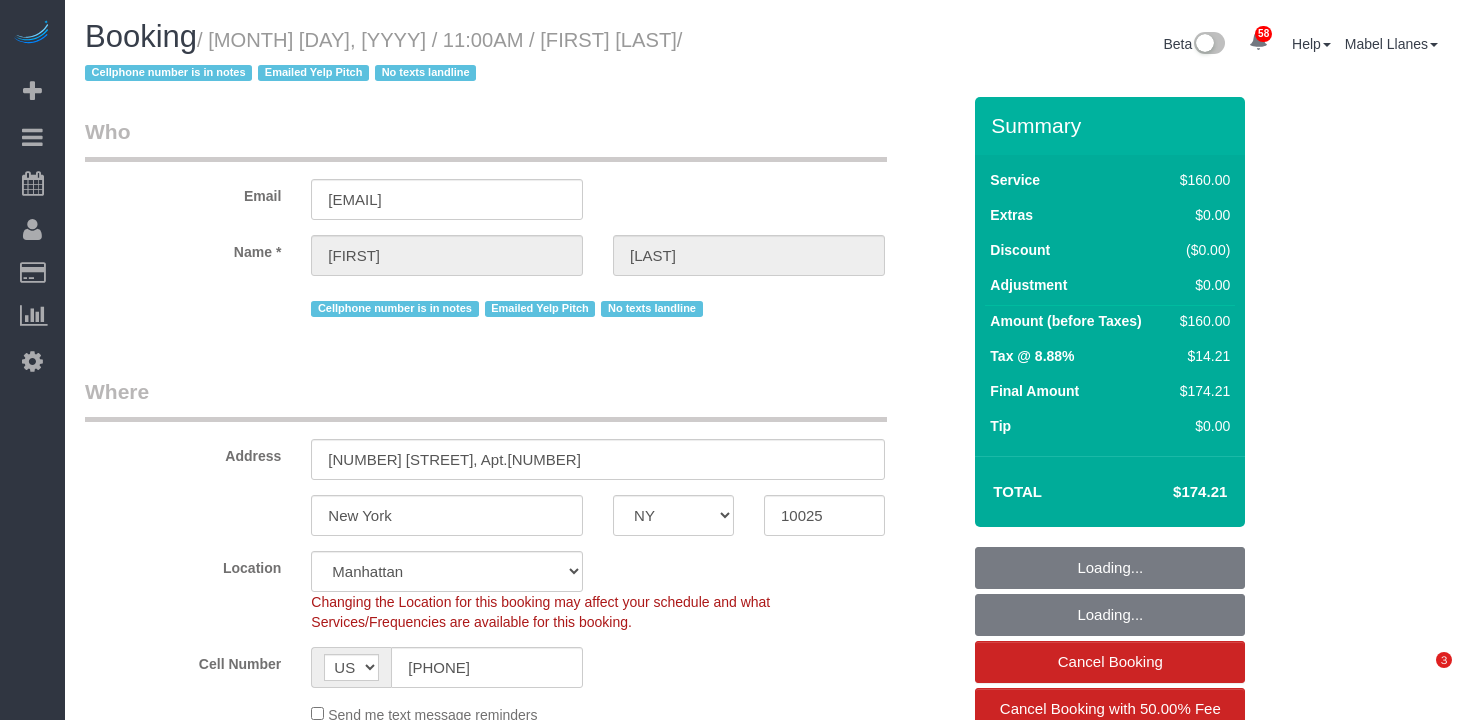 scroll, scrollTop: 0, scrollLeft: 0, axis: both 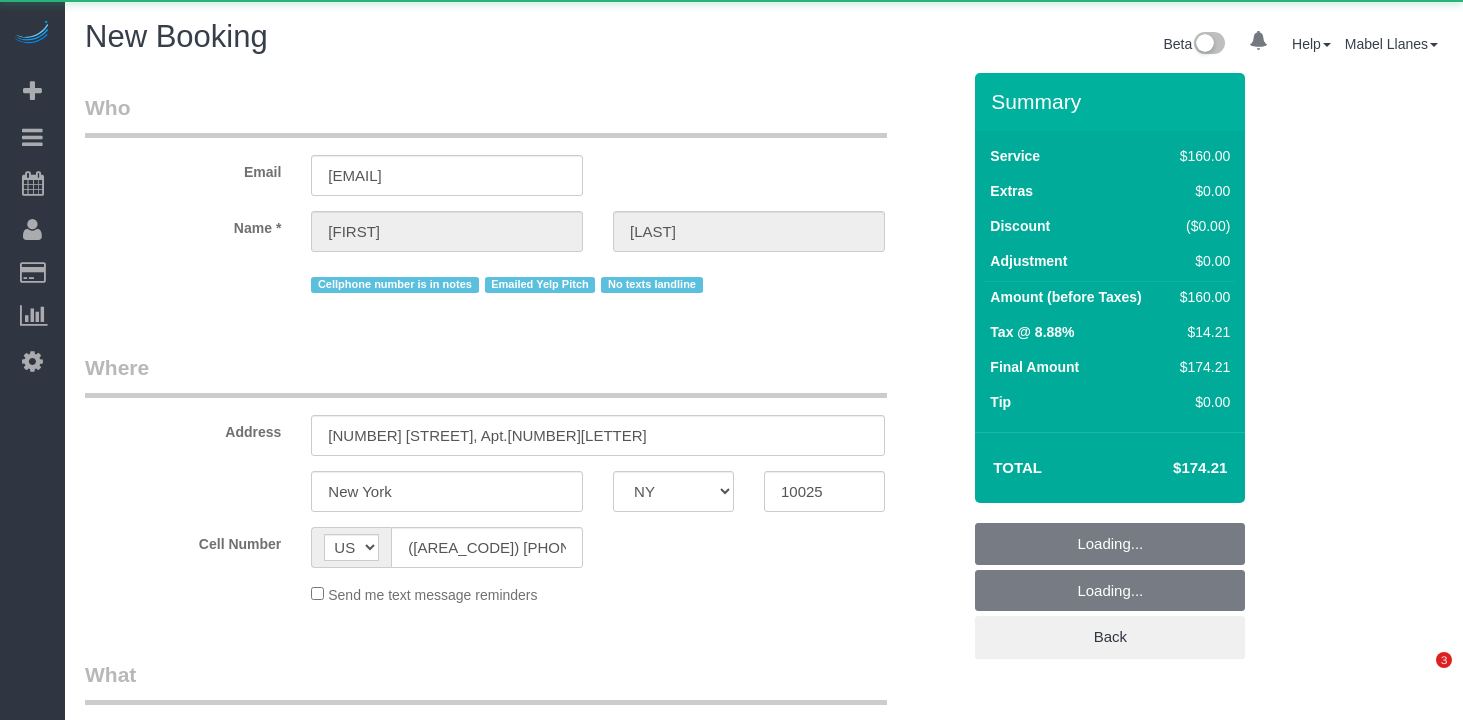 select on "NY" 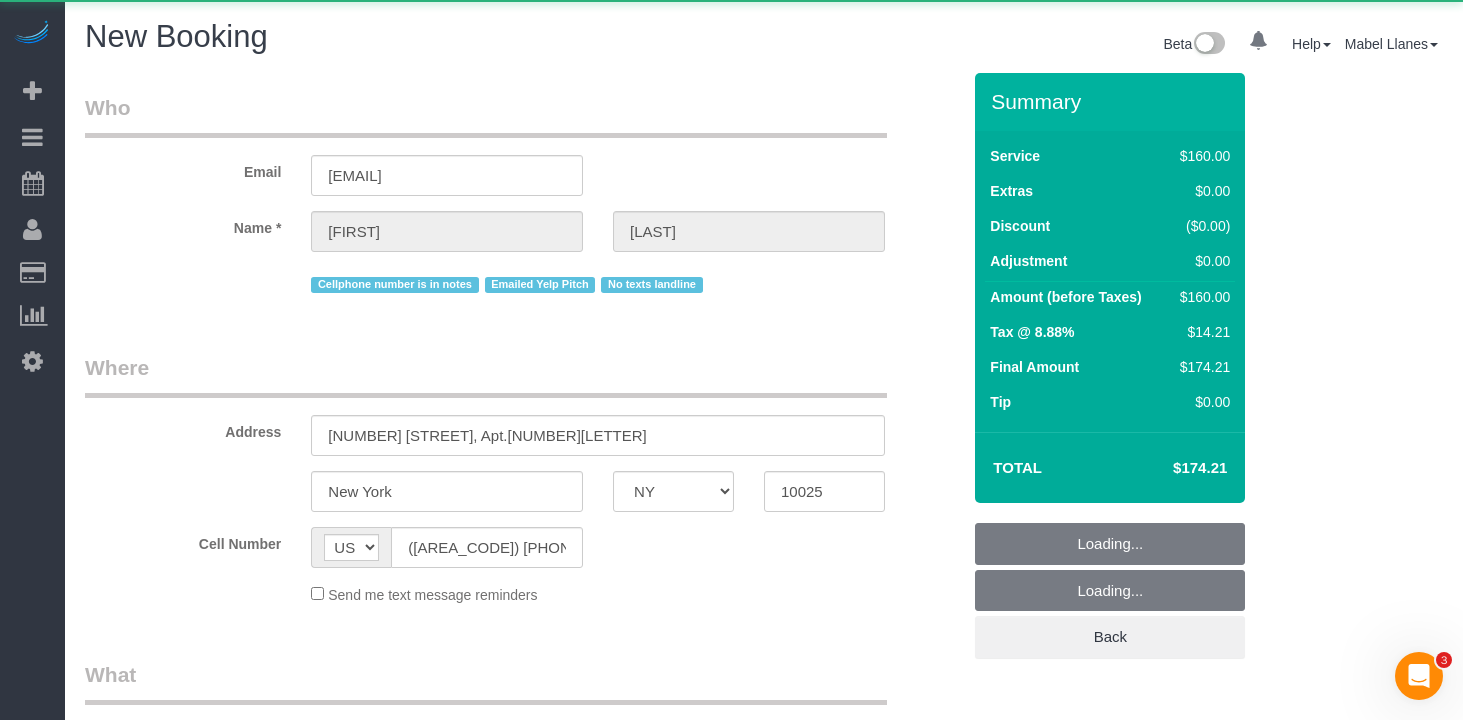 scroll, scrollTop: 0, scrollLeft: 0, axis: both 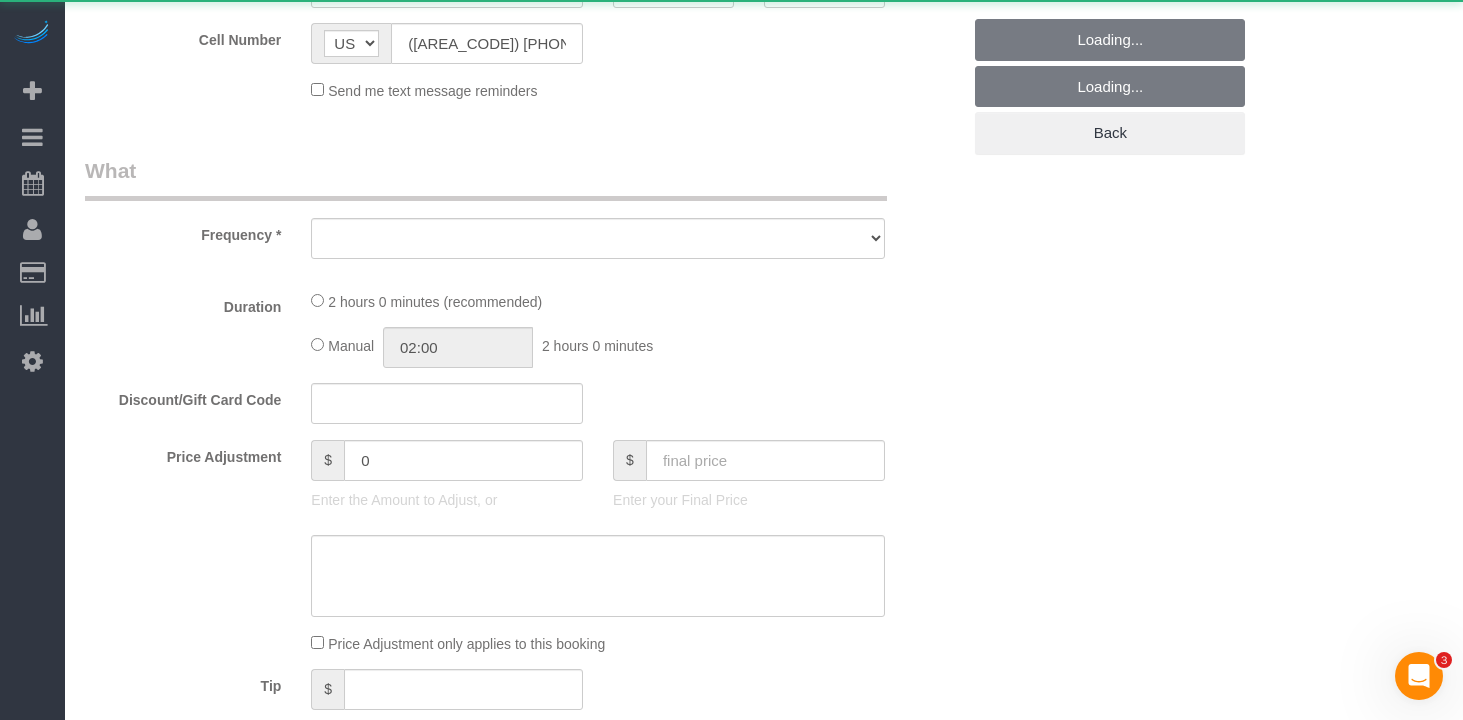 select on "object:995" 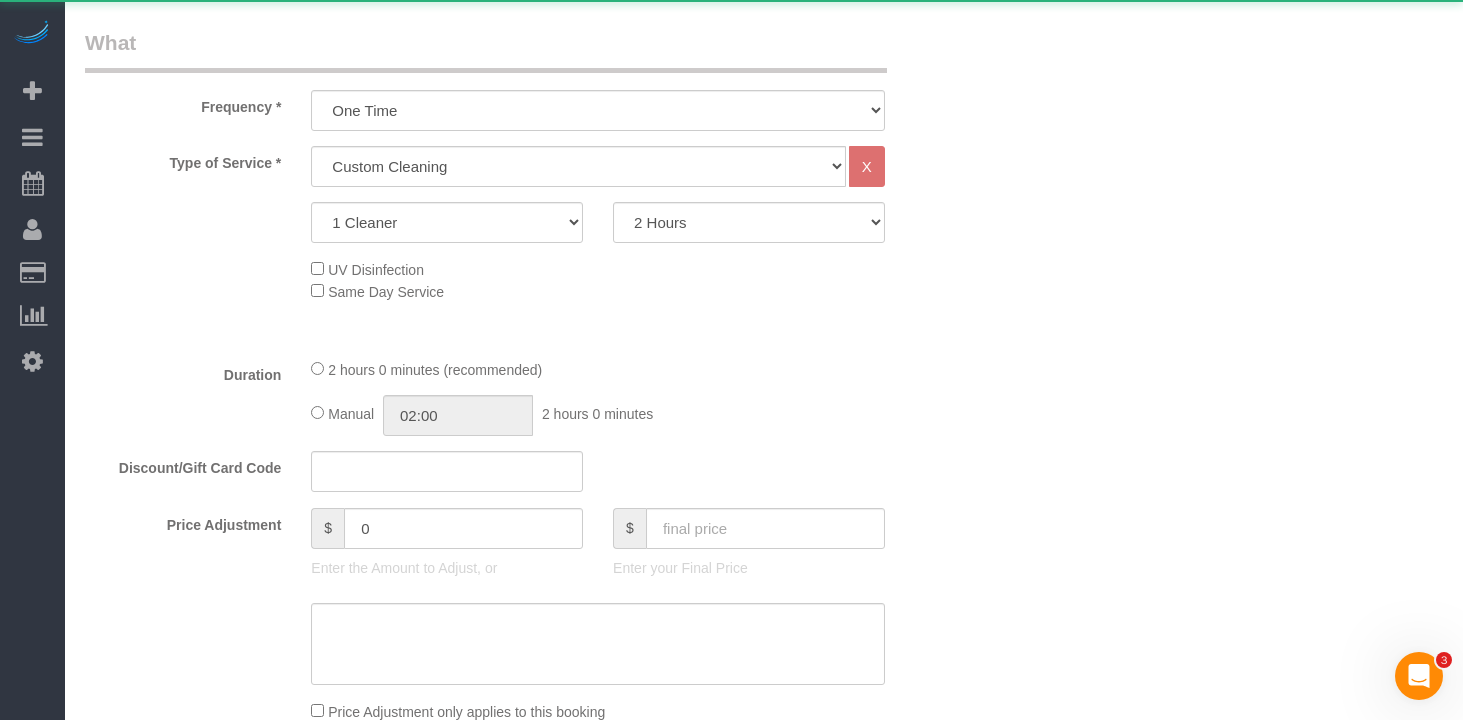 select on "string:stripe-pm_1KtvMf4VGloSiKo7JG9a95FJ" 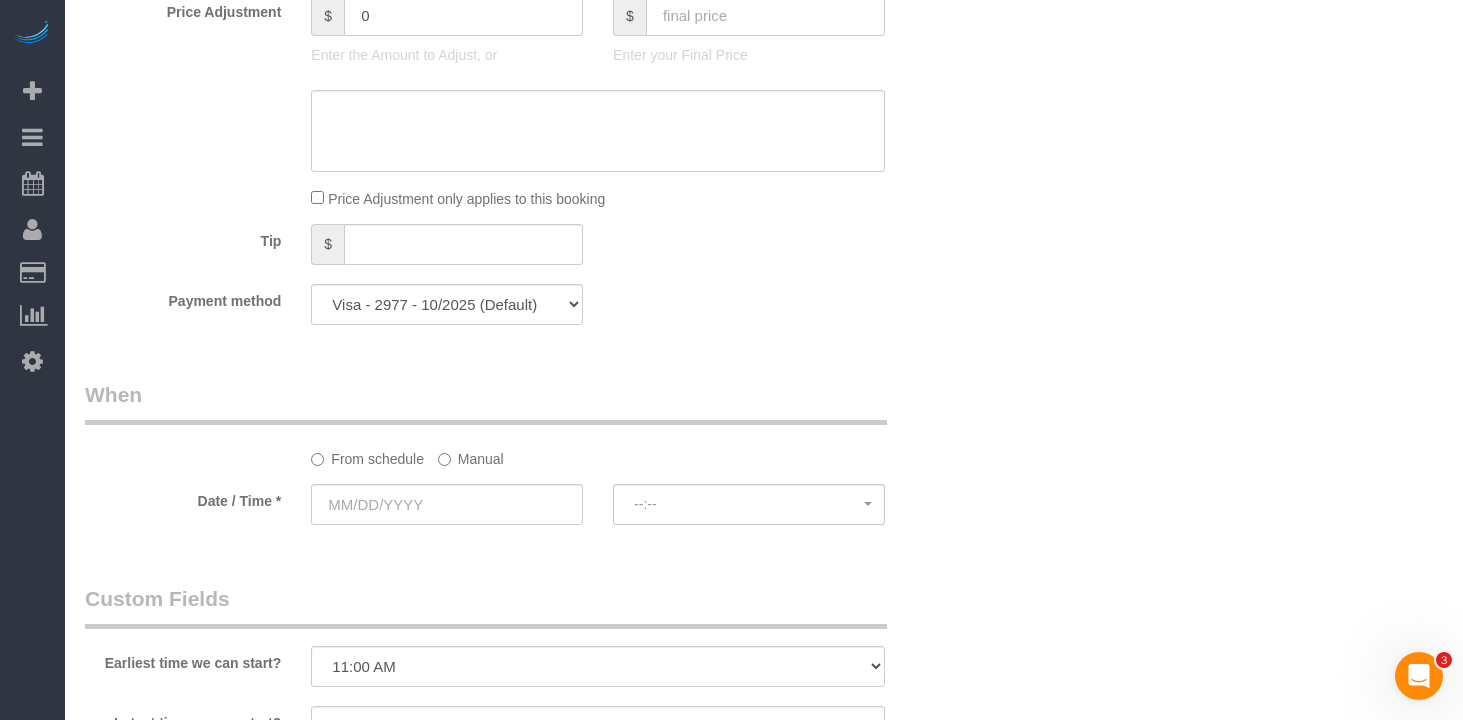 select on "object:1406" 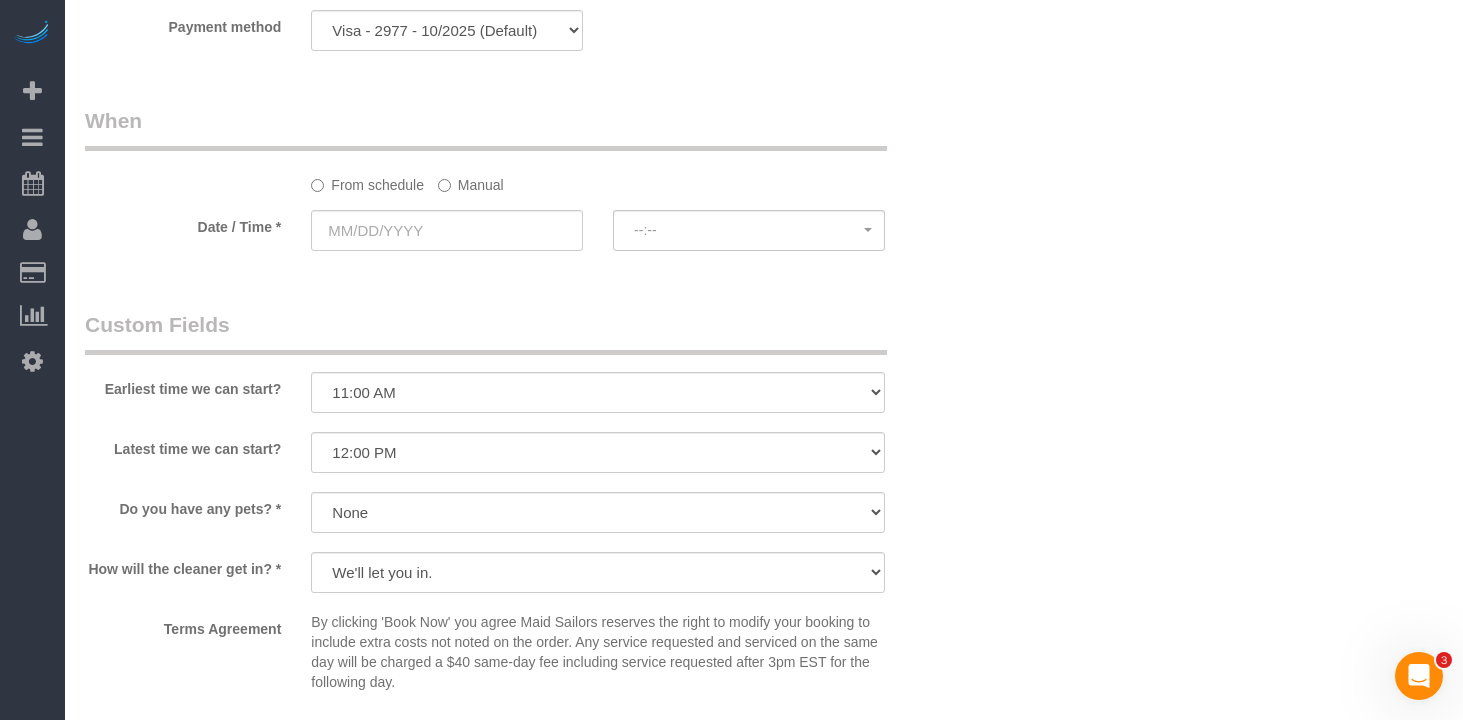 scroll, scrollTop: 1701, scrollLeft: 0, axis: vertical 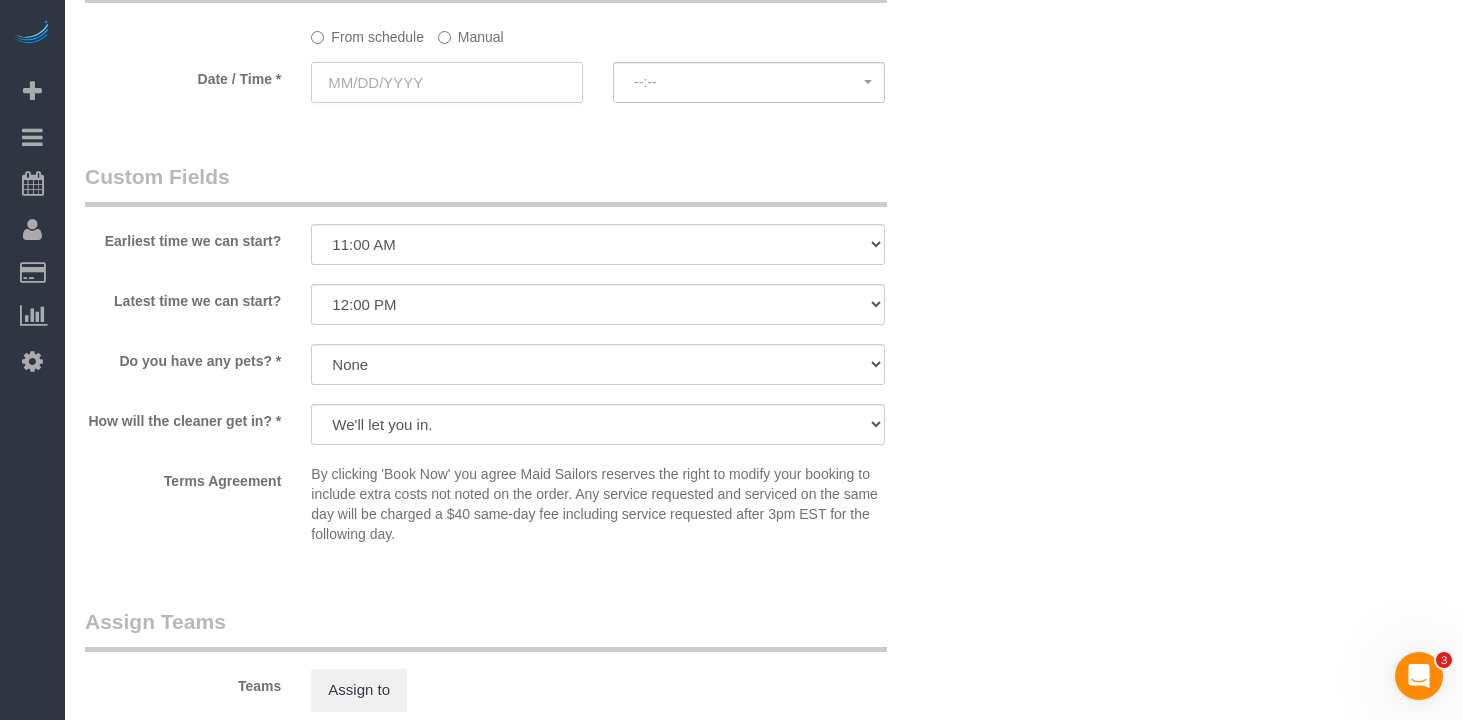 click at bounding box center (447, 82) 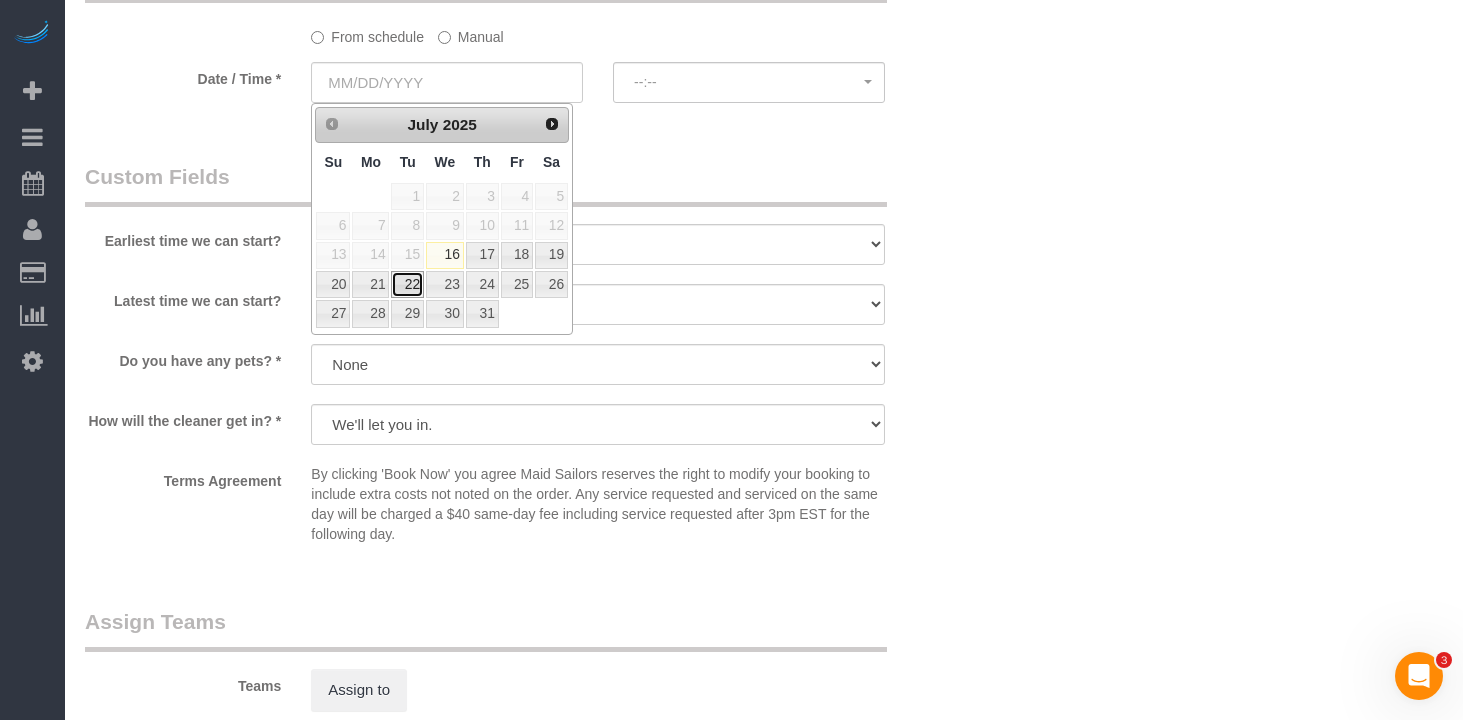 click on "22" at bounding box center [407, 284] 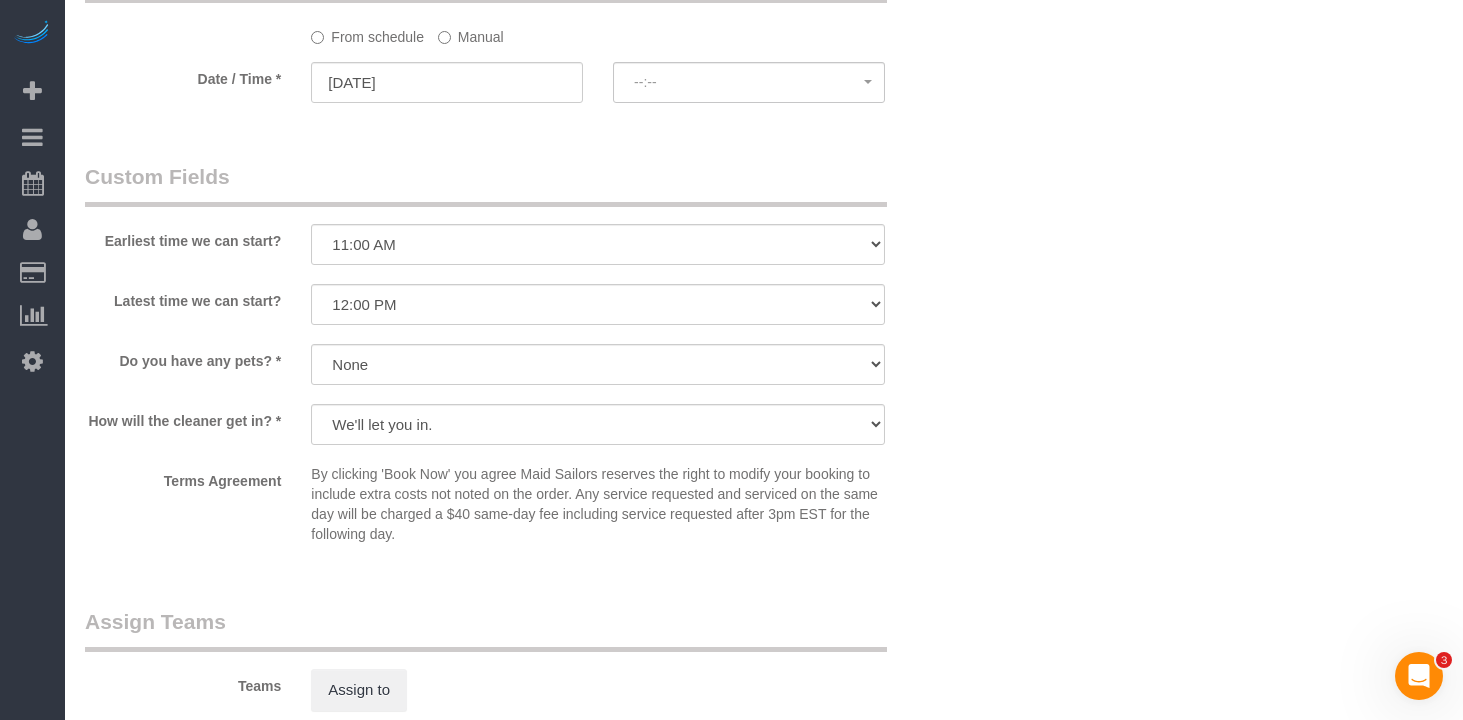 click on "Who
Email
mosesalu88@[EXAMPLE].com
Name *
Moses
Aluko
Cellphone number is in notes
Emailed Yelp Pitch
No texts landline
Where
Address
[NUMBER] [STREET], Apt.[NUMBER][LETTER]
New York
AK
AL
AR
AZ
CA
CO
CT
DC
DE
FL
GA
HI
IA
ID
IL
IN
KS
KY
LA
MA
MD
ME
MI
MN
MO" at bounding box center (522, -205) 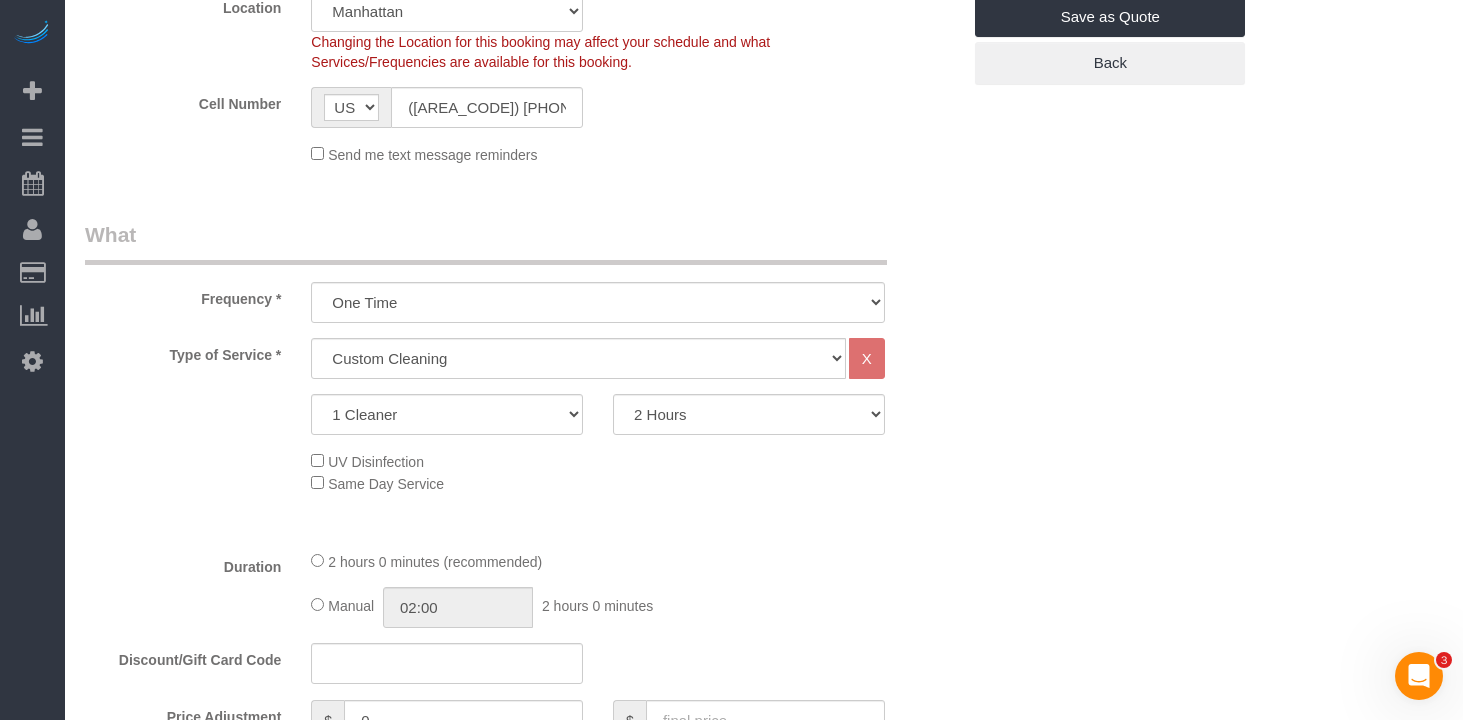 scroll, scrollTop: 610, scrollLeft: 0, axis: vertical 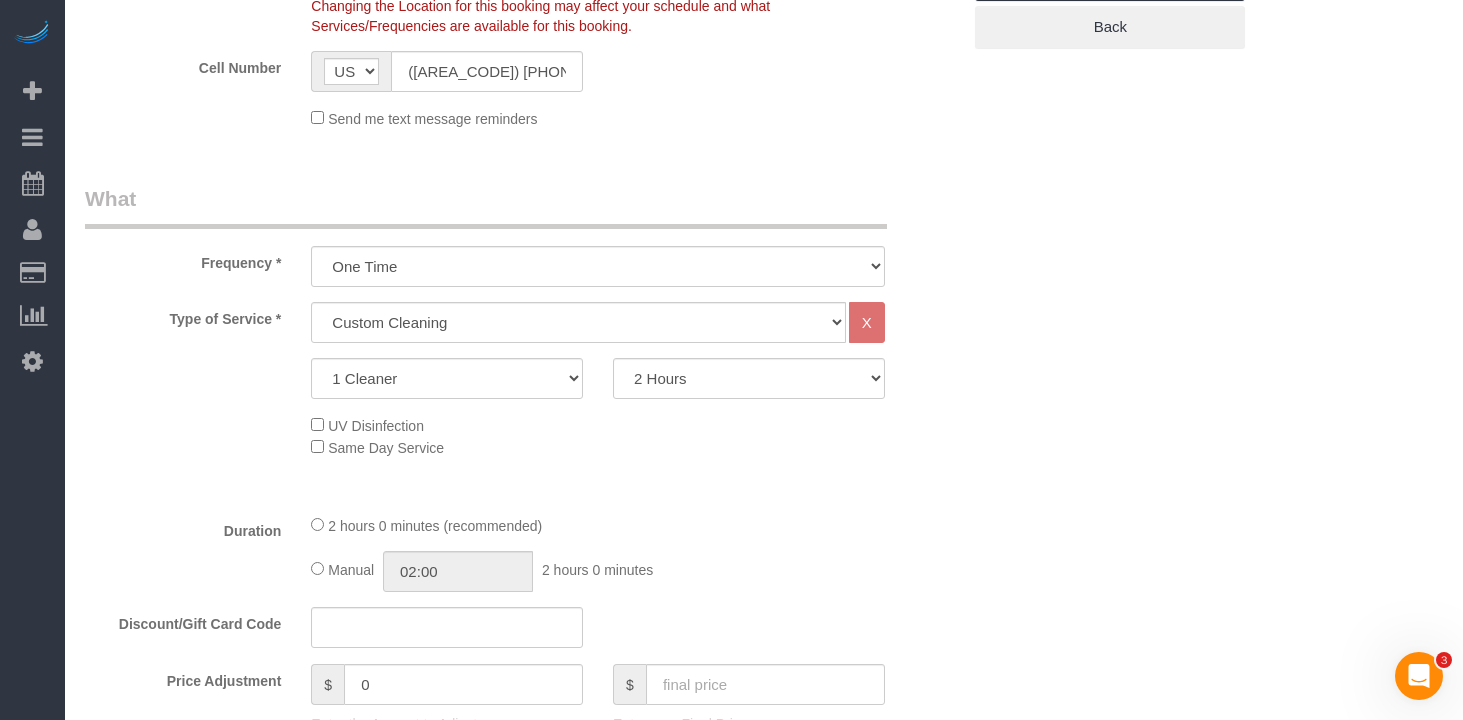 click on "Type of Service *
Under 1,000 sq. ft. 1,001 - 1,500 sq. ft. 1,500+ sq. ft. Custom Cleaning Office Cleaning Airbnb Cleaning Post Construction Cleaning RE-CLEAN Hourly Rate - 8.0 Hourly Rate - 7.5 Late Cancellation - Invoice Purposes Hourly Rate (30% OFF) Bungalow Living Hello Alfred - Standard Cleaning Hello Alfred - Hourly Rate TULU - Standard Cleaning TULU - Hourly Rate Hourly Rate (15% OFF) Hourly Rate (20% OFF) Hourly Rate (25% OFF) Hourly Rate (22.5% OFF) Charity Clean Outsite - Hourly Rate Floor Cleaning 100/hr 140/hr Upholstery Cleaning Hourly Rate (Comped Cleaning) Power Washing Carpet/Rug Cleaning Floor Cleaning - 25% OFF Couch Cleaning
X
1 Cleaner
2 Cleaners
3 Cleaners" 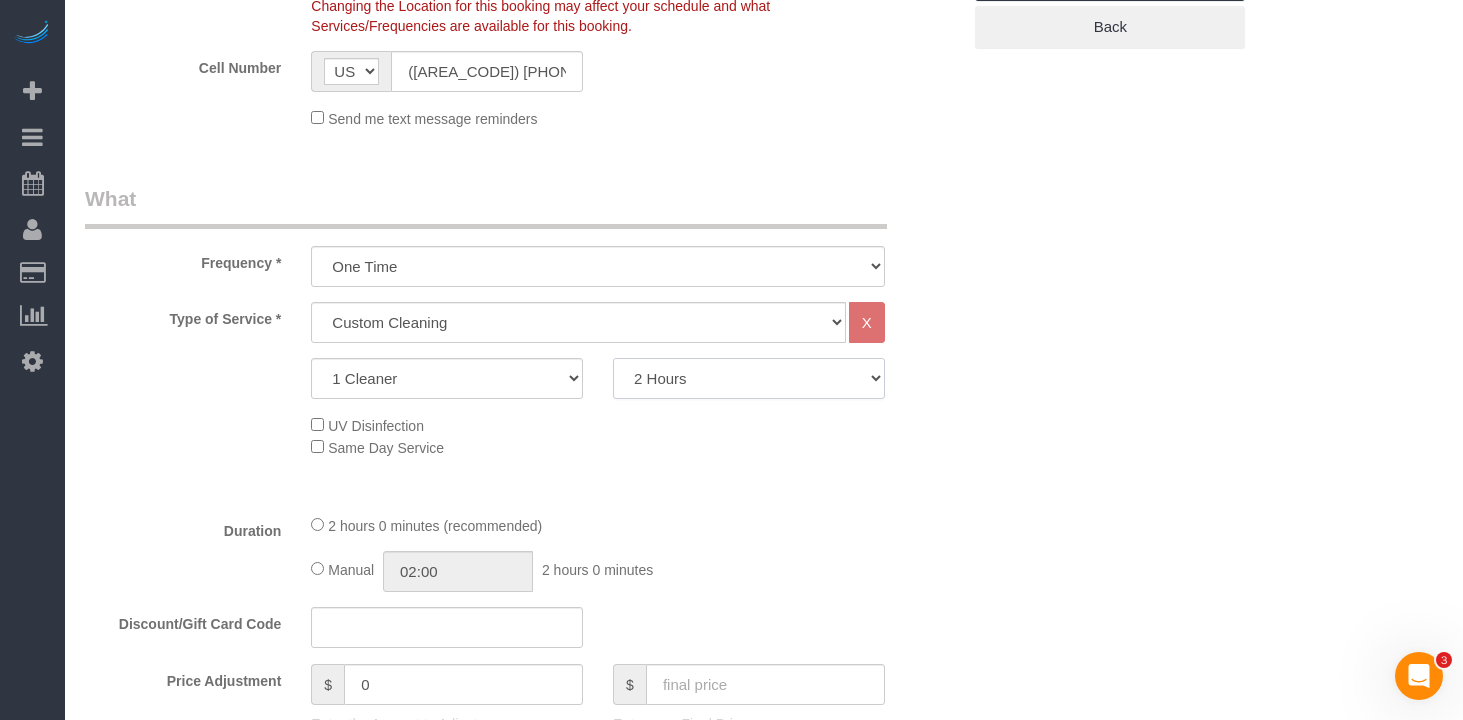 click on "2 Hours
2.5 Hours
3 Hours
3.5 Hours
4 Hours
4.5 Hours
5 Hours
5.5 Hours
6 Hours
6.5 Hours
7 Hours
7.5 Hours
8 Hours
8.5 Hours
9 Hours
9.5 Hours
10 Hours
10.5 Hours
11 Hours
11.5 Hours
12 Hours
12.5 Hours
13 Hours
13.5 Hours
14 Hours
14.5 Hours
15 Hours
15.5 Hours
16 Hours
16.5 Hours" 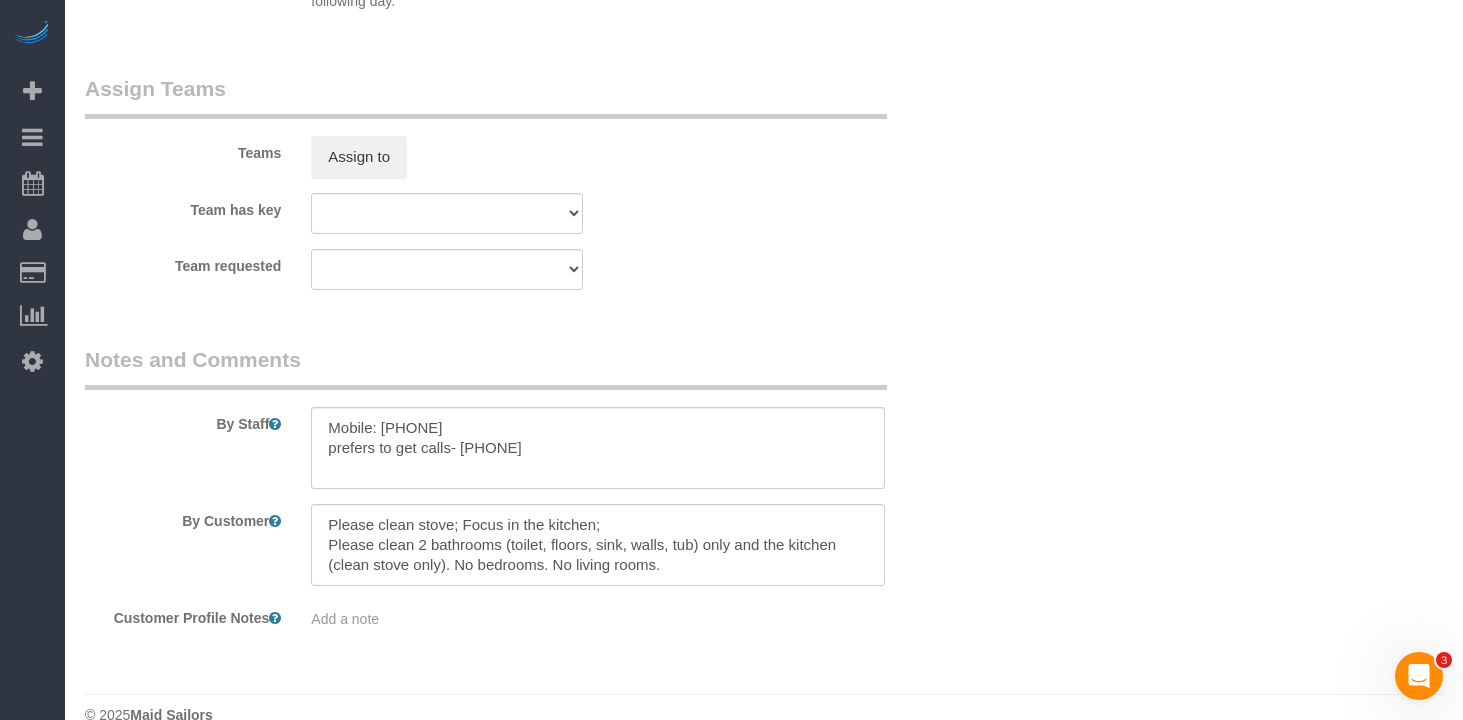 scroll, scrollTop: 2268, scrollLeft: 0, axis: vertical 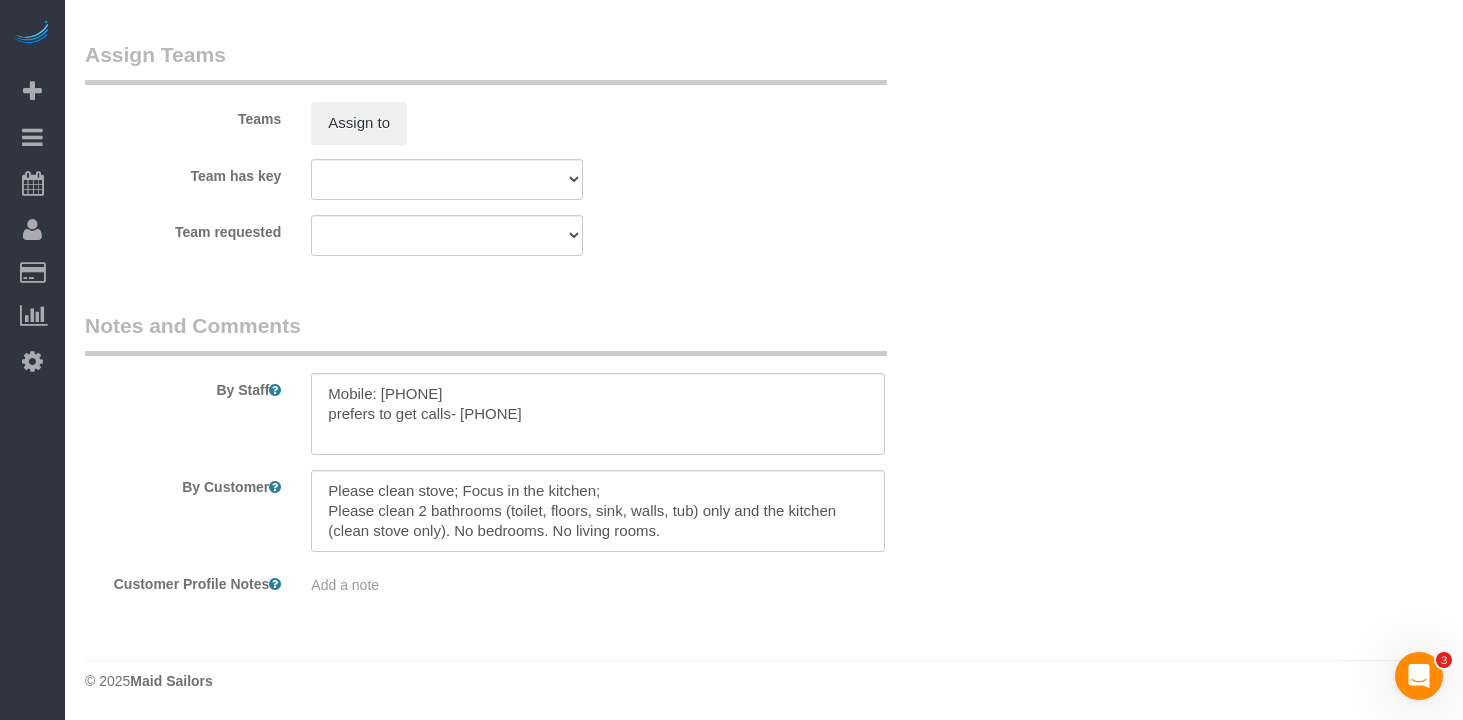 click on "By Staff
By Customer
Customer Profile Notes
Add a note" at bounding box center (522, 453) 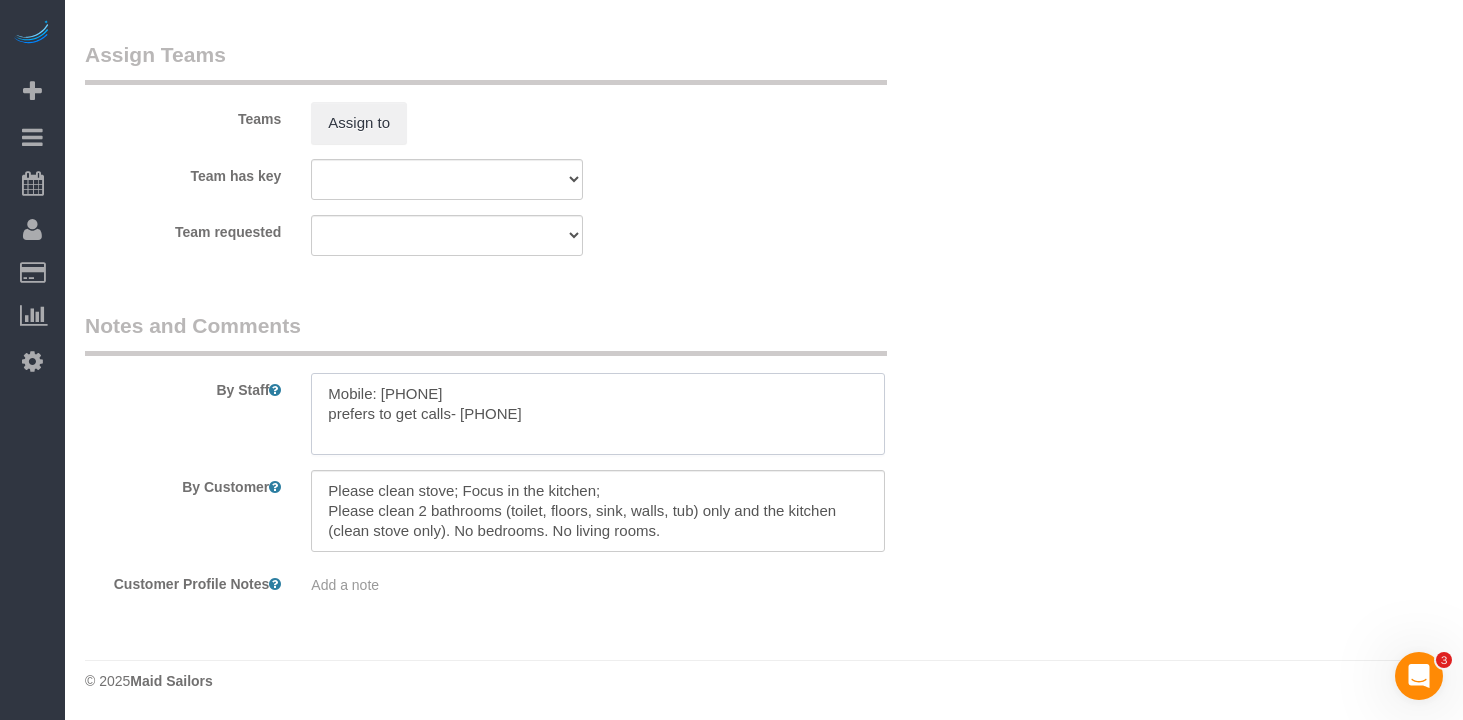 click at bounding box center [598, 414] 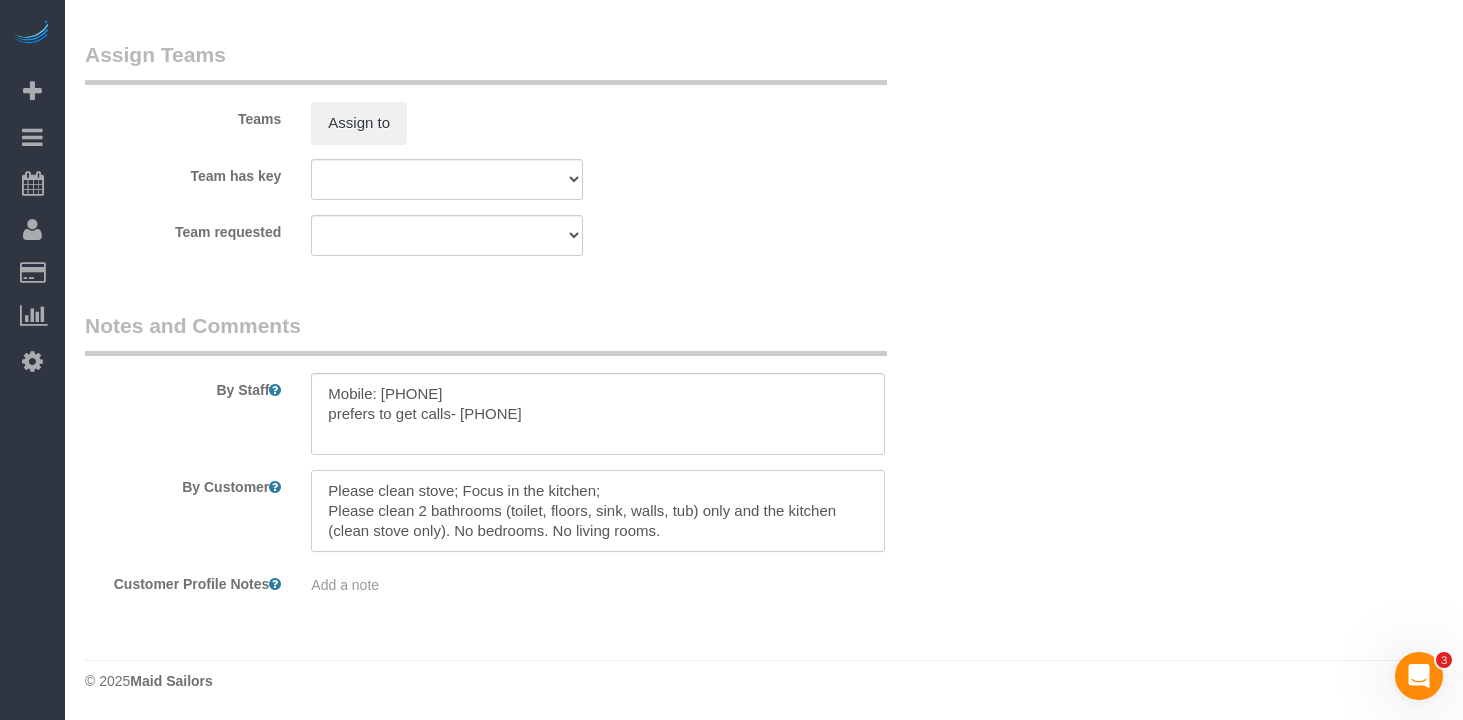 click at bounding box center (598, 511) 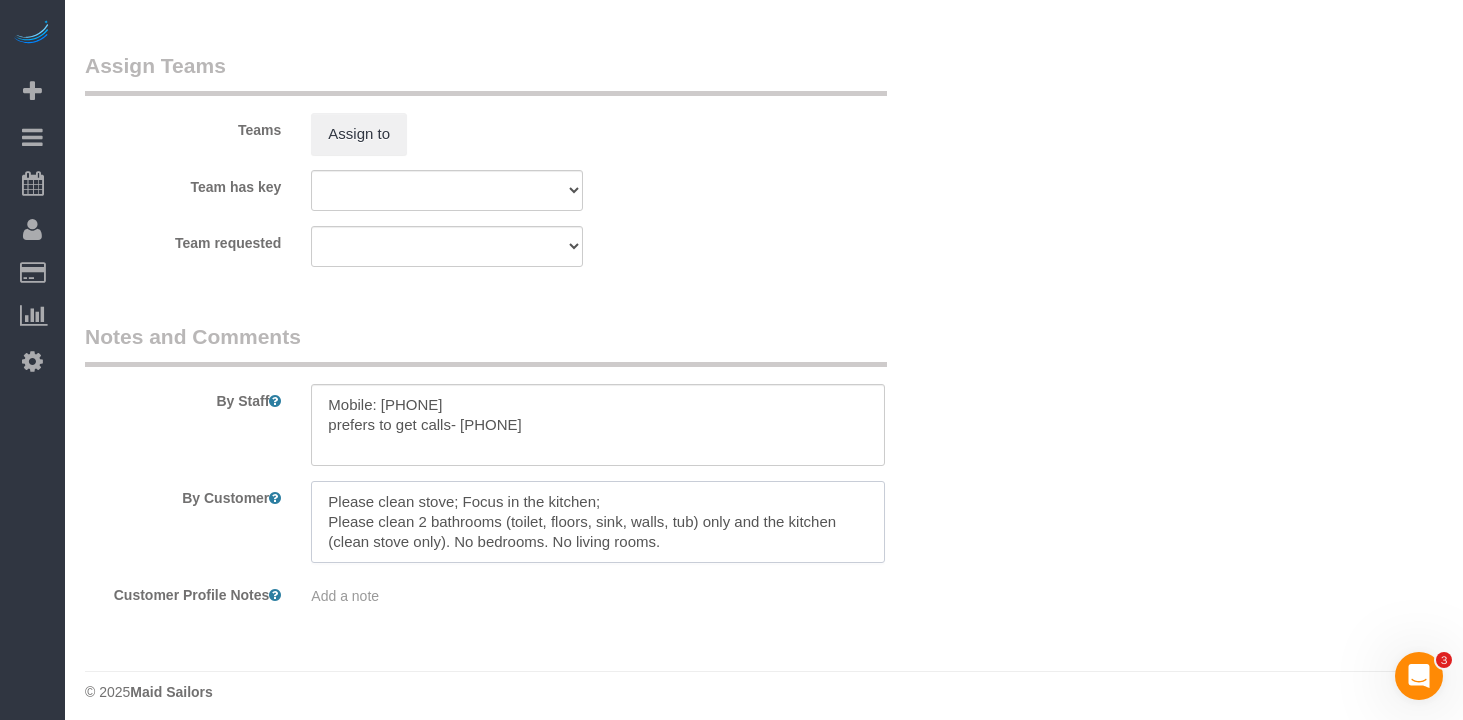click at bounding box center (598, 522) 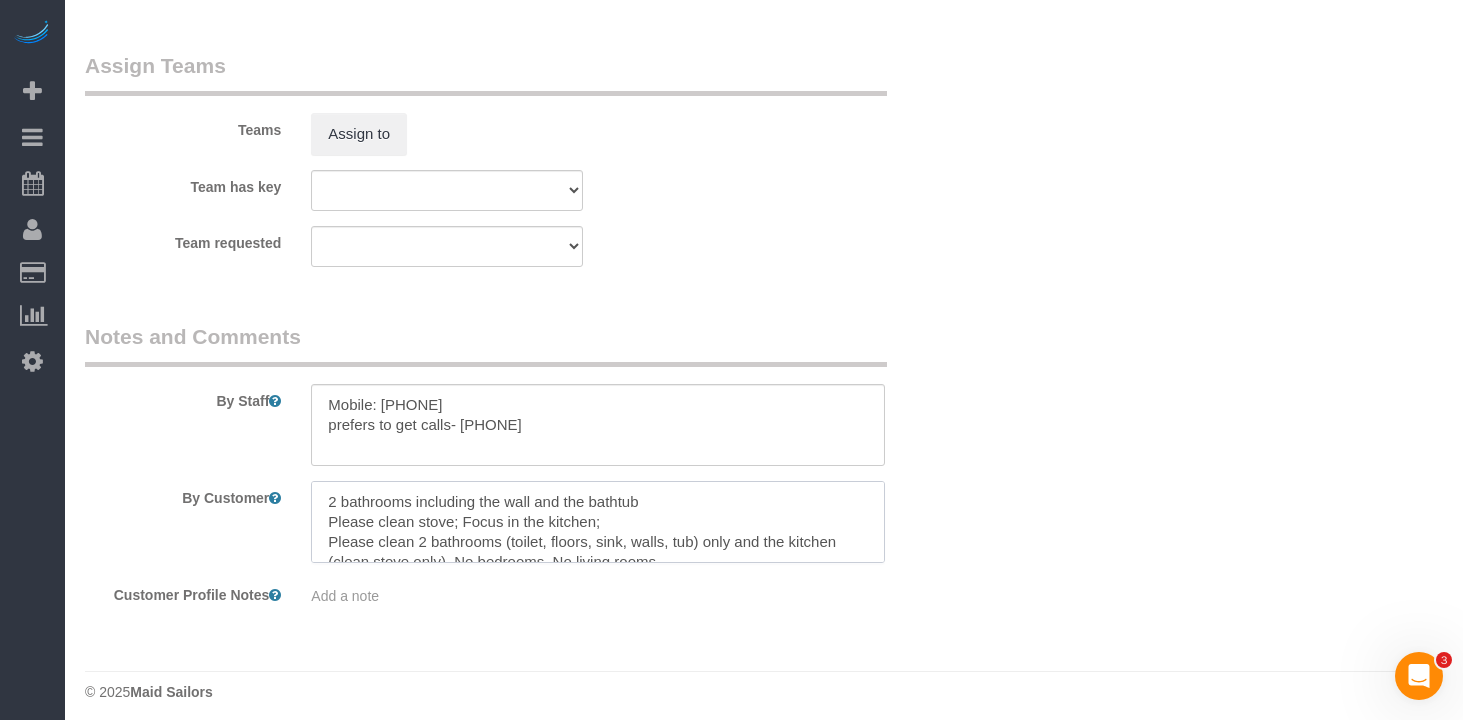 click at bounding box center (598, 522) 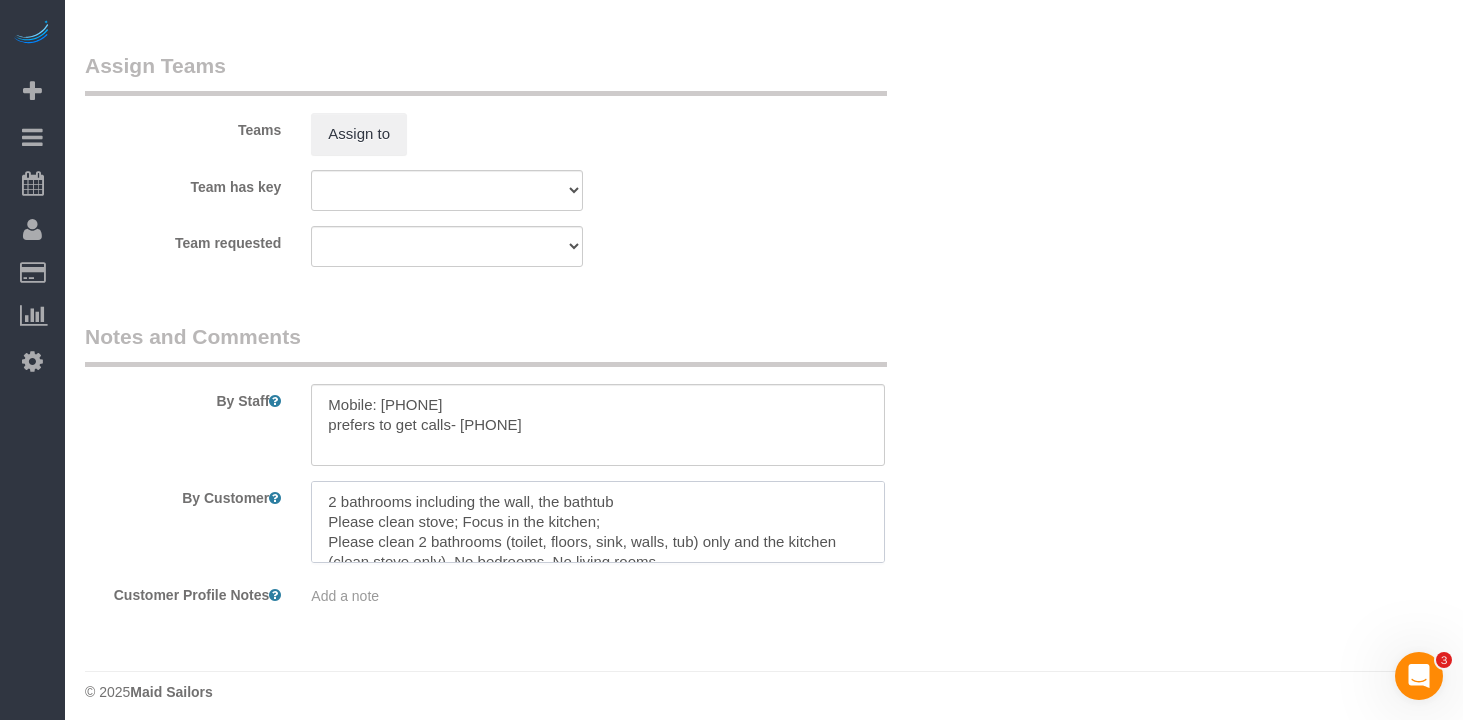 click at bounding box center (598, 522) 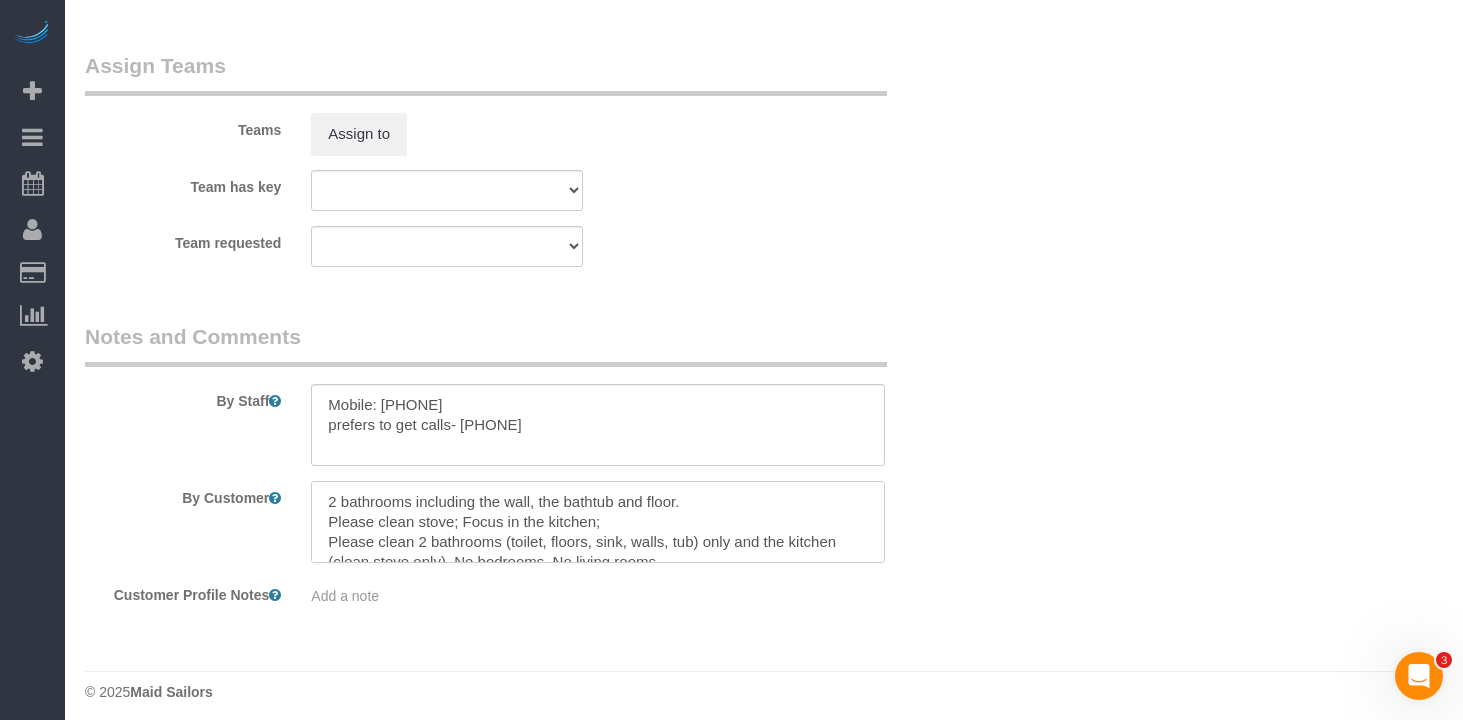 click at bounding box center [598, 522] 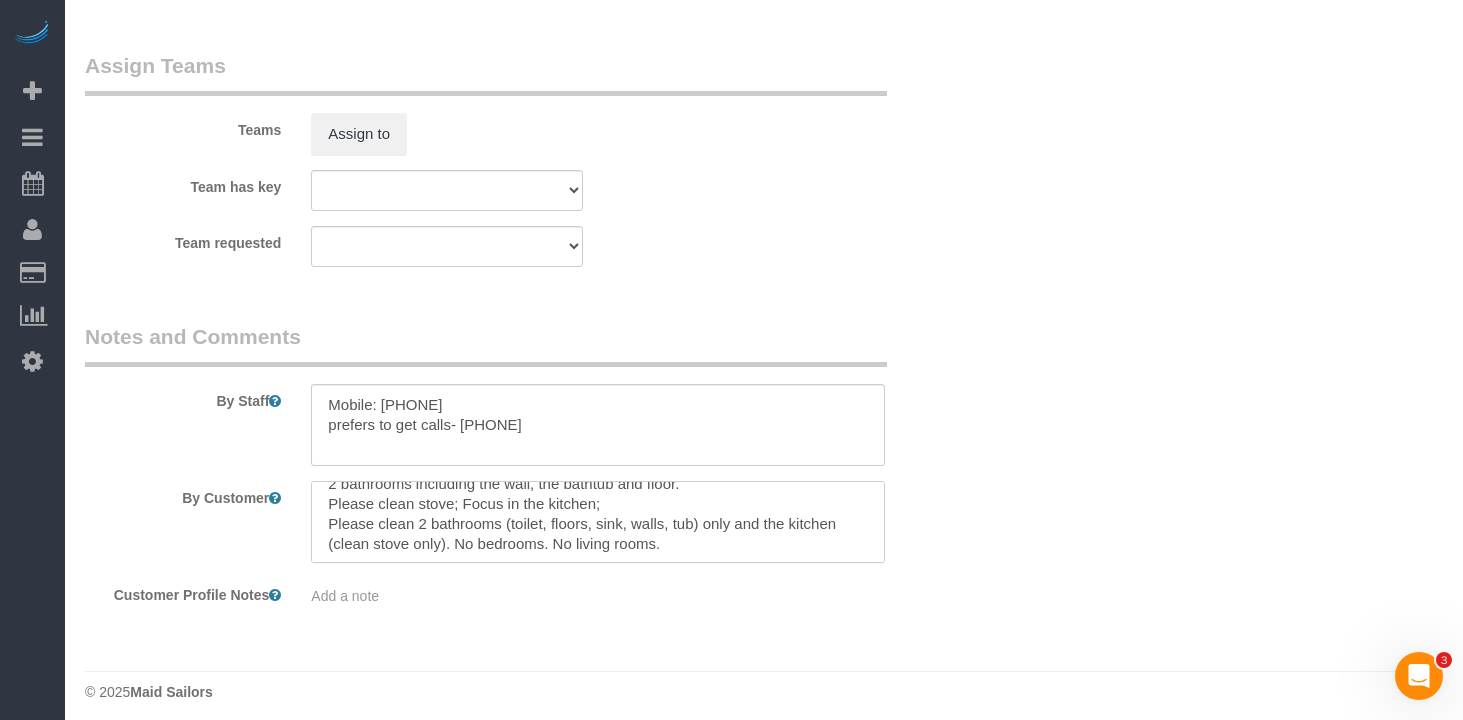 click at bounding box center (598, 522) 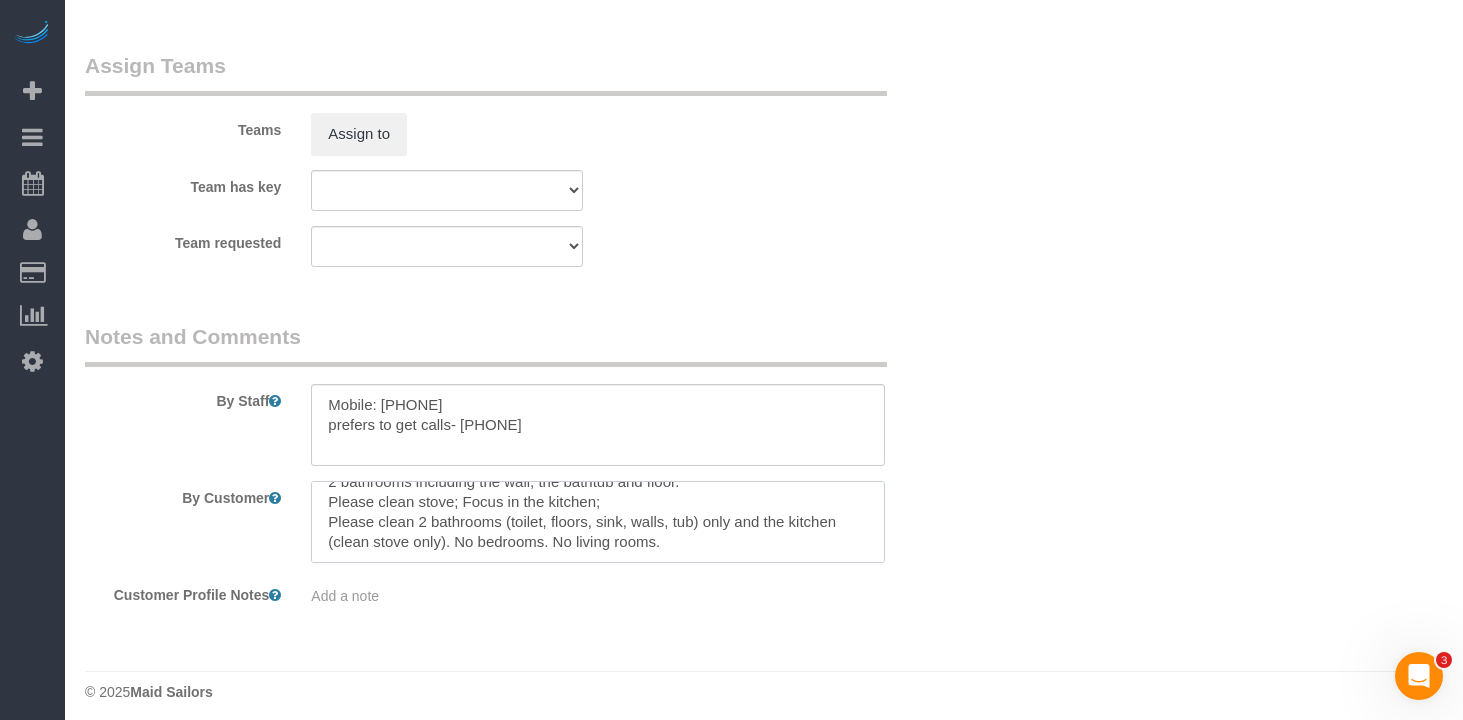 scroll, scrollTop: 0, scrollLeft: 0, axis: both 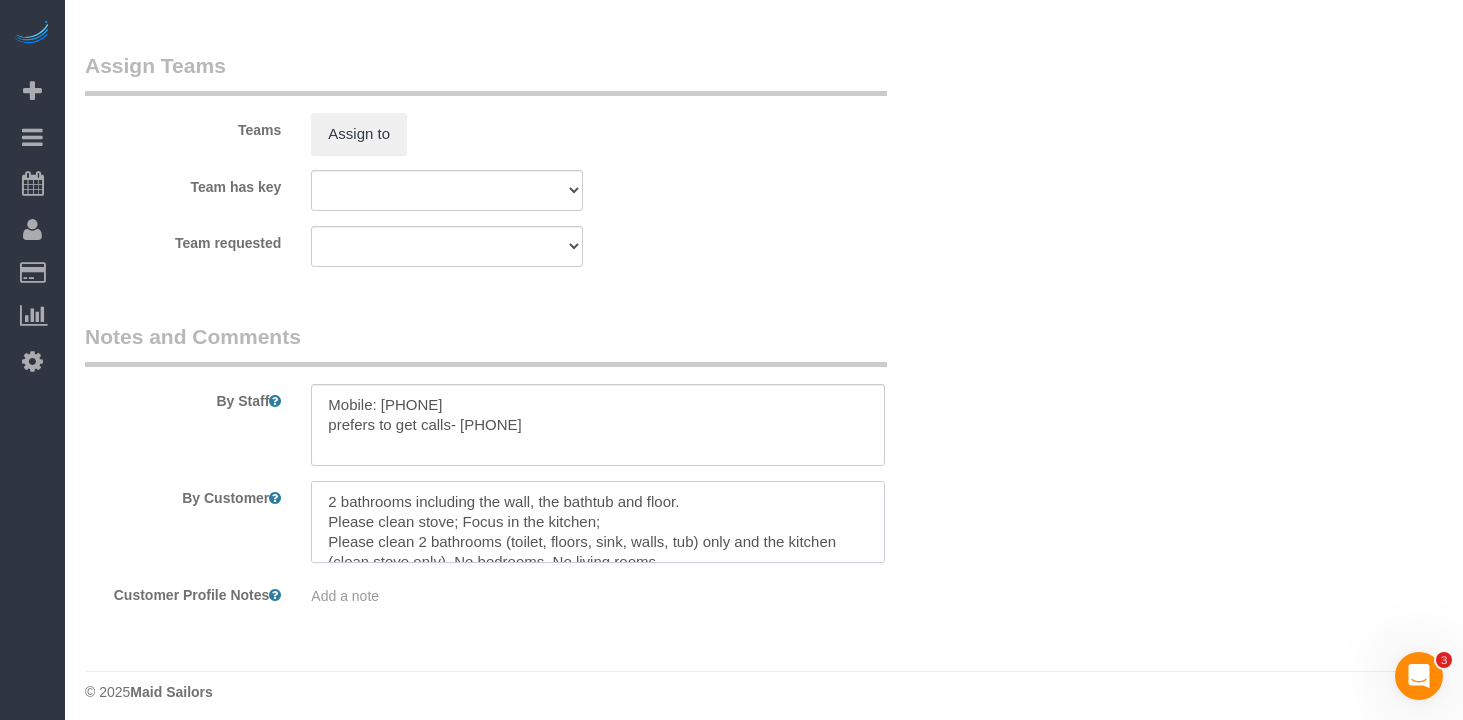 drag, startPoint x: 701, startPoint y: 504, endPoint x: 314, endPoint y: 487, distance: 387.3732 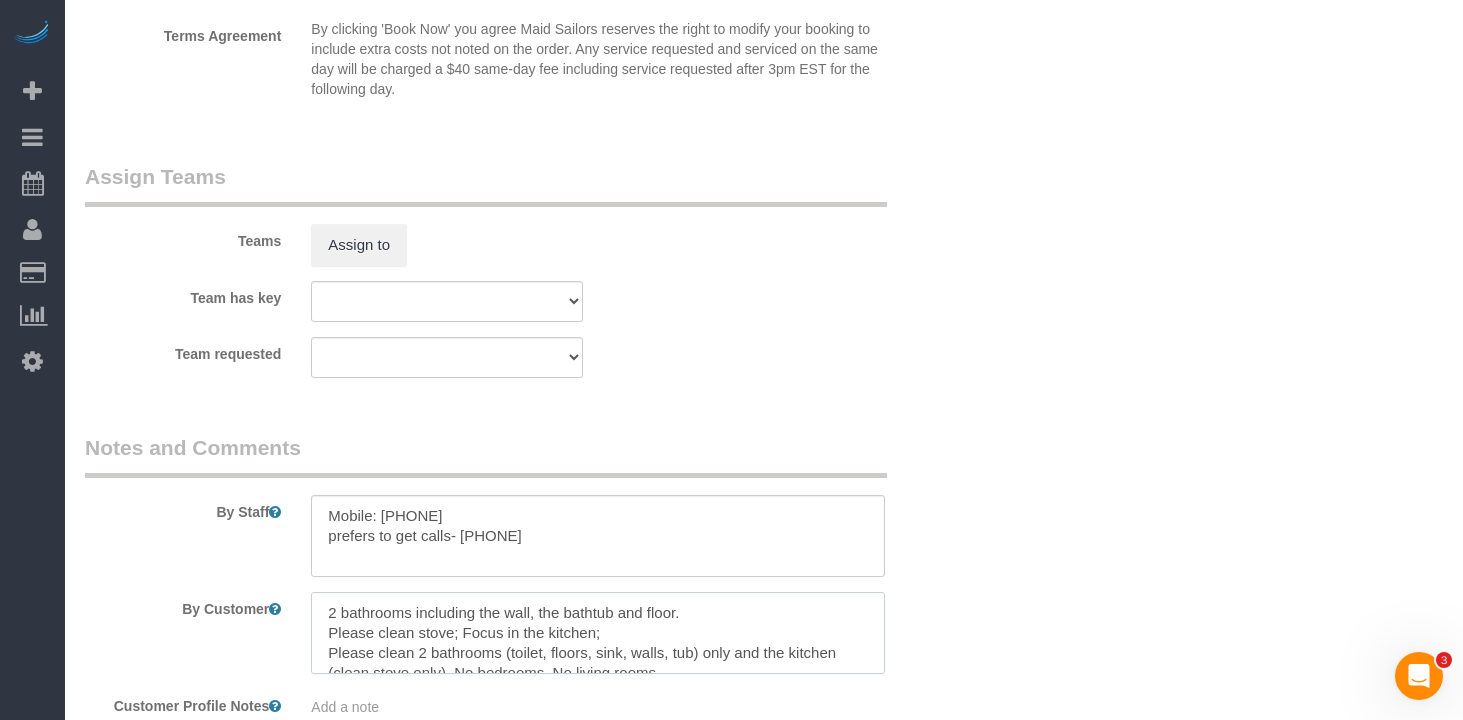 scroll, scrollTop: 2268, scrollLeft: 0, axis: vertical 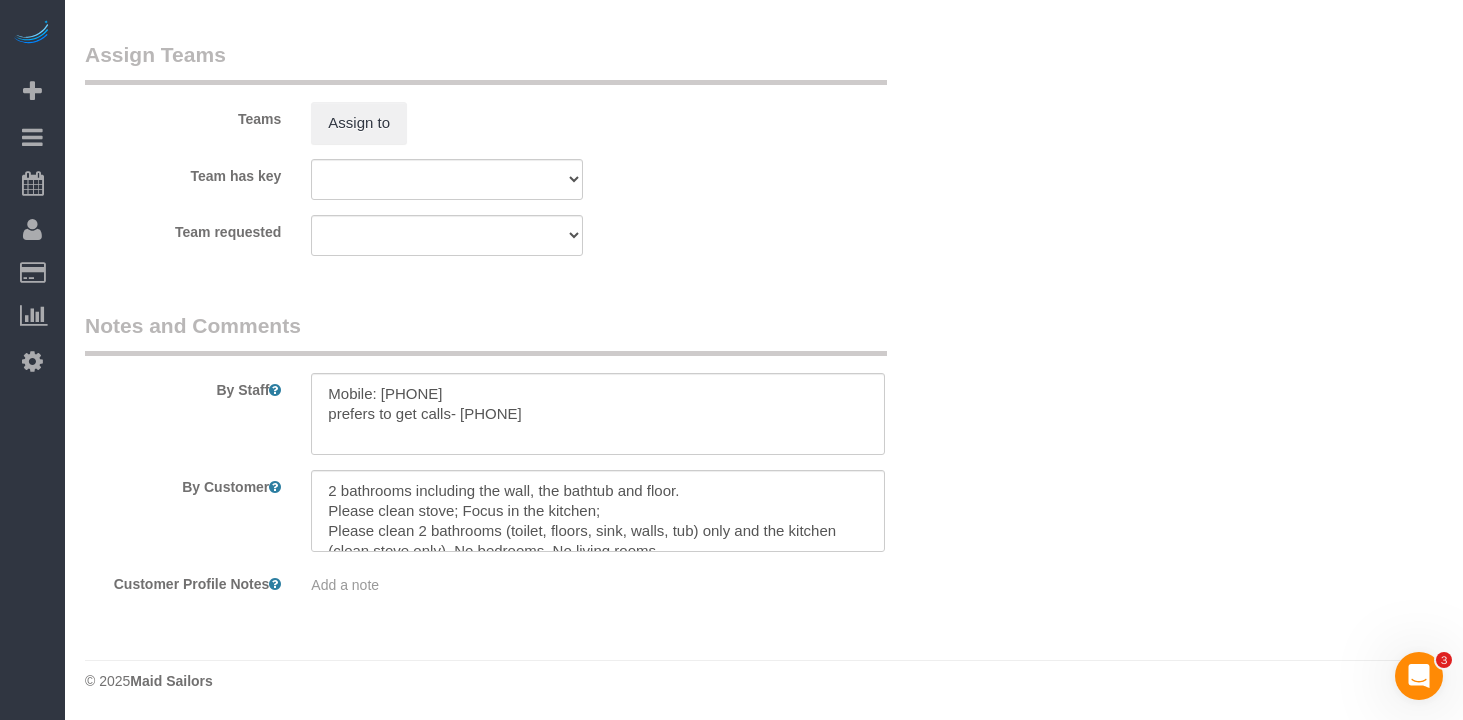 drag, startPoint x: 1057, startPoint y: 509, endPoint x: 1018, endPoint y: 518, distance: 40.024994 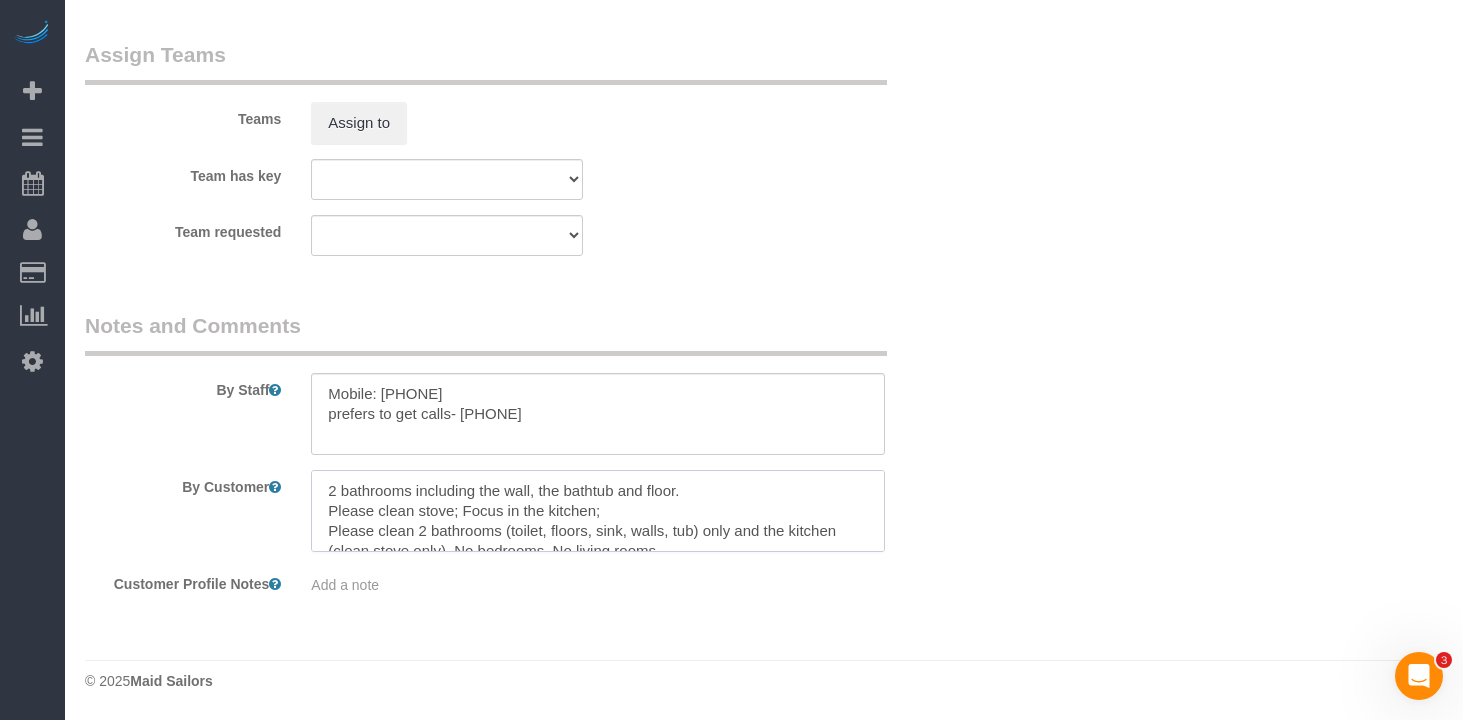 click at bounding box center (598, 511) 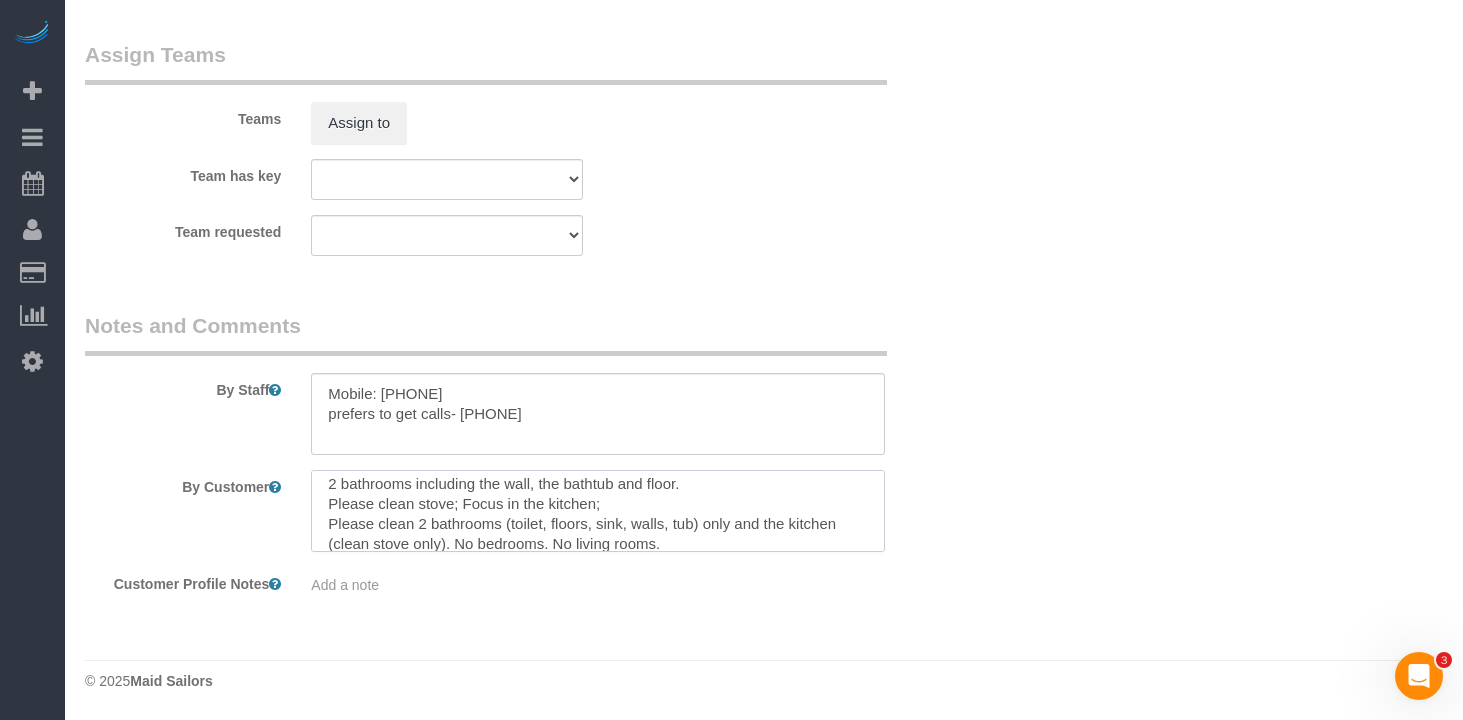 scroll, scrollTop: 6, scrollLeft: 0, axis: vertical 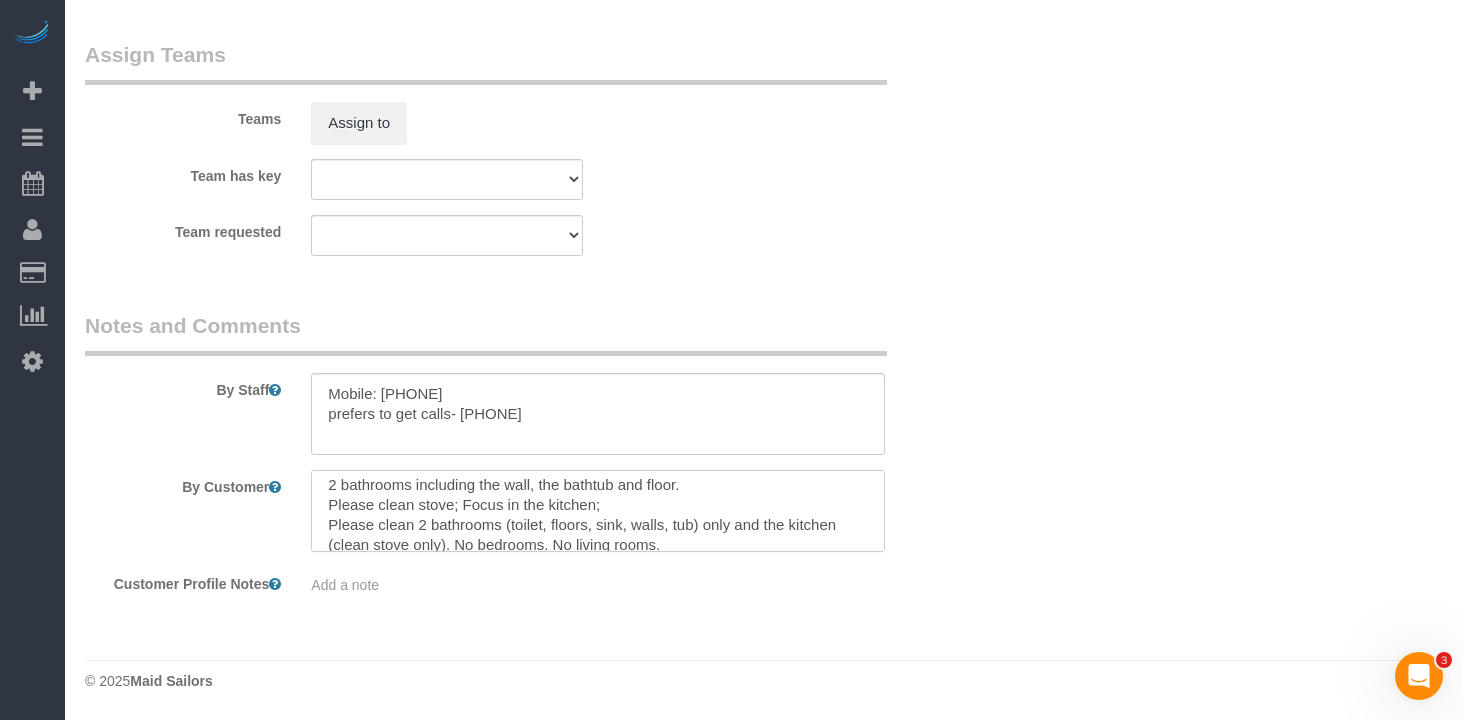 drag, startPoint x: 611, startPoint y: 497, endPoint x: 288, endPoint y: 516, distance: 323.55835 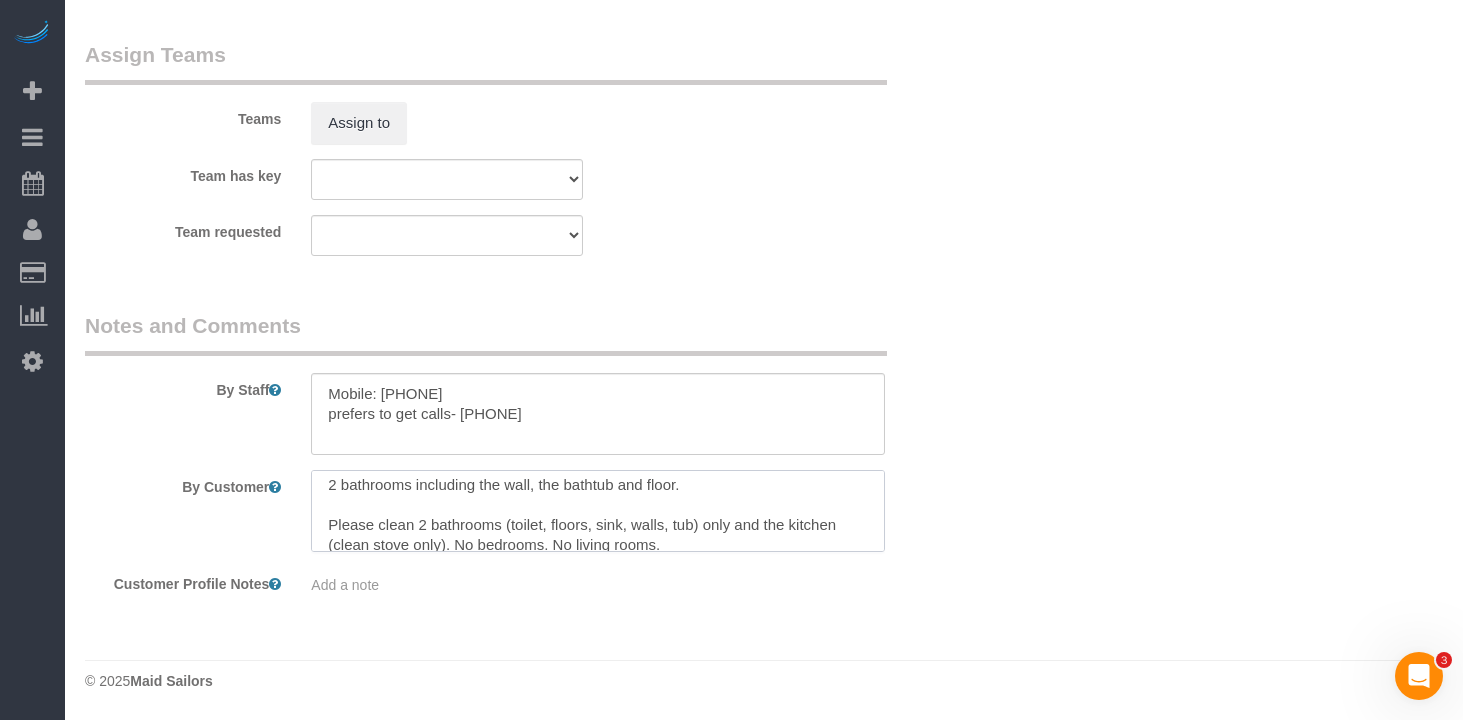 scroll, scrollTop: 20, scrollLeft: 0, axis: vertical 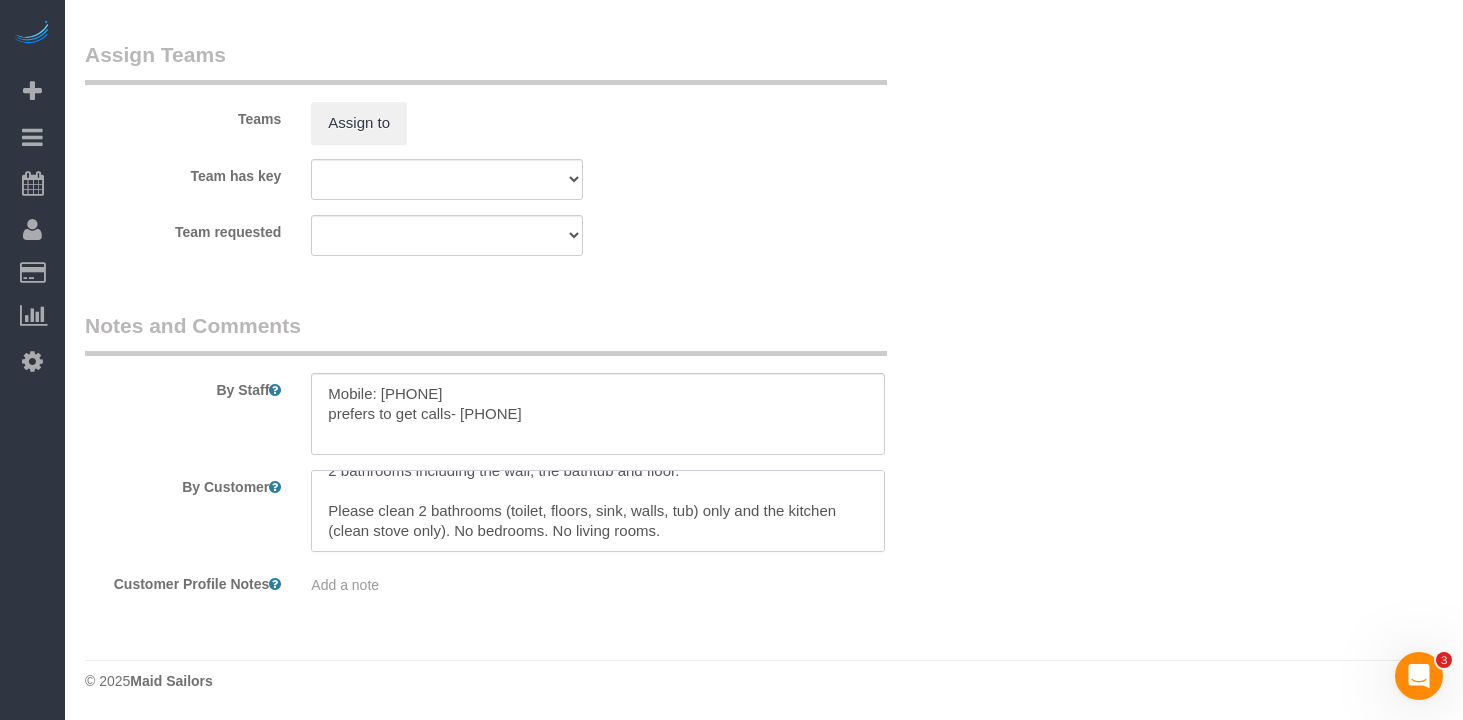 click at bounding box center (598, 511) 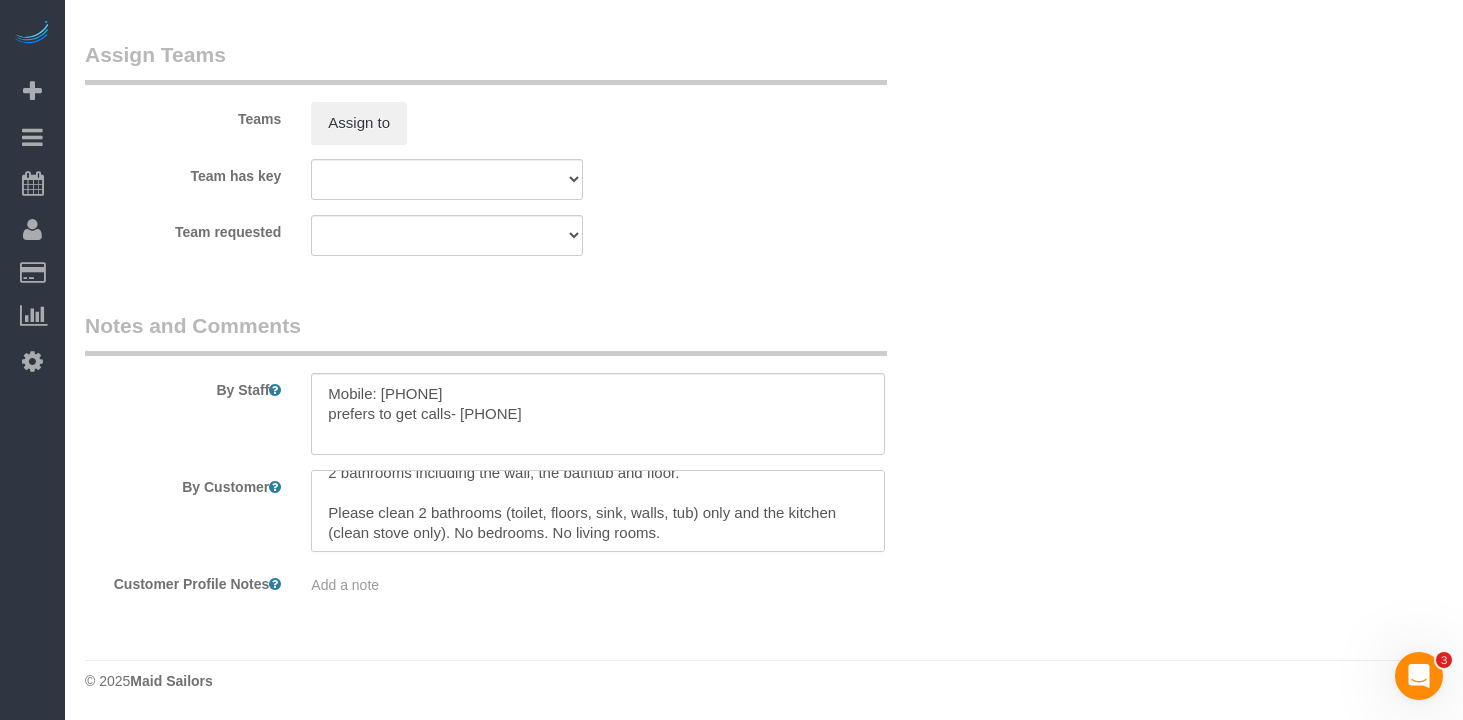scroll, scrollTop: 20, scrollLeft: 0, axis: vertical 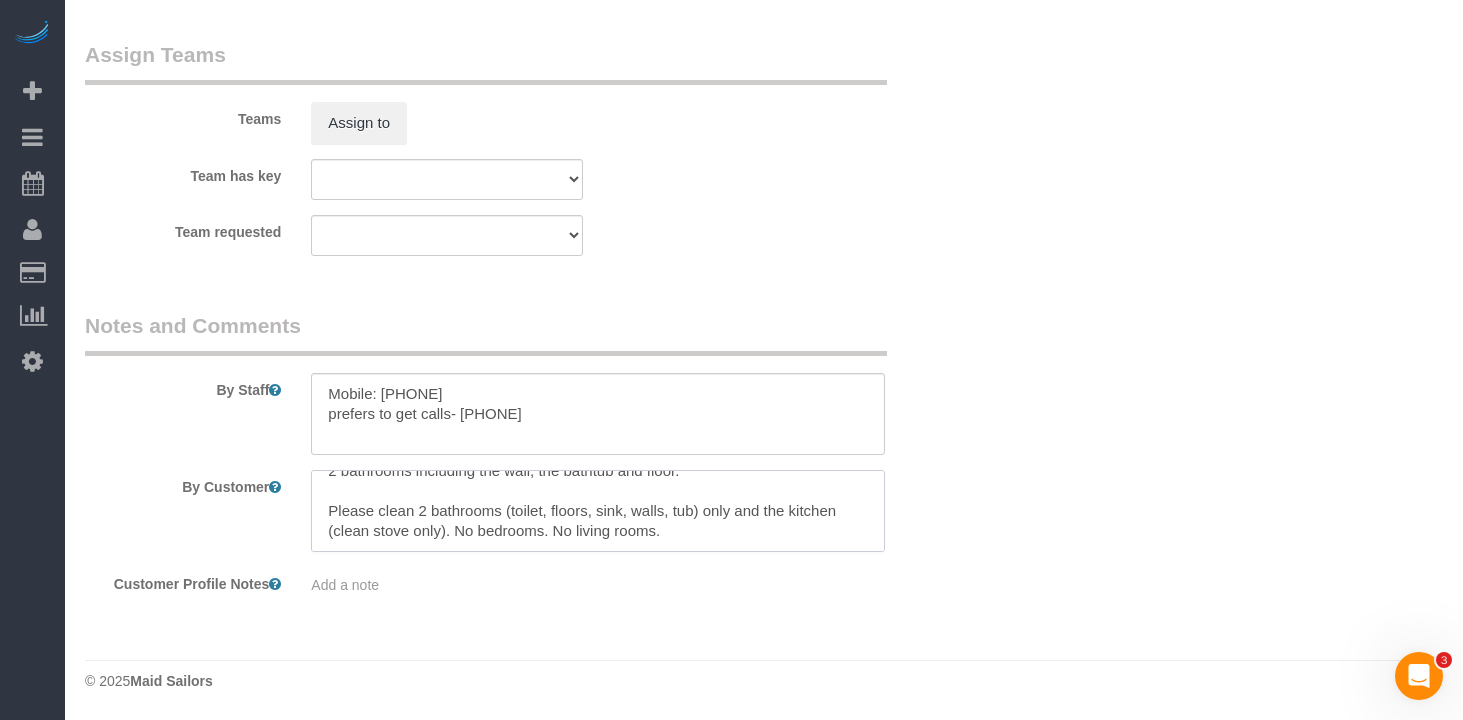 click at bounding box center (598, 511) 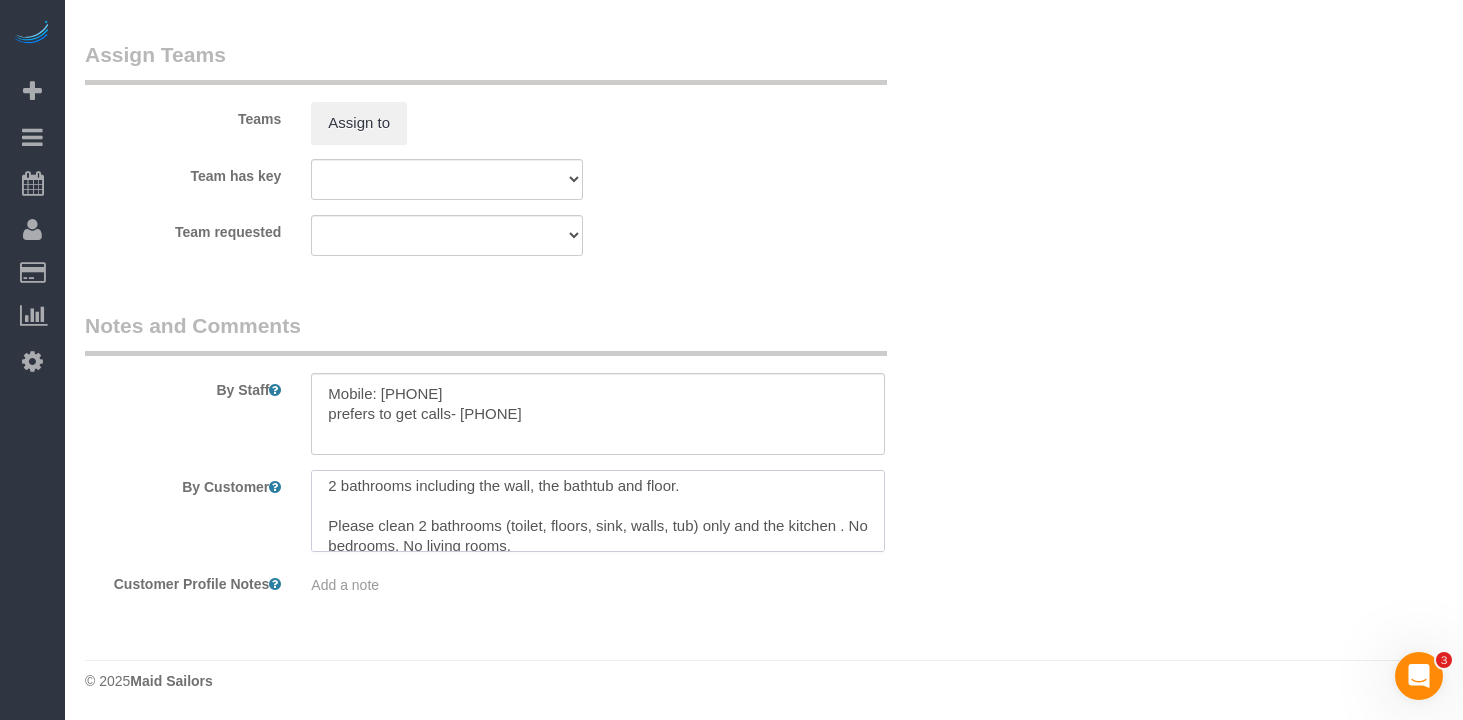 scroll, scrollTop: 20, scrollLeft: 0, axis: vertical 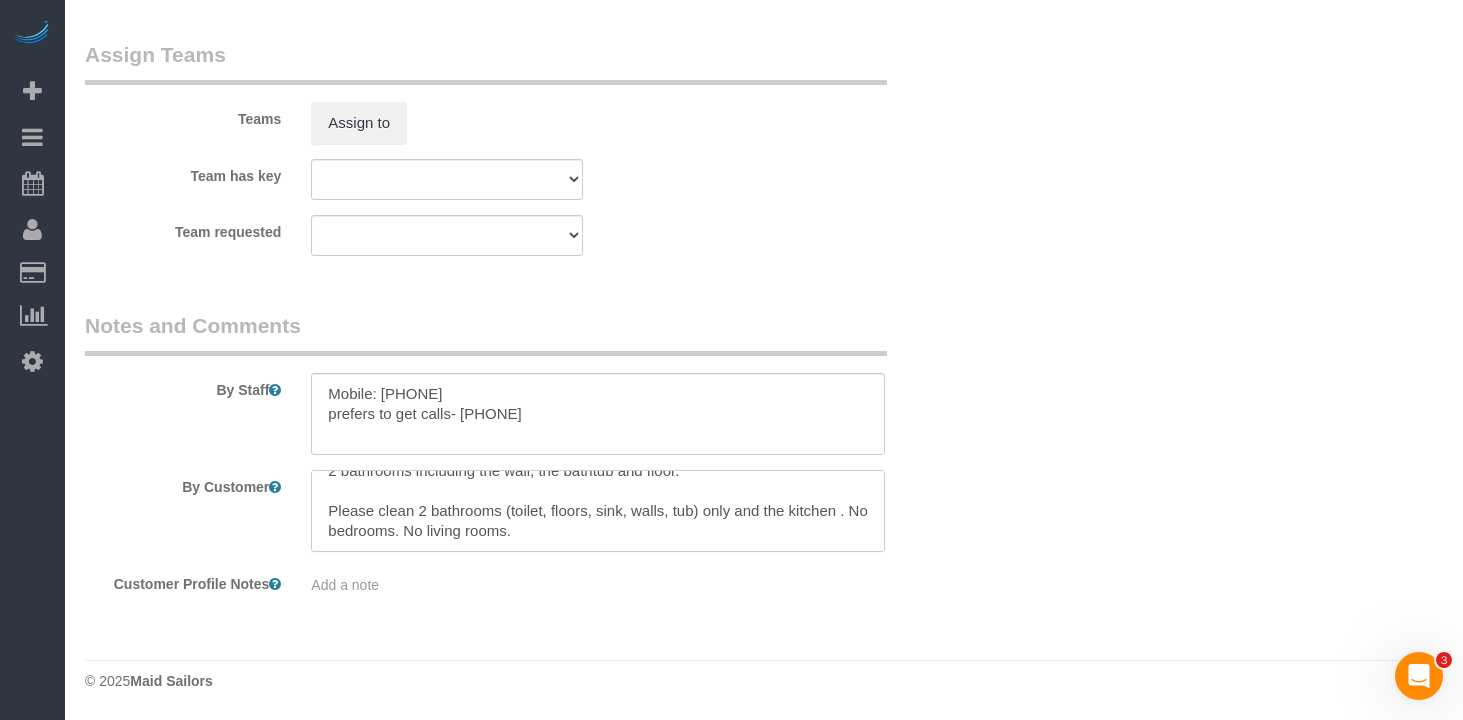 click at bounding box center (598, 511) 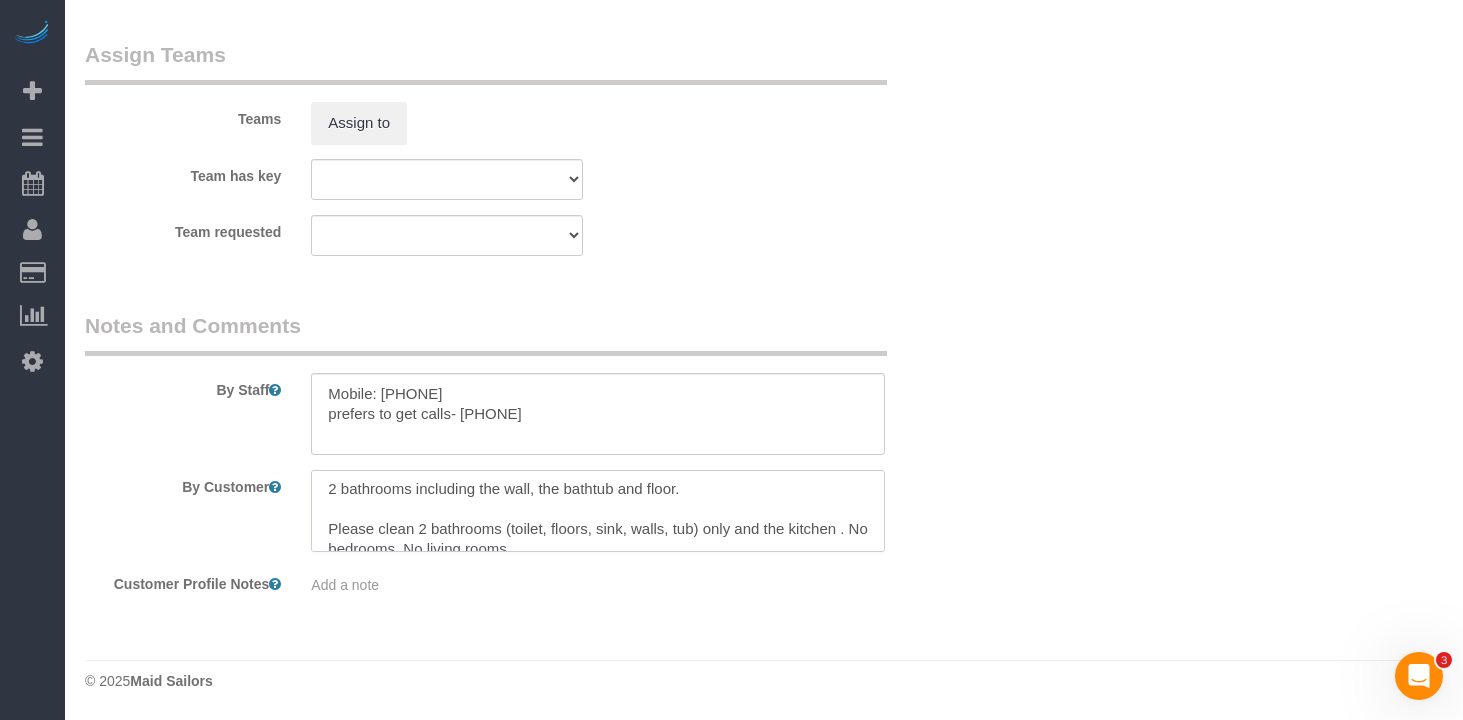 scroll, scrollTop: 0, scrollLeft: 0, axis: both 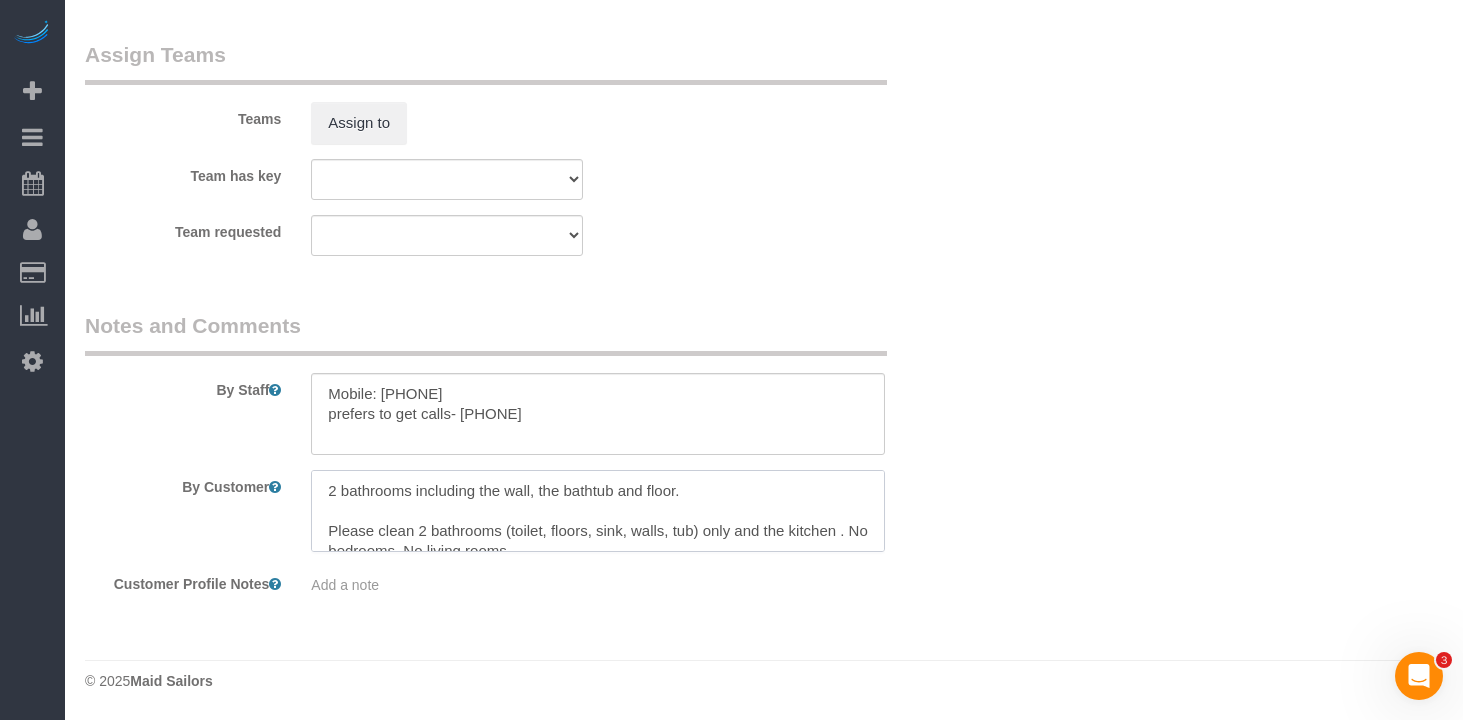 drag, startPoint x: 609, startPoint y: 507, endPoint x: 290, endPoint y: 481, distance: 320.0578 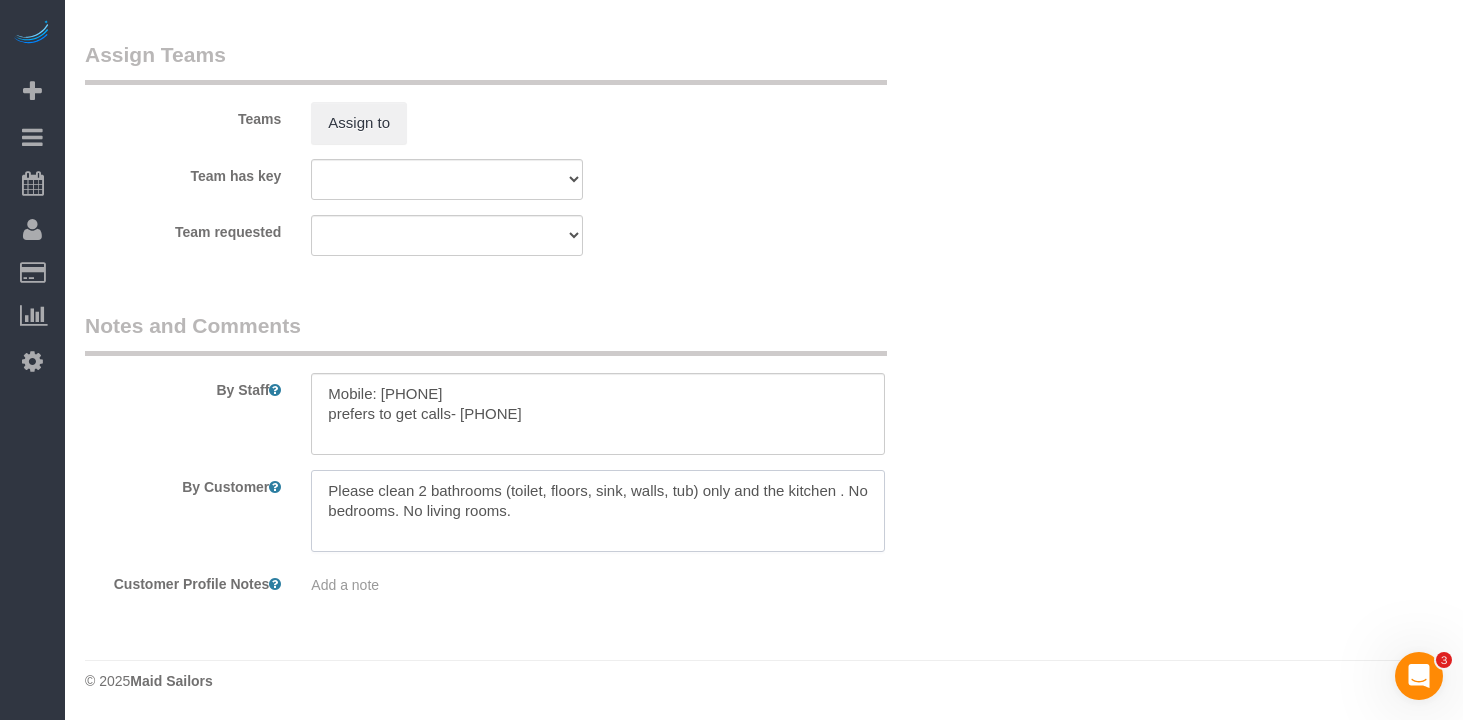 click at bounding box center (598, 511) 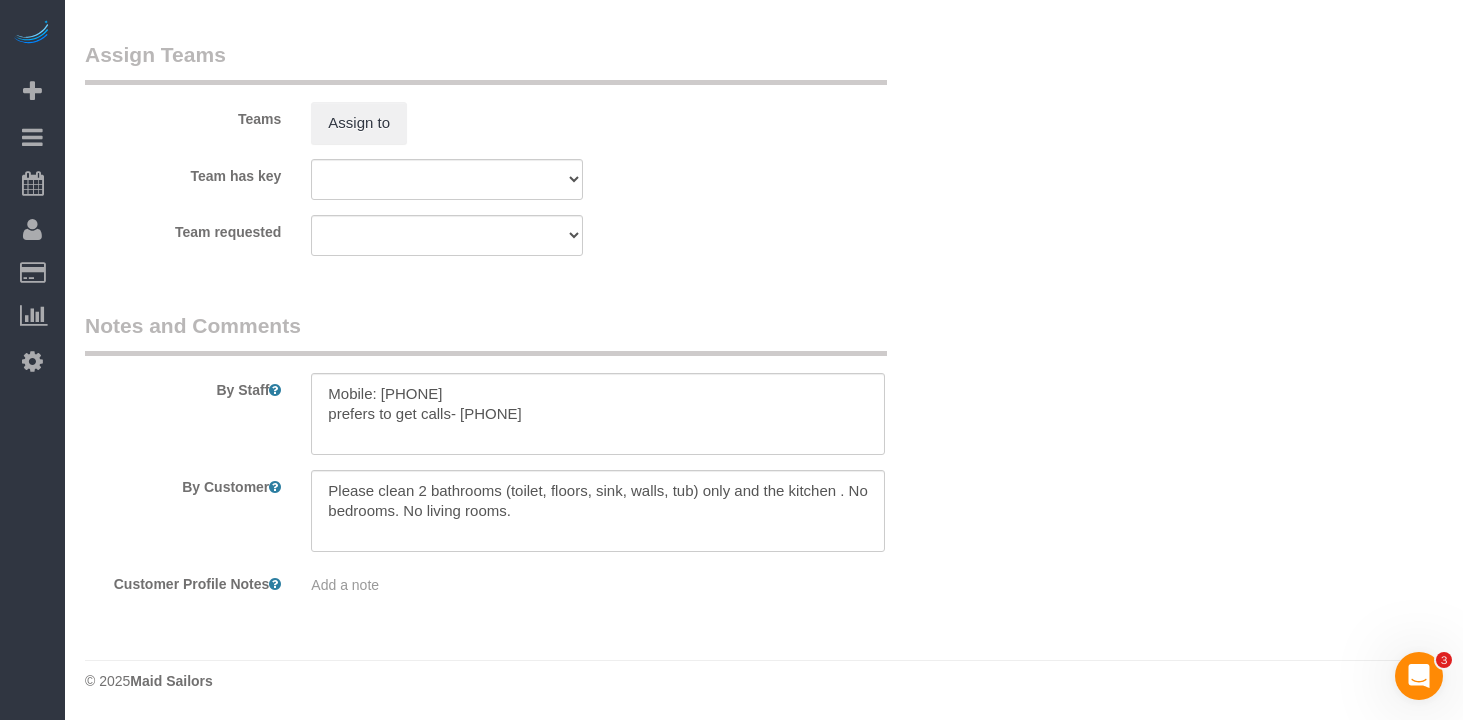 click on "Who
Email
[EMAIL]
Name *
[FIRST]
[LAST]
Cellphone number is in notes
Emailed Yelp Pitch
No texts landline
Where
Address
[NUMBER] [STREET], Apt.[NUMBER][LETTER]
[CITY]
[STATE]
AL
AR
AZ
CA
CO
CT
DC
DE
FL
GA
HI
IA
ID
IL
IN
KS
KY
LA
MA
MD
ME
MI
MN" at bounding box center (764, -772) 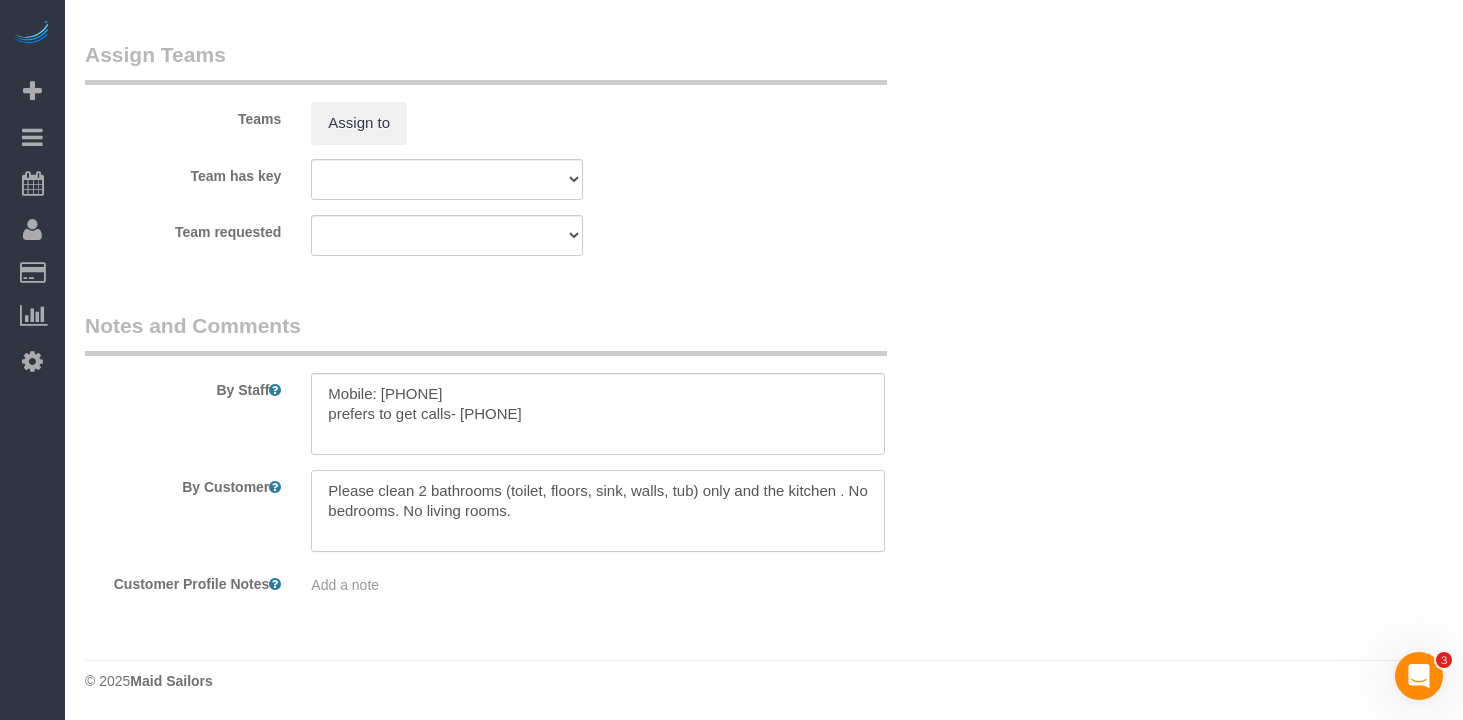 click at bounding box center (598, 511) 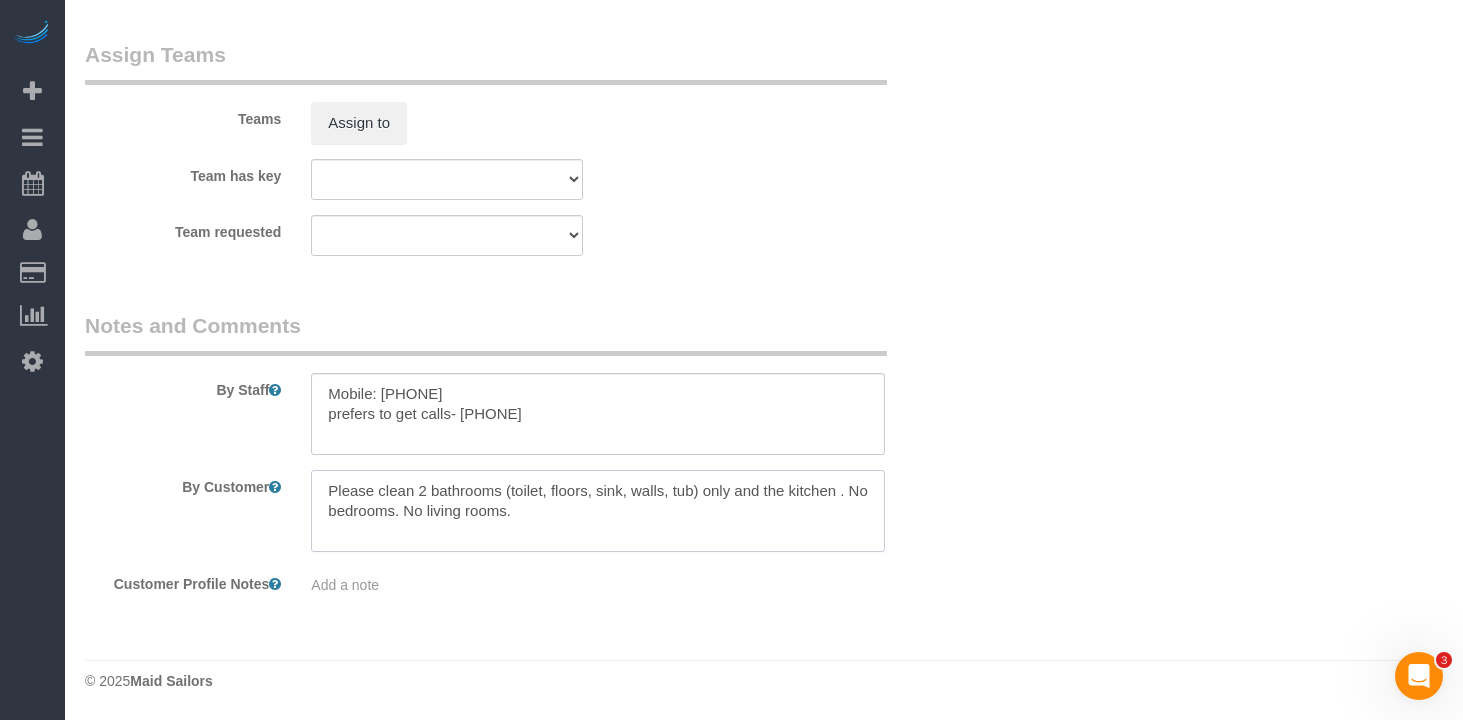 click at bounding box center [598, 511] 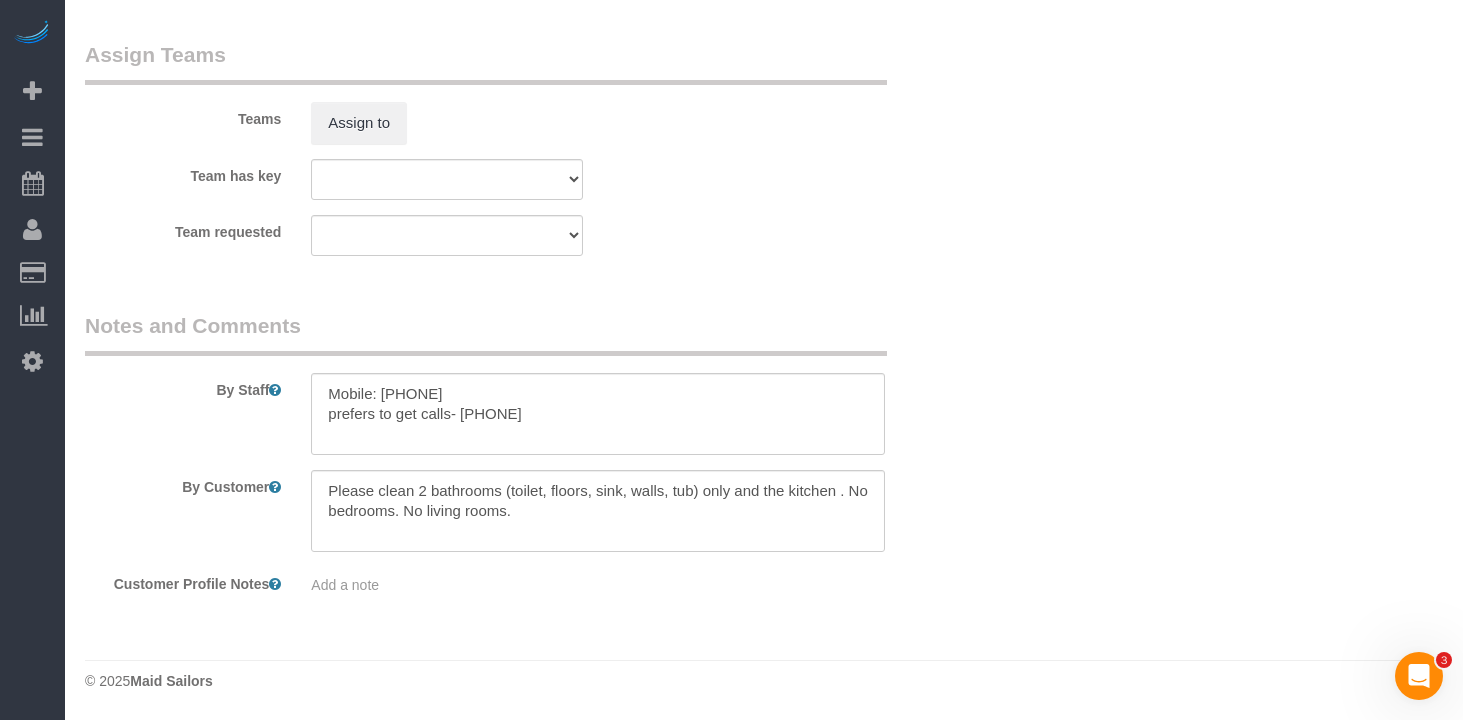 click on "Who
Email
[EMAIL]
Name *
[FIRST]
[LAST]
Cellphone number is in notes
Emailed Yelp Pitch
No texts landline
Where
Address
[NUMBER] [STREET], Apt.[NUMBER][LETTER]
[CITY]
[STATE]
AL
AR
AZ
CA
CO
CT
DC
DE
FL
GA
HI
IA
ID
IL
IN
KS
KY
LA
MA
MD
ME
MI
MN" at bounding box center (764, -772) 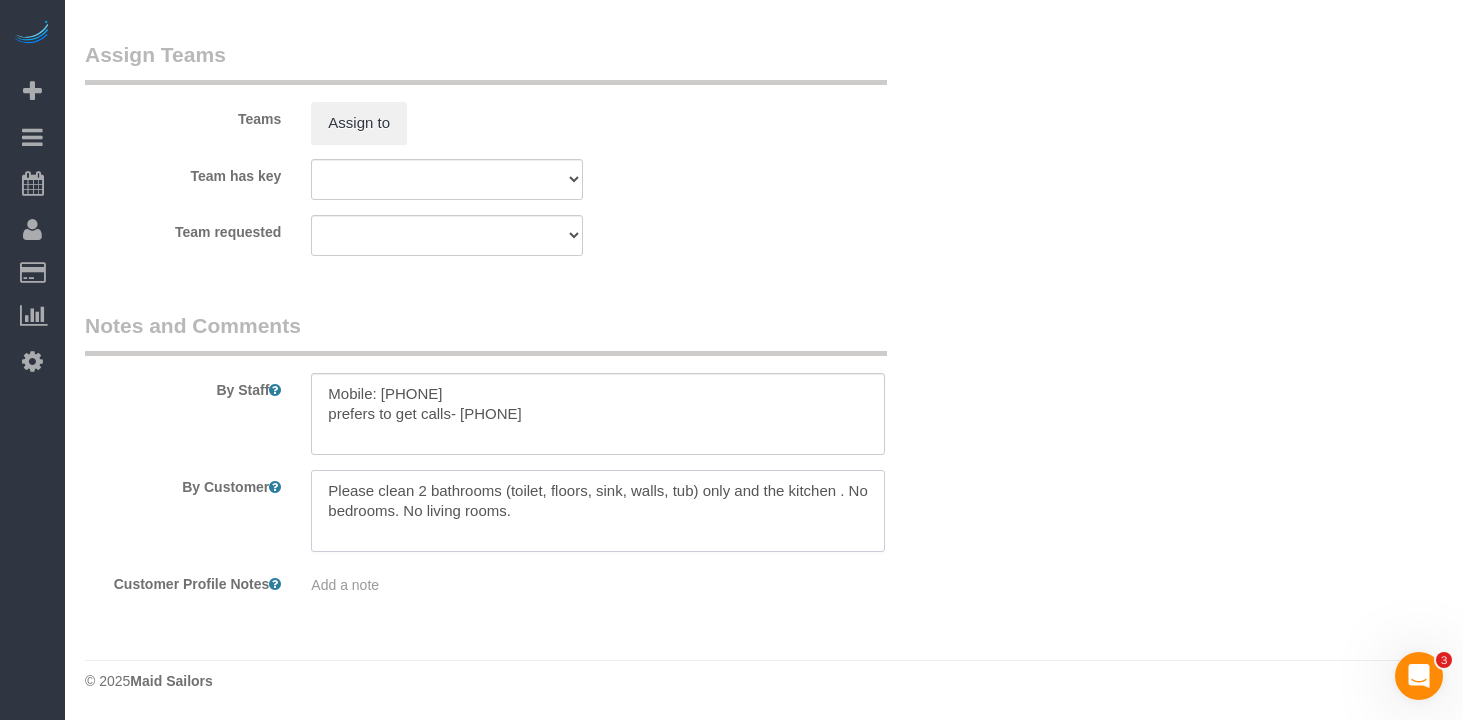 click at bounding box center [598, 511] 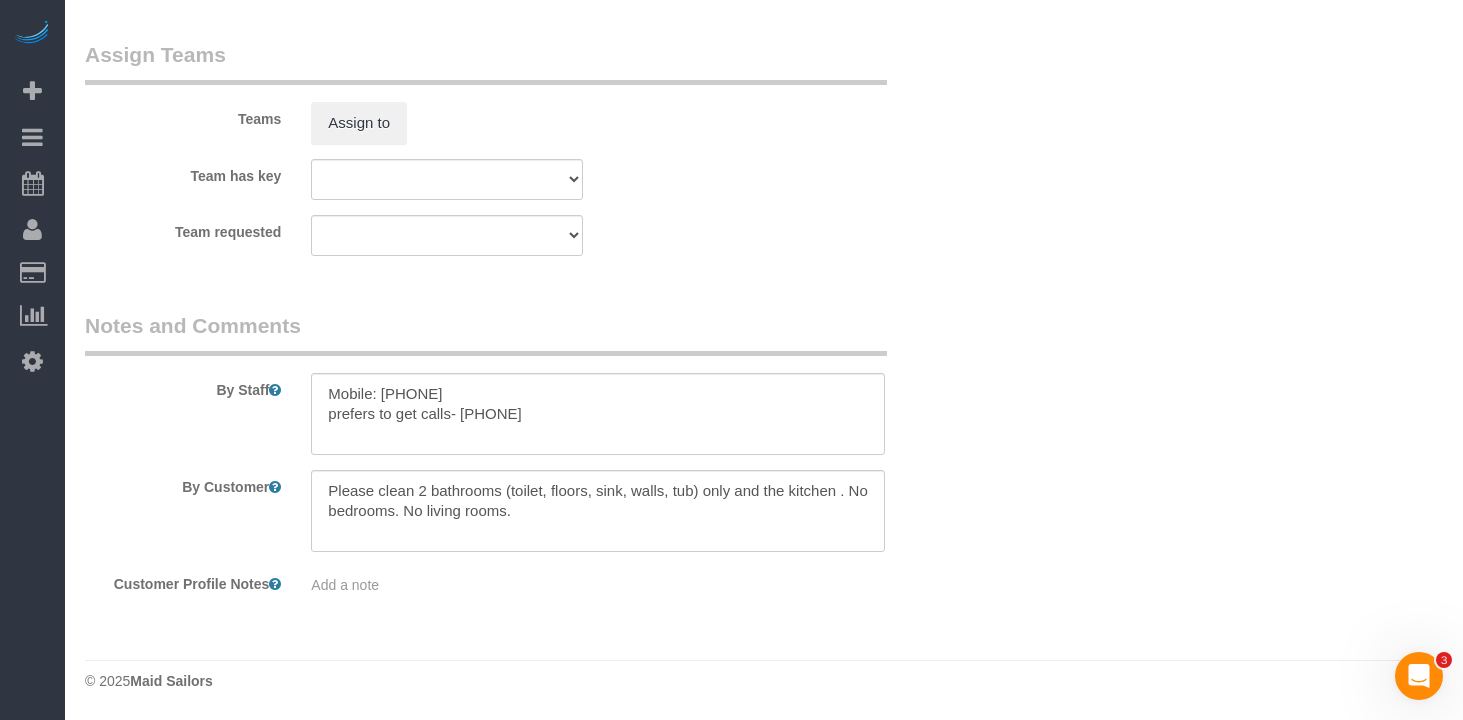 click on "Notes and Comments" at bounding box center [486, 333] 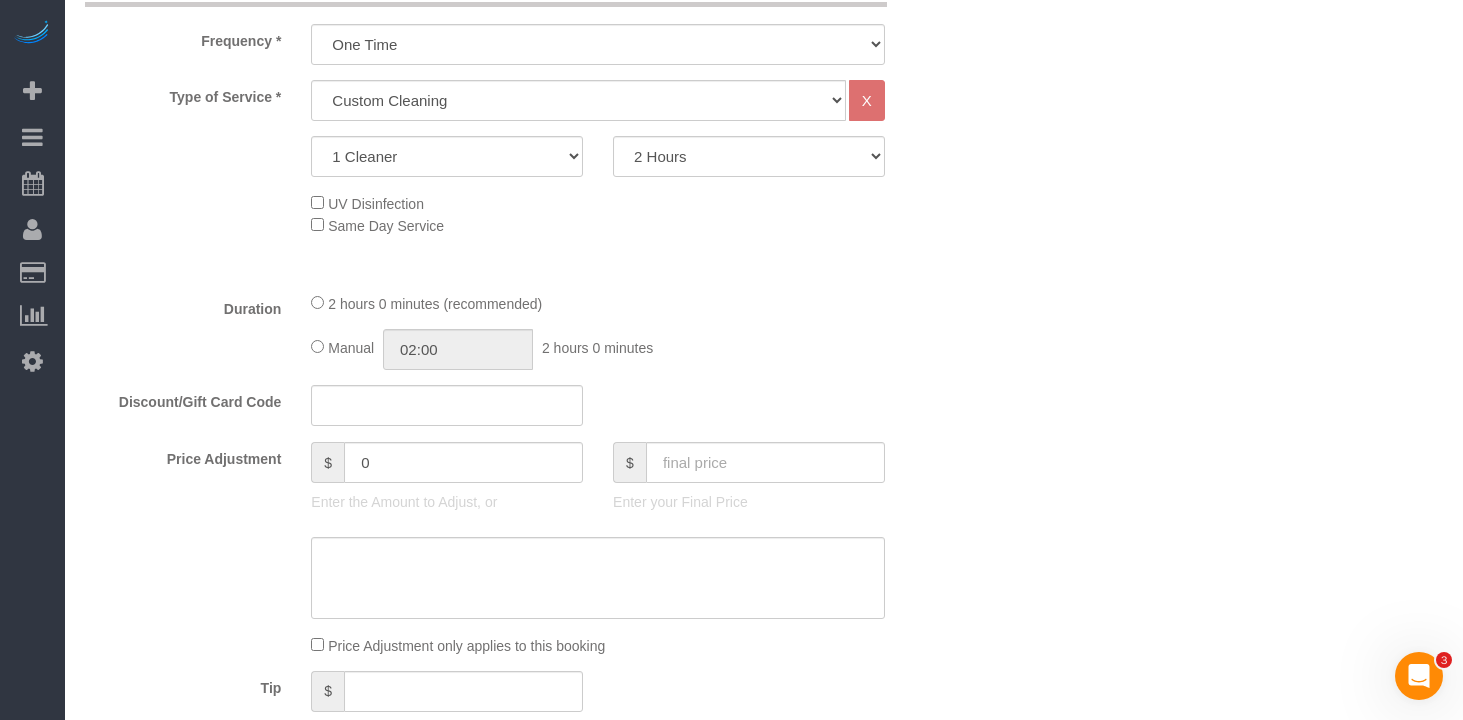 scroll, scrollTop: 576, scrollLeft: 0, axis: vertical 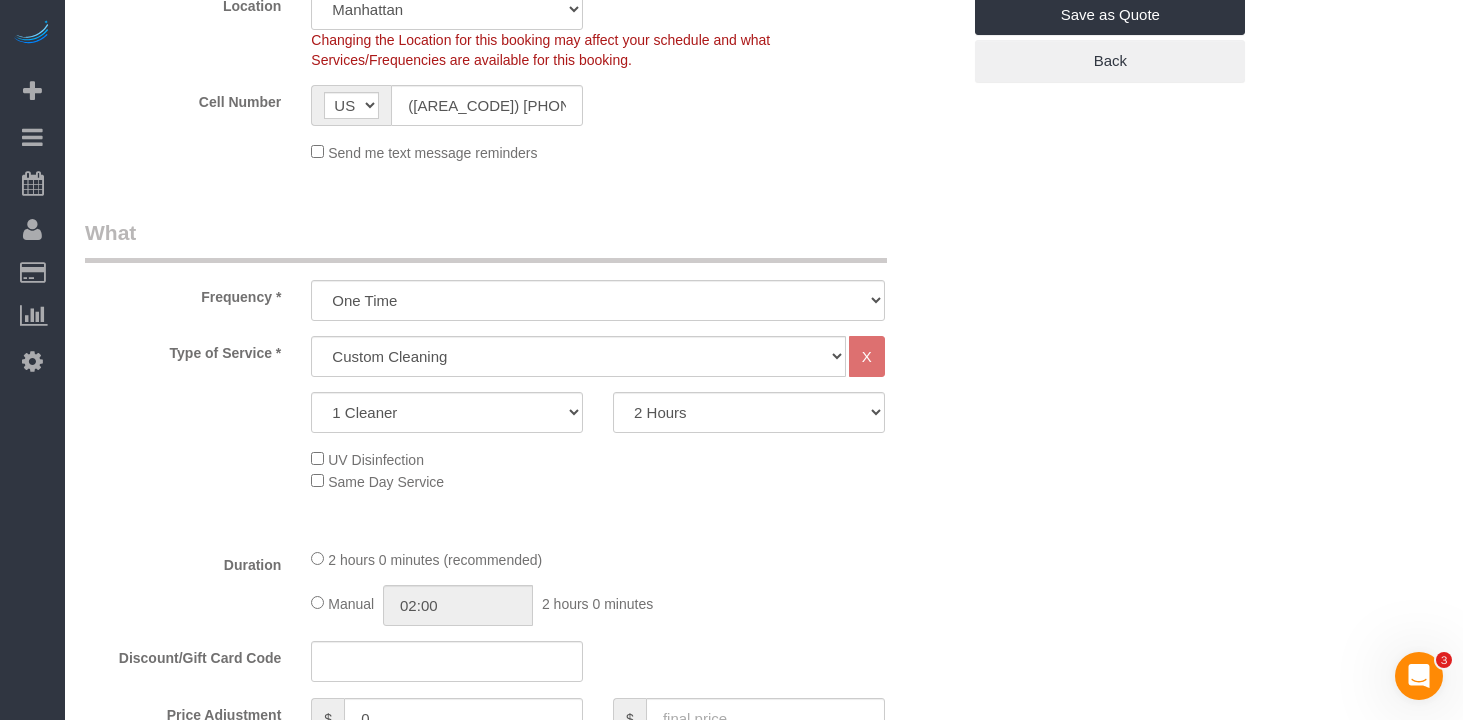 click on "UV Disinfection
Same Day Service" 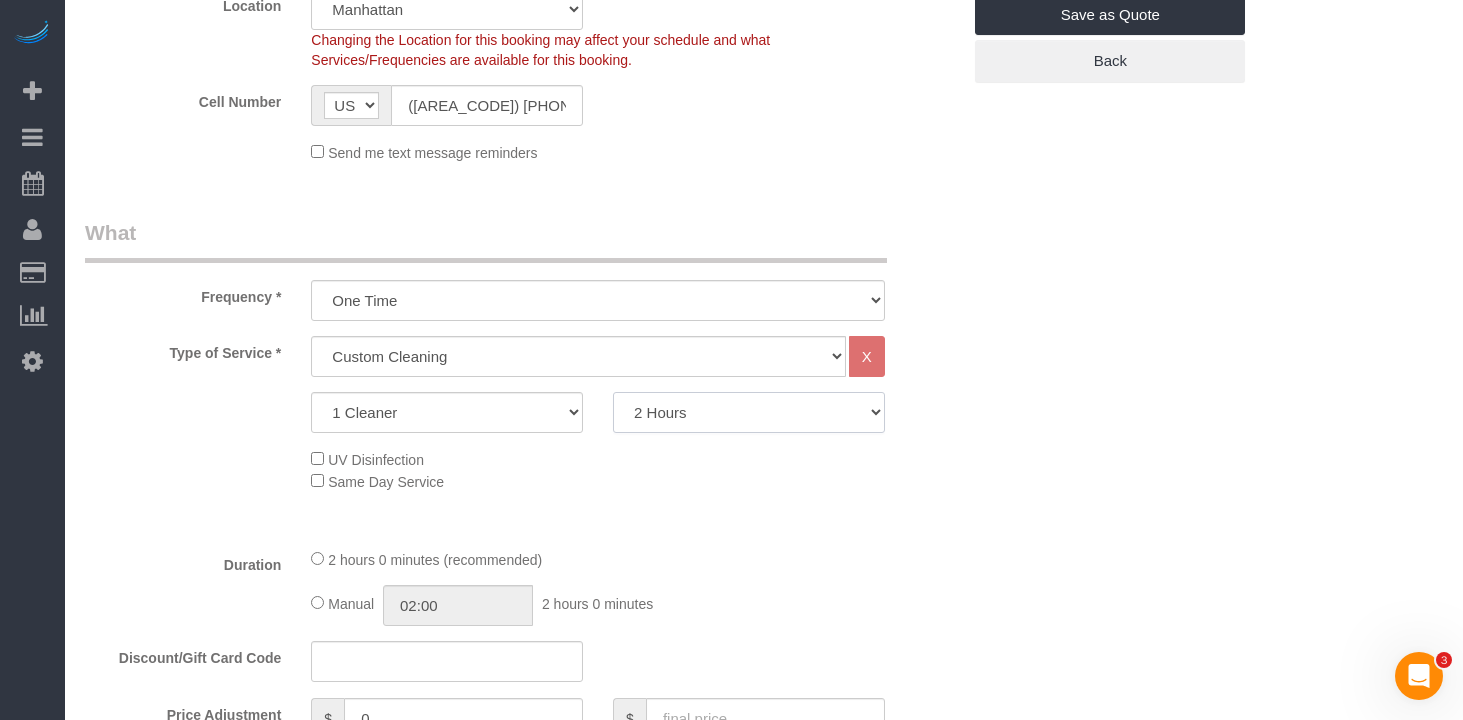 click on "2 Hours
2.5 Hours
3 Hours
3.5 Hours
4 Hours
4.5 Hours
5 Hours
5.5 Hours
6 Hours
6.5 Hours
7 Hours
7.5 Hours
8 Hours
8.5 Hours
9 Hours
9.5 Hours
10 Hours
10.5 Hours
11 Hours
11.5 Hours
12 Hours
12.5 Hours
13 Hours
13.5 Hours
14 Hours
14.5 Hours
15 Hours
15.5 Hours
16 Hours
16.5 Hours" 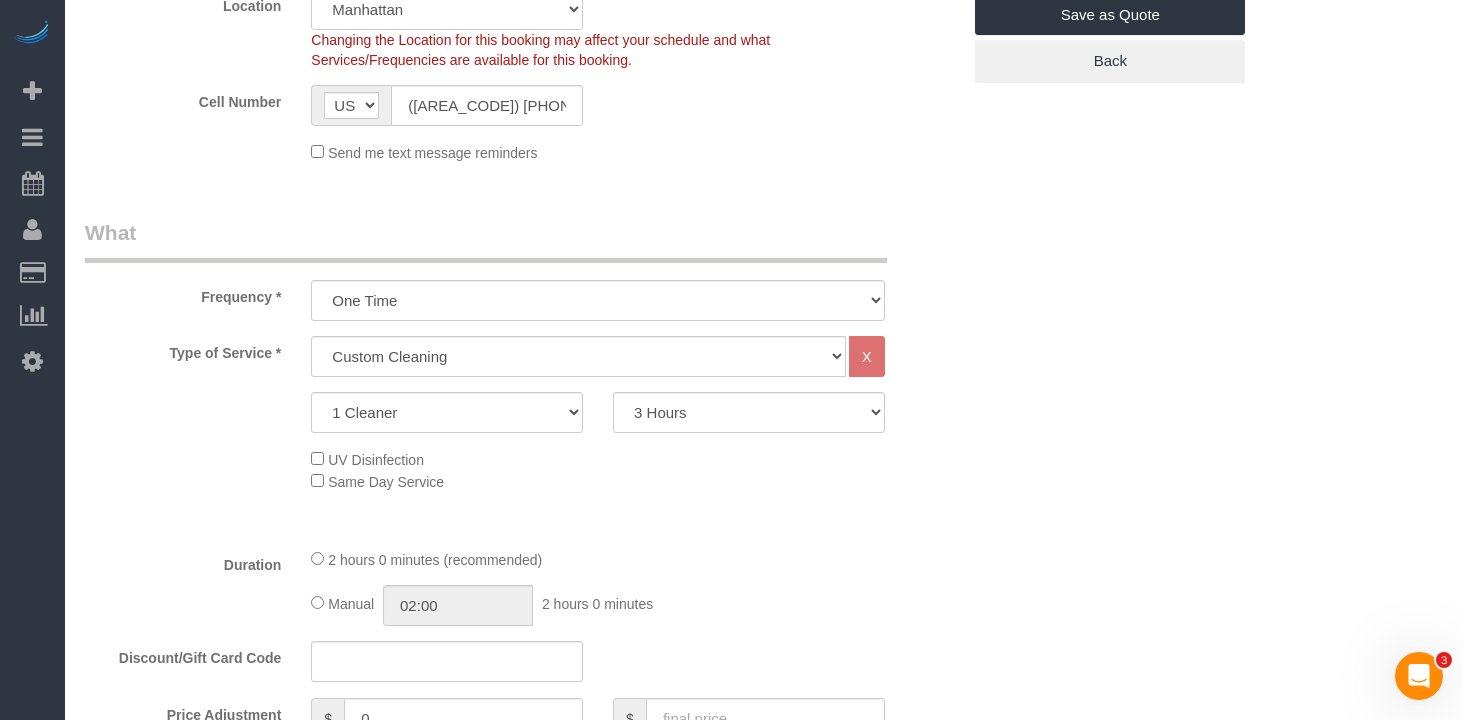 click on "Who
Email
[EMAIL]
Name *
[FIRST]
[LAST]
Cellphone number is in notes
Emailed Yelp Pitch
No texts landline
Where
Address
[NUMBER] [STREET], Apt.[NUMBER][LETTER]
[CITY]
[STATE]
AL
AR
AZ
CA
CO
CT
DC
DE
FL
GA
HI
IA
ID
IL
IN
KS
KY
LA
MA
MD
ME
MI
MN" at bounding box center (764, 920) 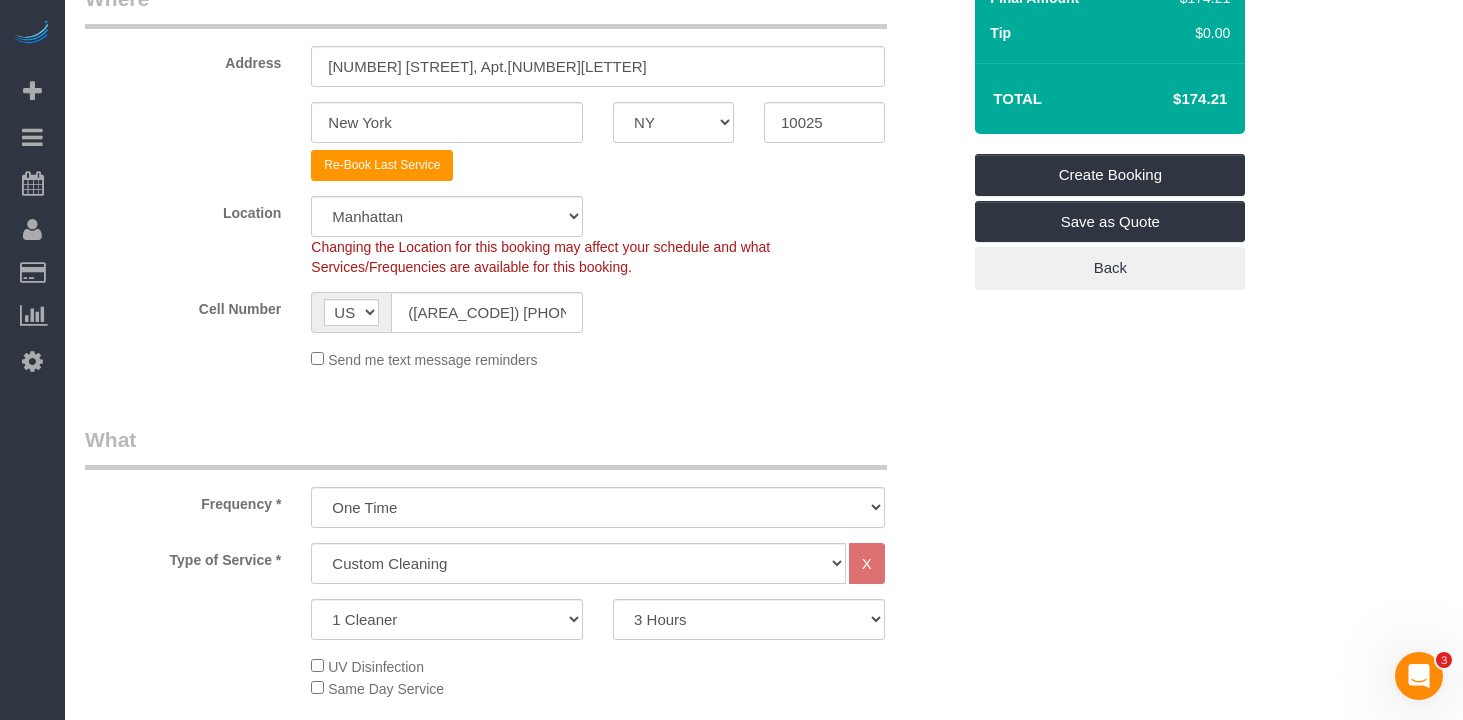 scroll, scrollTop: 0, scrollLeft: 0, axis: both 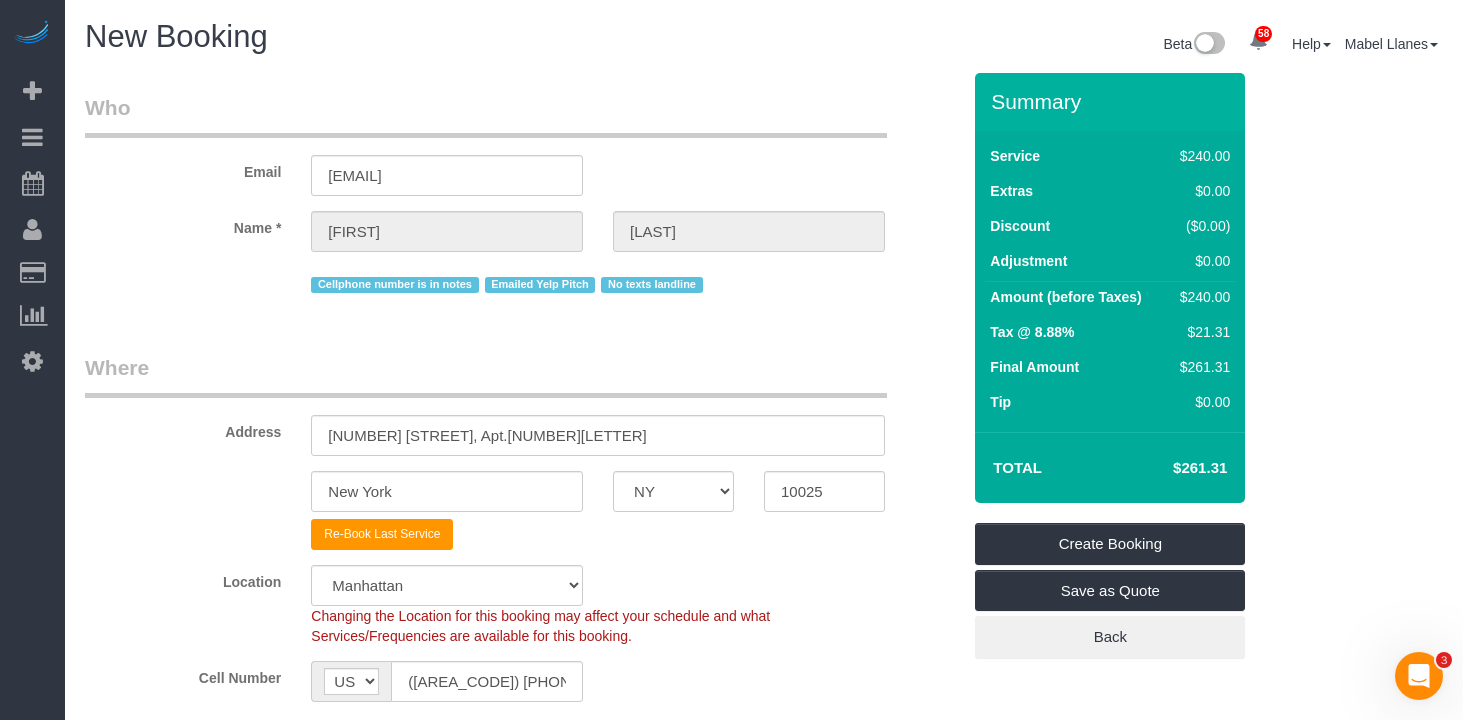 select on "spot57" 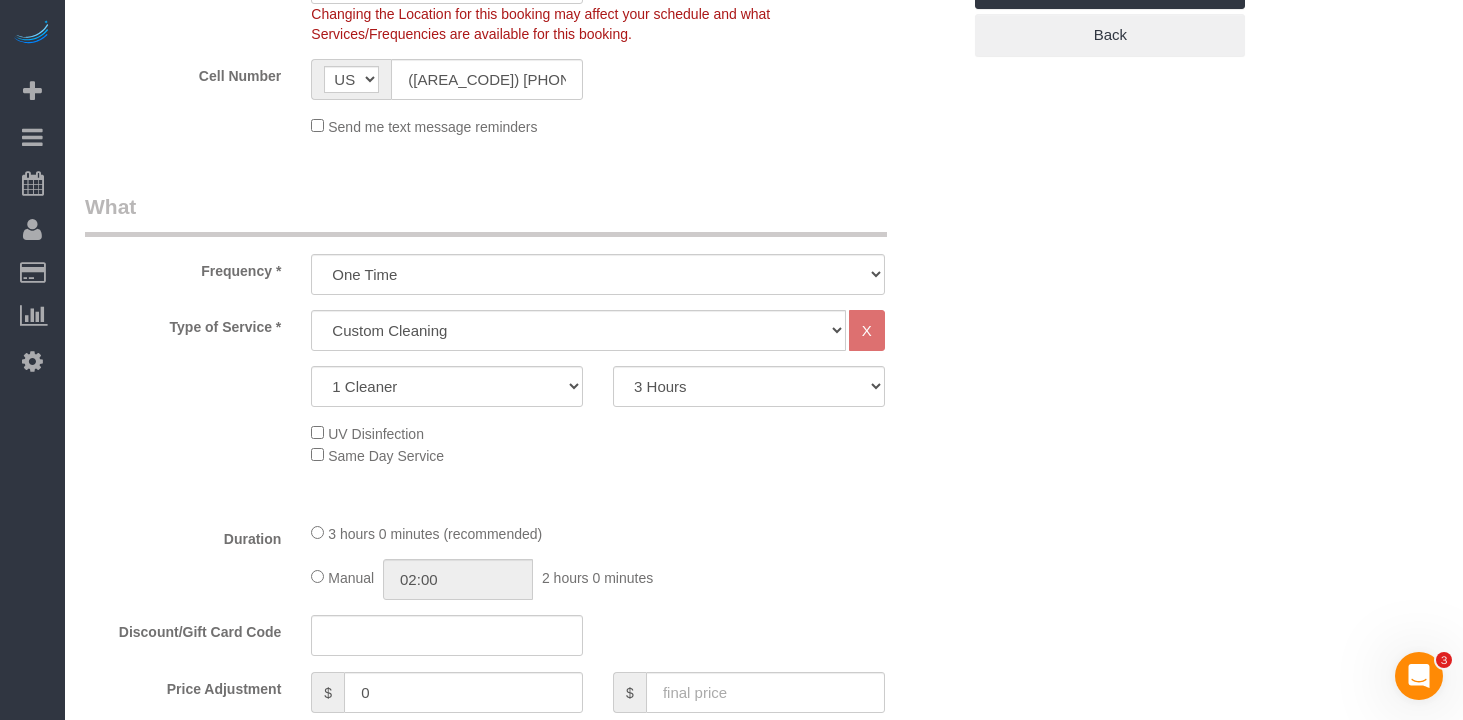 scroll, scrollTop: 603, scrollLeft: 0, axis: vertical 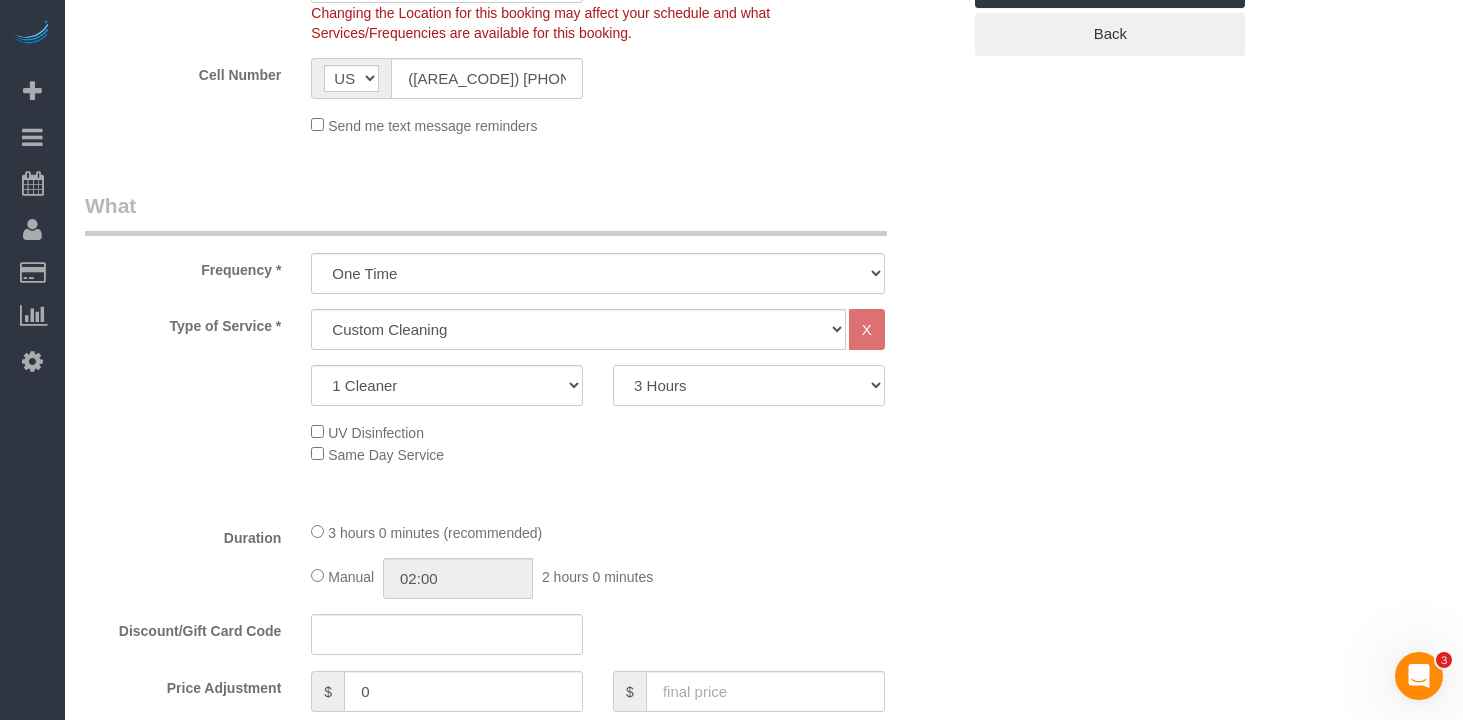 click on "2 Hours
2.5 Hours
3 Hours
3.5 Hours
4 Hours
4.5 Hours
5 Hours
5.5 Hours
6 Hours
6.5 Hours
7 Hours
7.5 Hours
8 Hours
8.5 Hours
9 Hours
9.5 Hours
10 Hours
10.5 Hours
11 Hours
11.5 Hours
12 Hours
12.5 Hours
13 Hours
13.5 Hours
14 Hours
14.5 Hours
15 Hours
15.5 Hours
16 Hours
16.5 Hours" 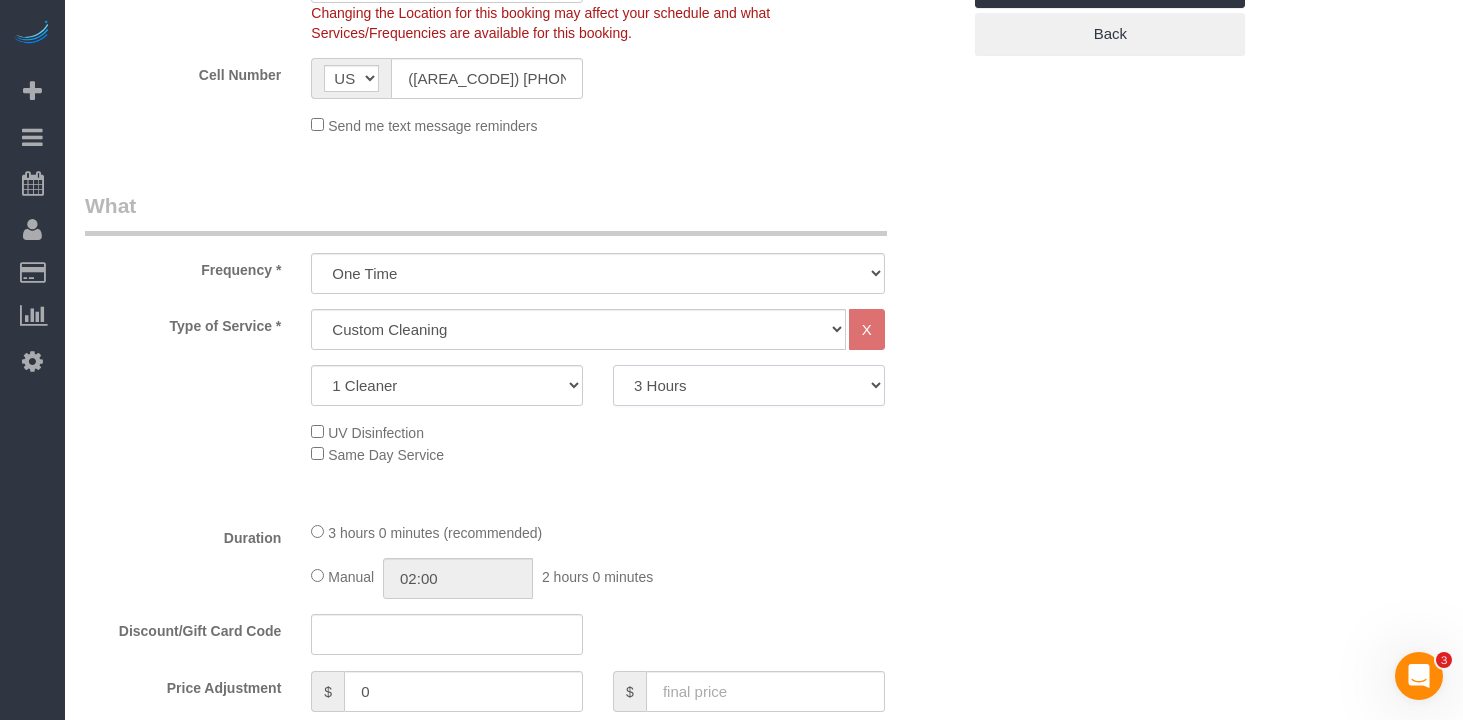 select on "120" 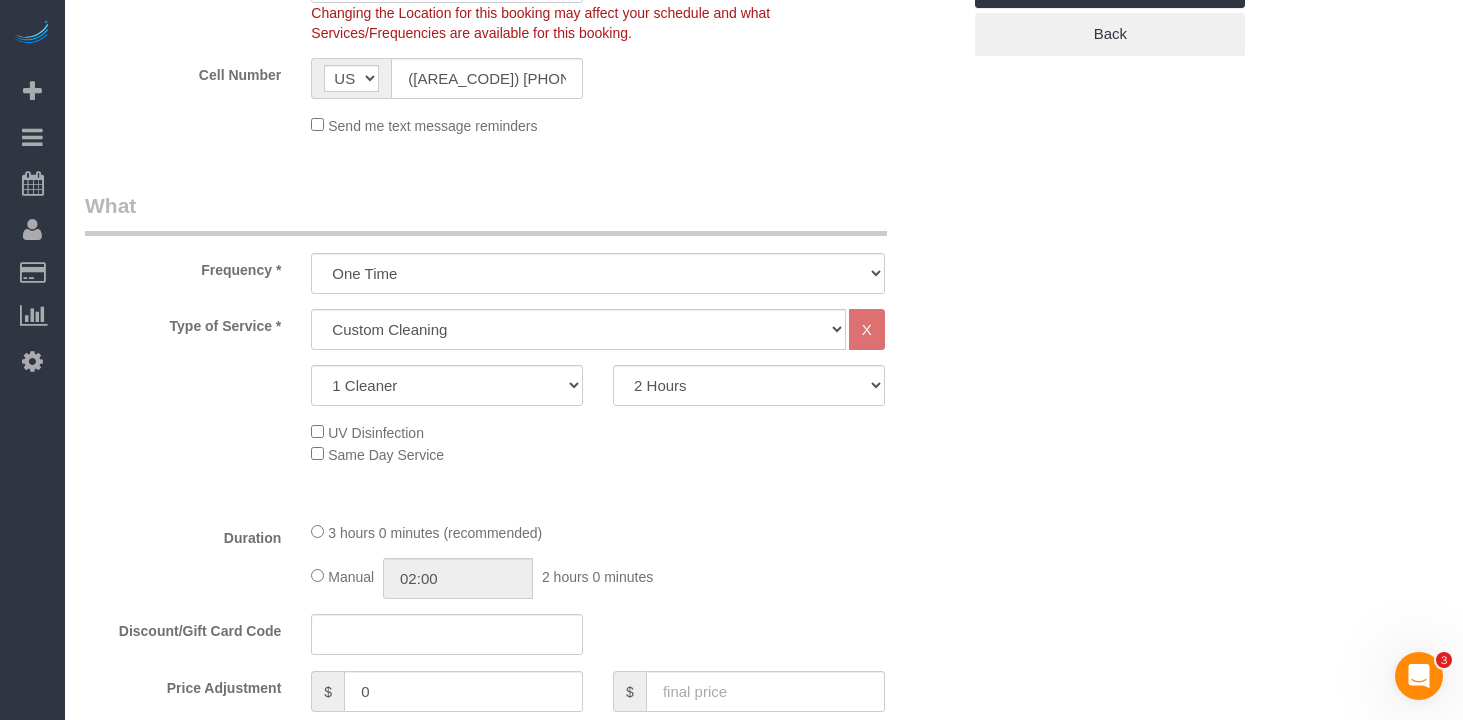 click on "Type of Service *
Under 1,000 sq. ft. 1,001 - 1,500 sq. ft. 1,500+ sq. ft. Custom Cleaning Office Cleaning Airbnb Cleaning Post Construction Cleaning RE-CLEAN Hourly Rate - 8.0 Hourly Rate - 7.5 Late Cancellation - Invoice Purposes Hourly Rate (30% OFF) Bungalow Living Hello Alfred - Standard Cleaning Hello Alfred - Hourly Rate TULU - Standard Cleaning TULU - Hourly Rate Hourly Rate (15% OFF) Hourly Rate (20% OFF) Hourly Rate (25% OFF) Hourly Rate (22.5% OFF) Charity Clean Outsite - Hourly Rate Floor Cleaning 100/hr 140/hr Upholstery Cleaning Hourly Rate (Comped Cleaning) Power Washing Carpet/Rug Cleaning Floor Cleaning - 25% OFF Couch Cleaning
X
1 Cleaner
2 Cleaners
3 Cleaners" 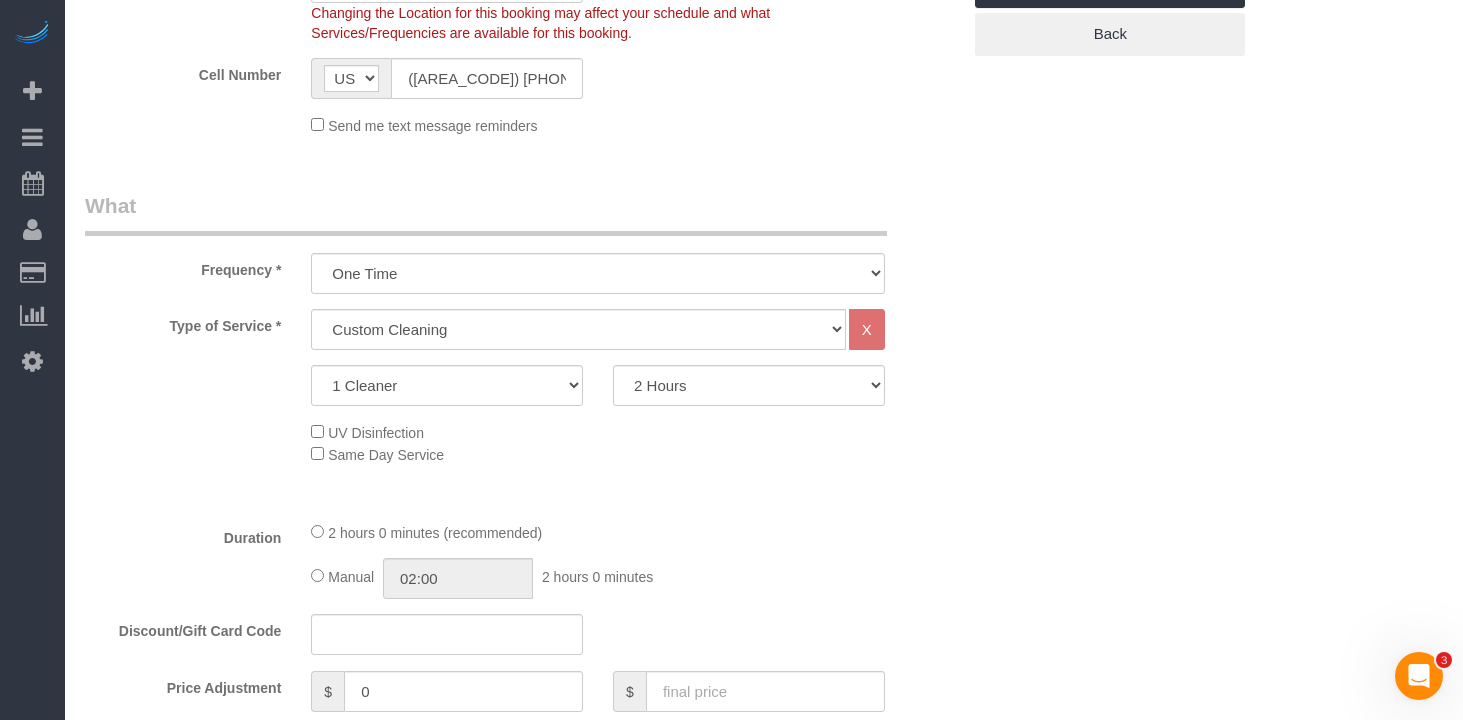click on "2 hours 0 minutes (recommended)" 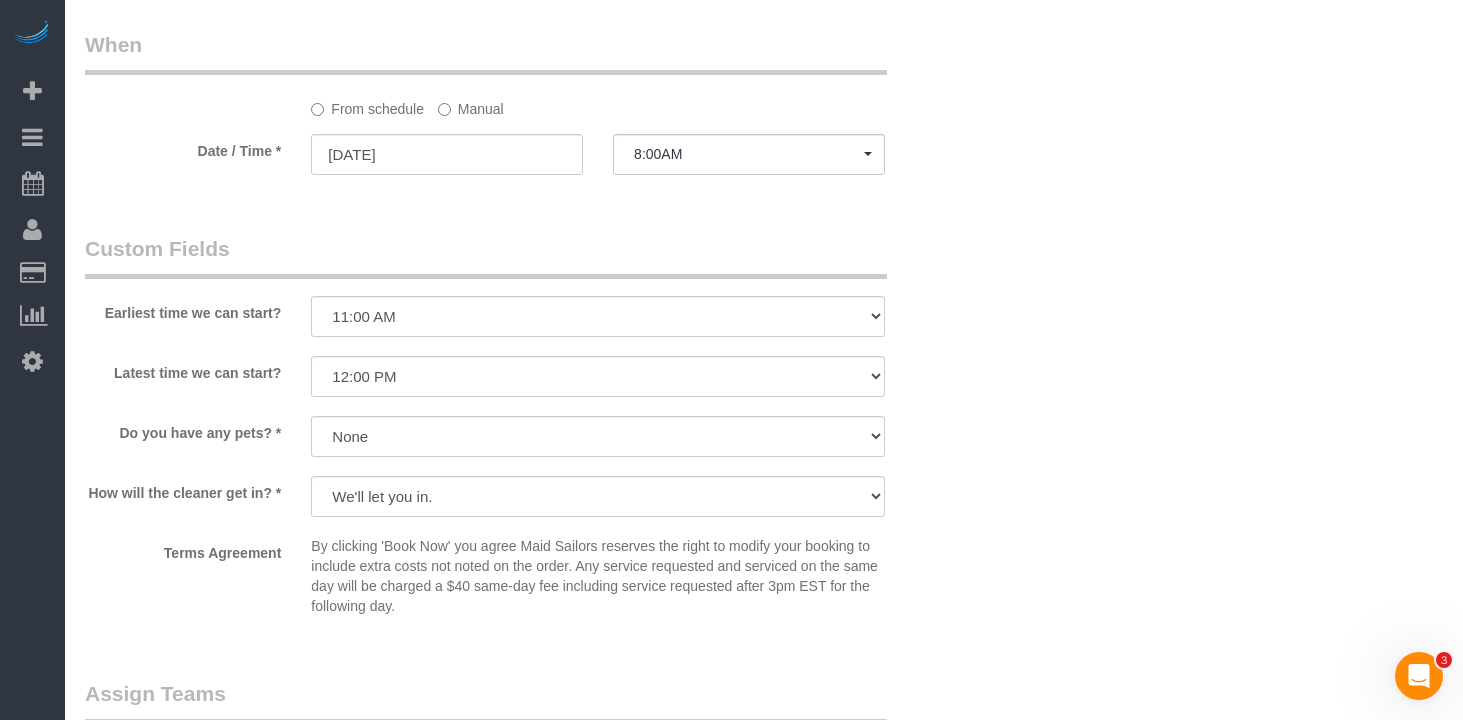 scroll, scrollTop: 1661, scrollLeft: 0, axis: vertical 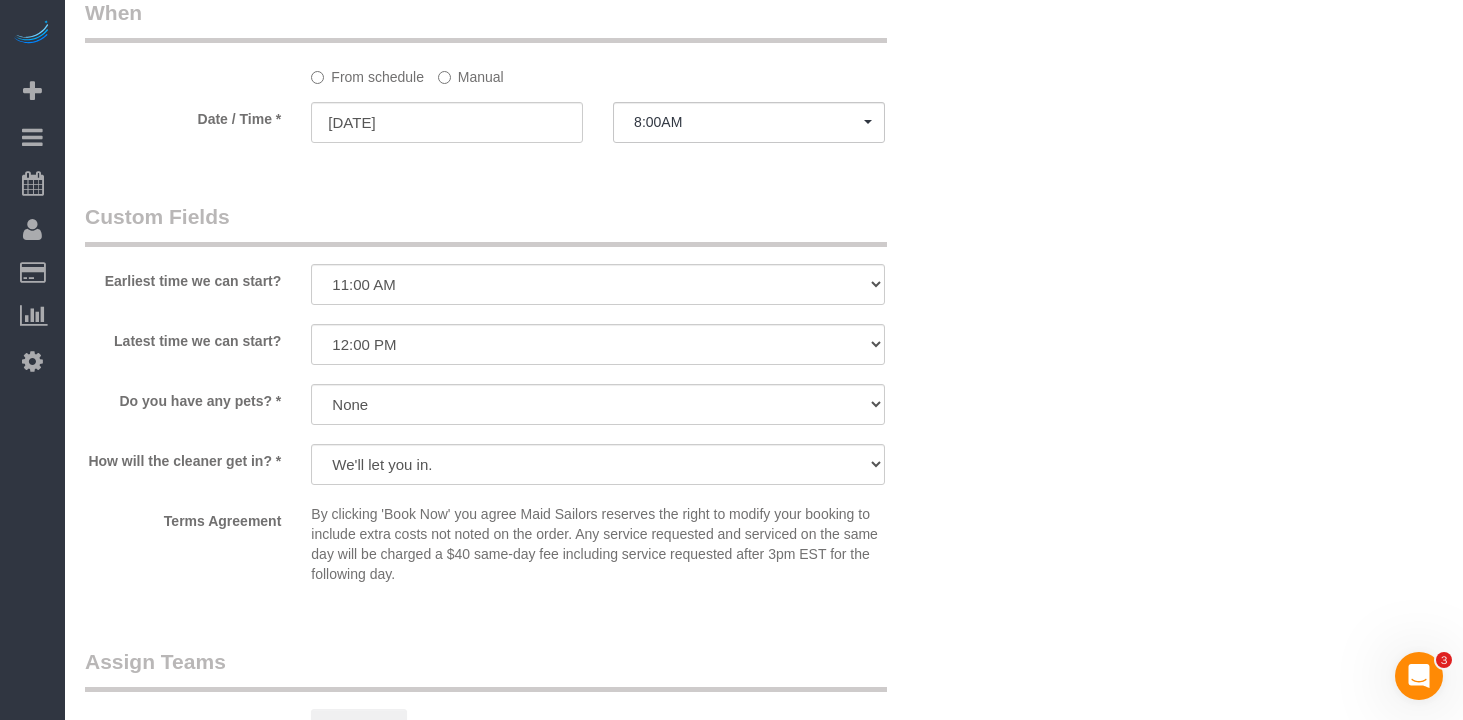 click on "Who
Email
[EMAIL]
Name *
[FIRST]
[LAST]
Cellphone number is in notes
Emailed Yelp Pitch
No texts landline
Where
Address
[NUMBER] [STREET], Apt.[NUMBER][LETTER]
[CITY]
[STATE]
AL
AR
AZ
CA
CO
CT
DC
DE
FL
GA
HI
IA
ID
IL
IN
KS
KY
LA
MA
MD
ME
MI
MN" at bounding box center (764, -165) 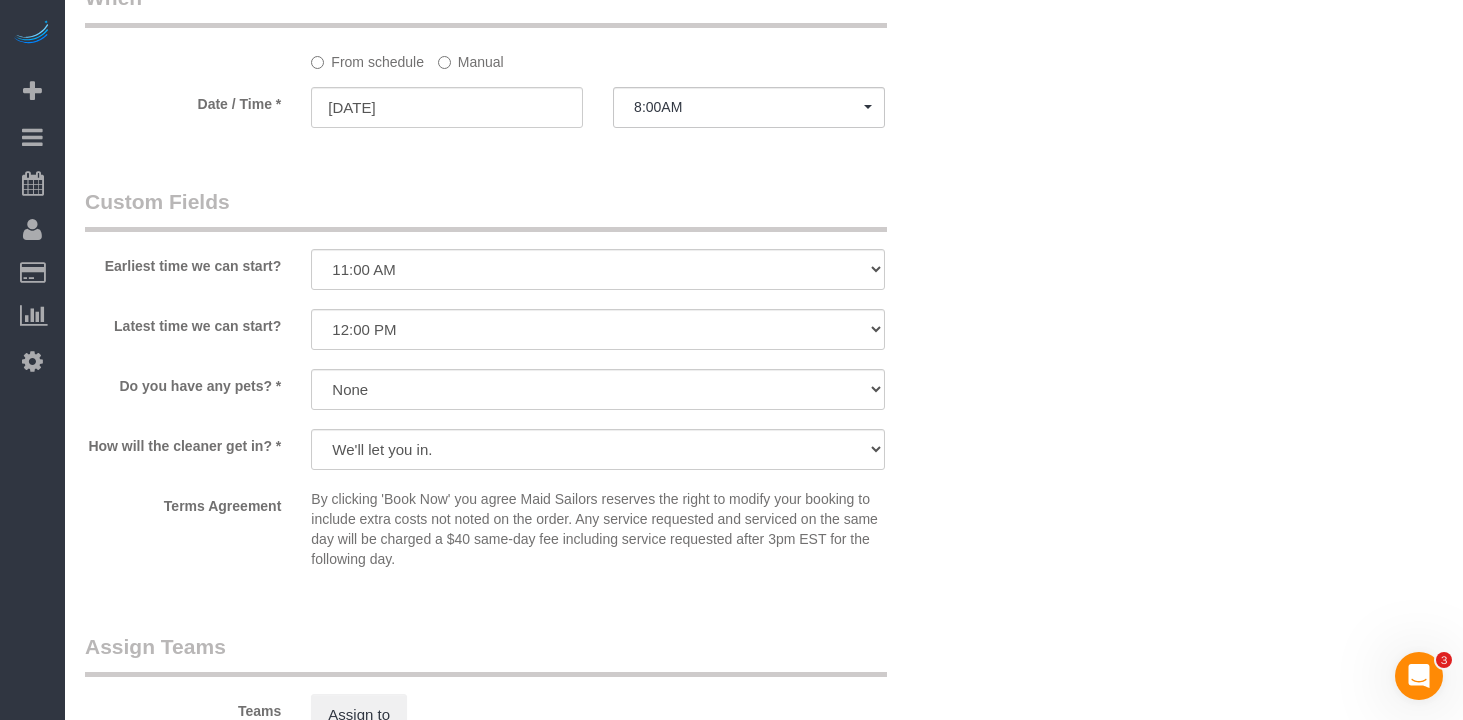 scroll, scrollTop: 1678, scrollLeft: 0, axis: vertical 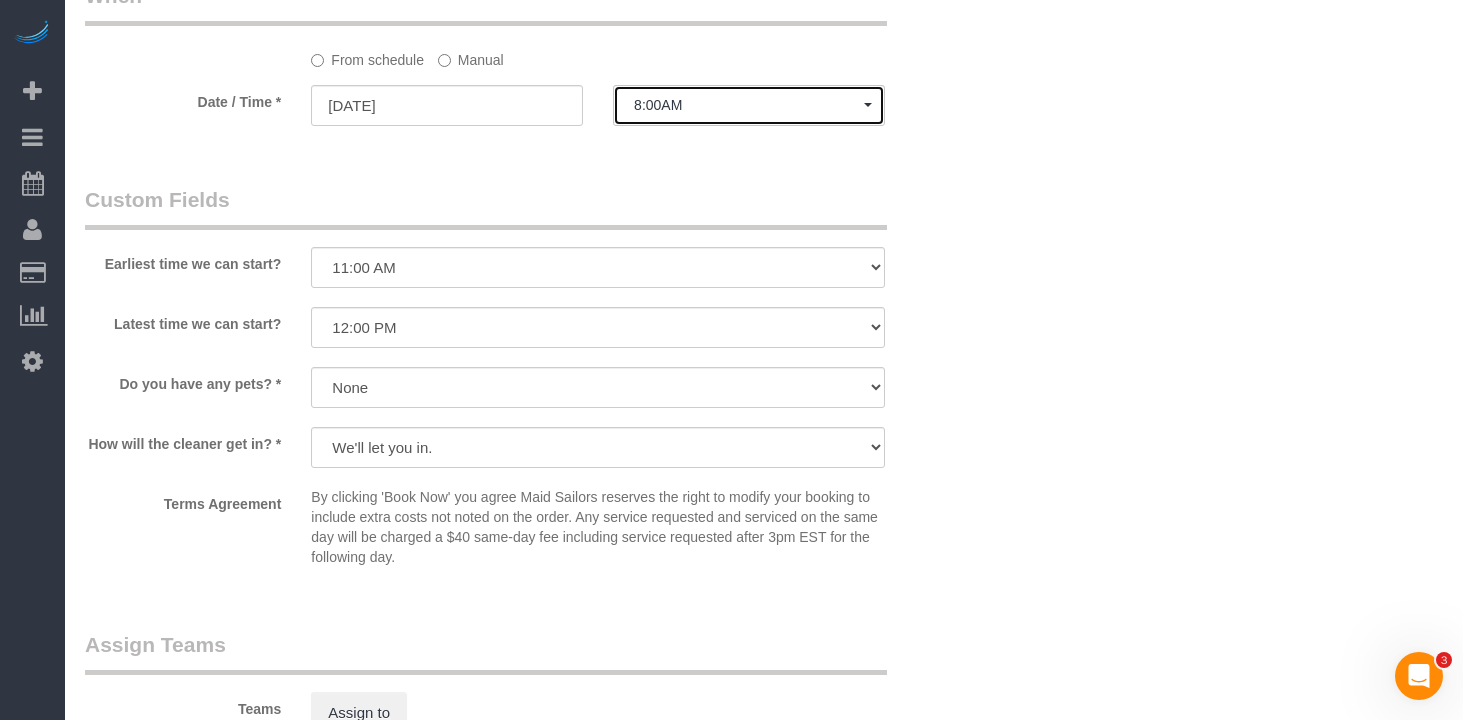 click on "8:00AM" 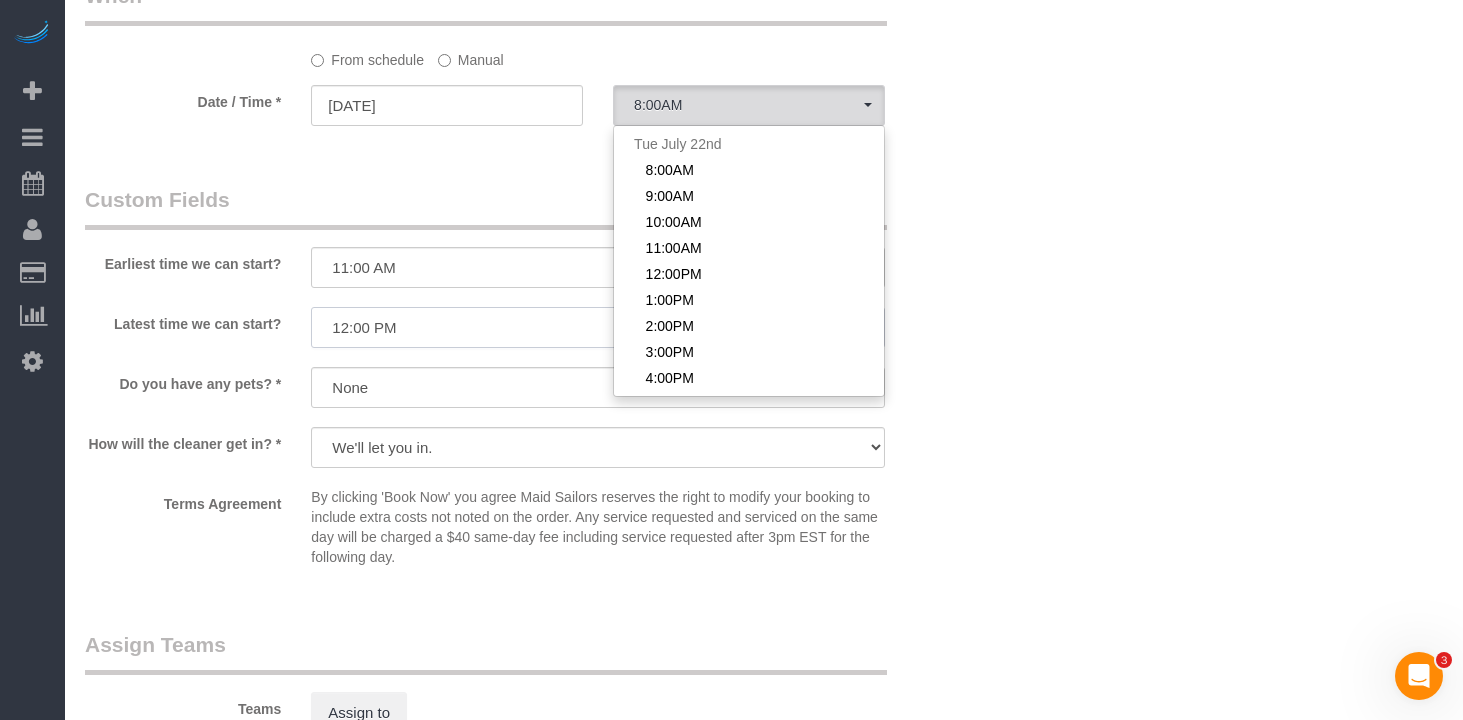 click on "I am not flexible, keep my selected time 8:00 AM 9:00 AM 10:00 AM 11:00 AM 12:00 PM 1:00 PM 2:00 PM 3:00 PM 4:00 PM 5:00 PM 6:00 PM 7:00 PM" at bounding box center [598, 327] 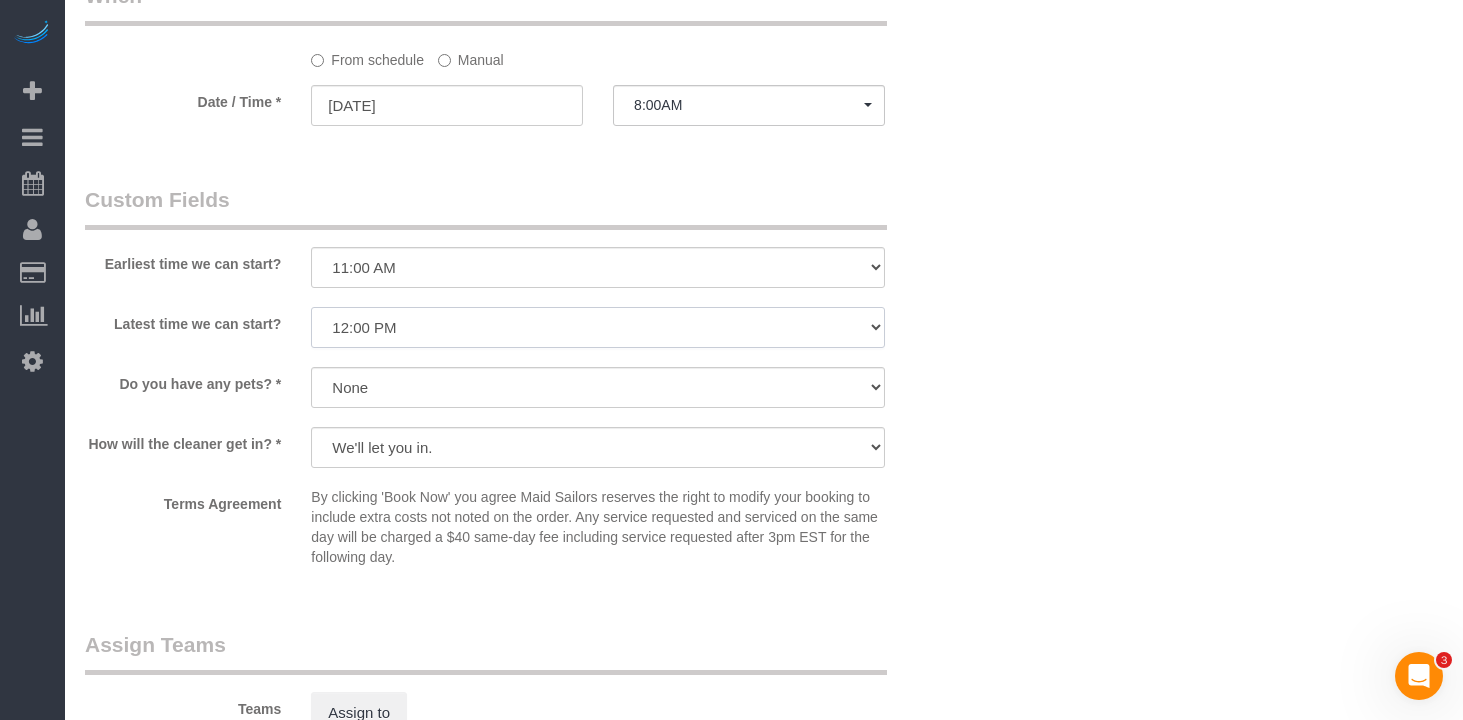 select on "number:76" 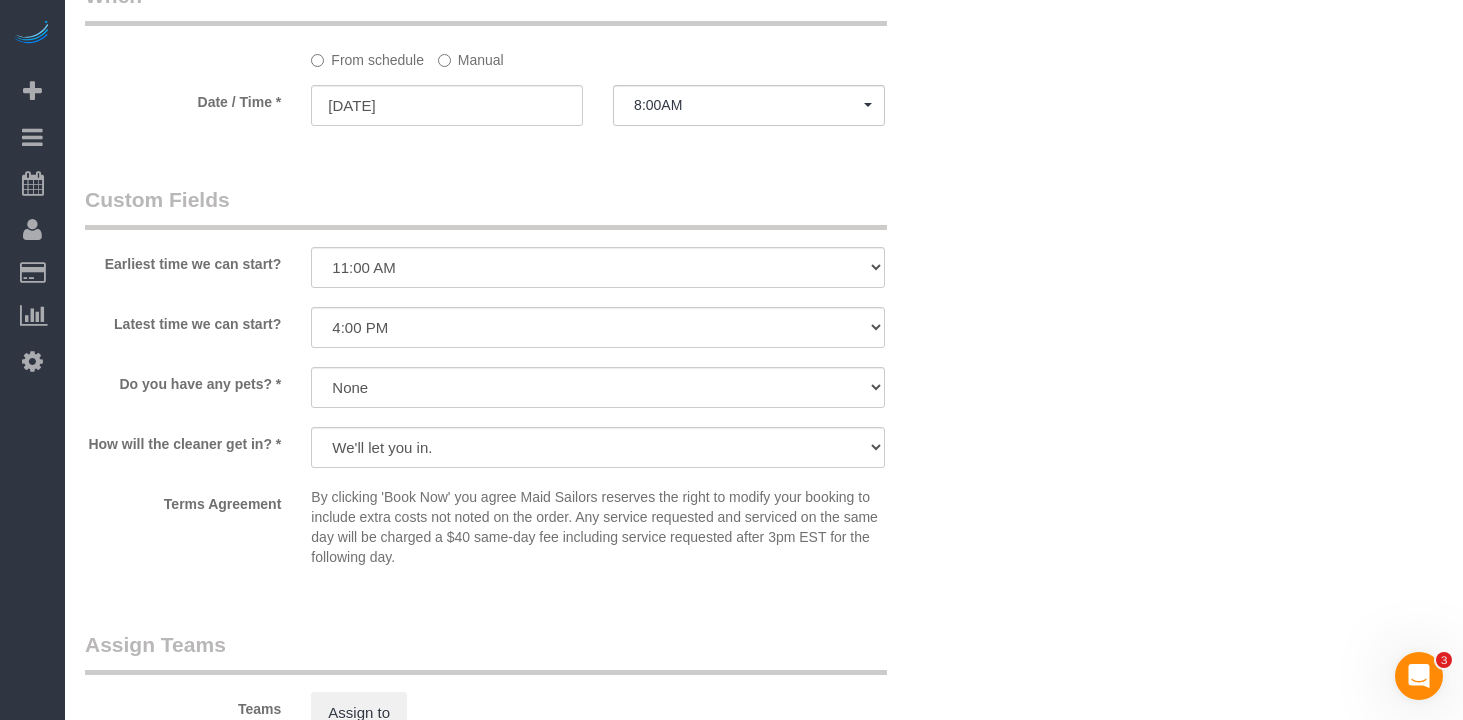 click on "Who
Email
[EMAIL]
Name *
[FIRST]
[LAST]
Cellphone number is in notes
Emailed Yelp Pitch
No texts landline
Where
Address
[NUMBER] [STREET], Apt.[NUMBER][LETTER]
[CITY]
[STATE]
AL
AR
AZ
CA
CO
CT
DC
DE
FL
GA
HI
IA
ID
IL
IN
KS
KY
LA
MA
MD
ME
MI
MN" at bounding box center (764, -182) 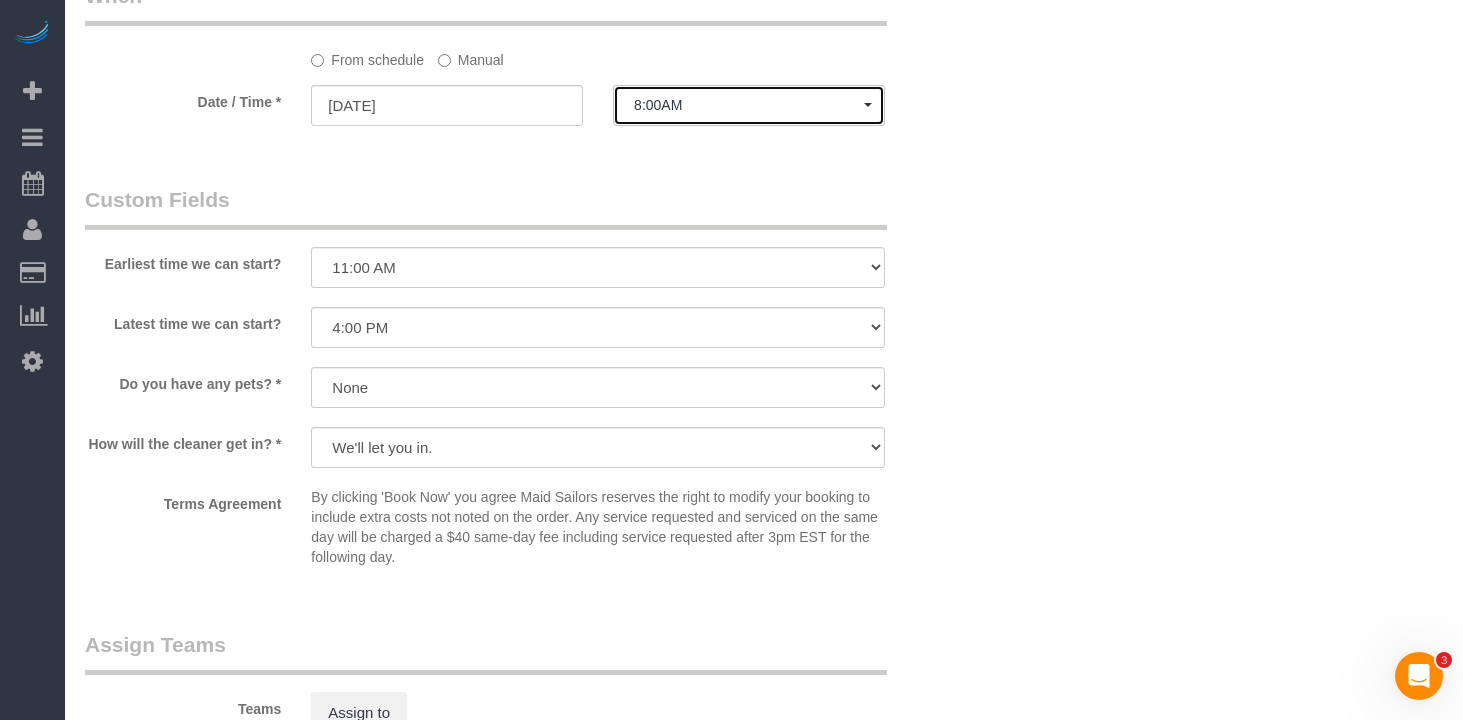 click on "8:00AM" 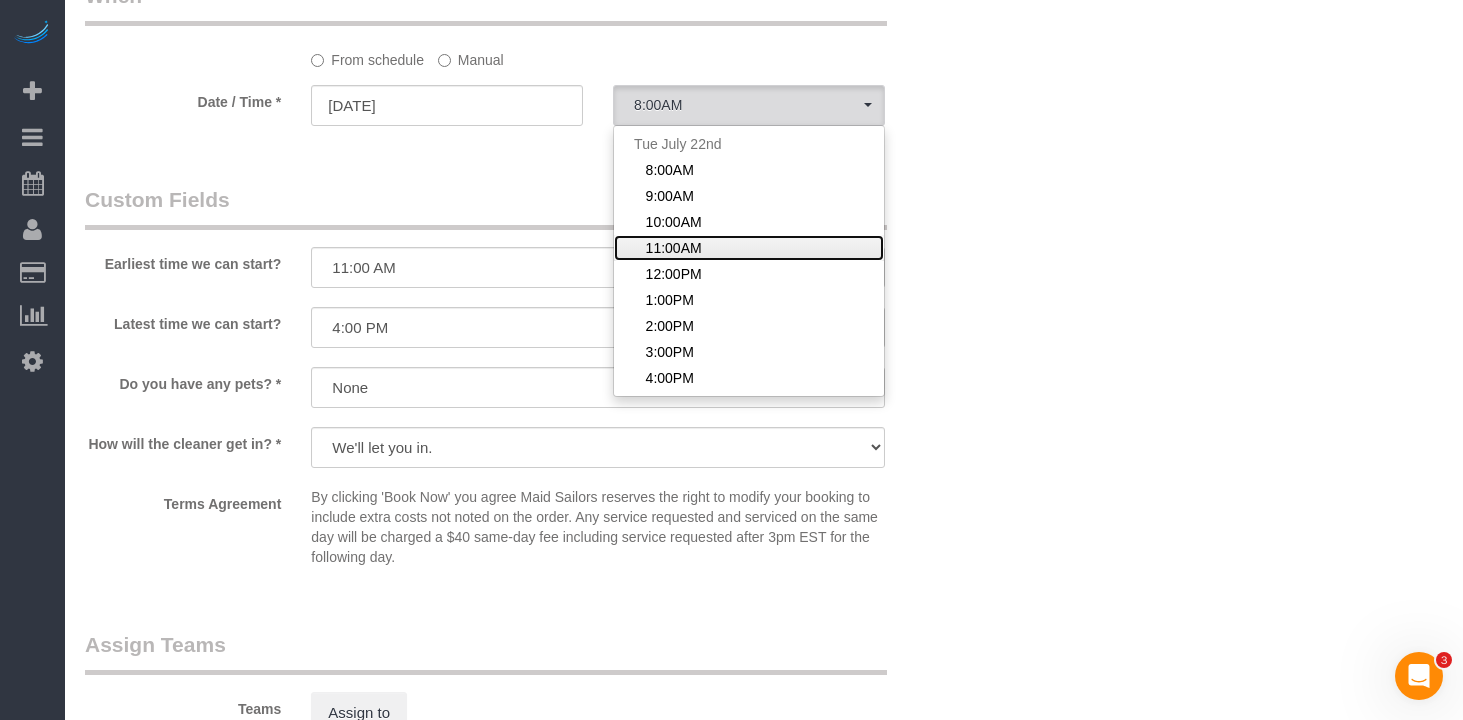 click on "11:00AM" 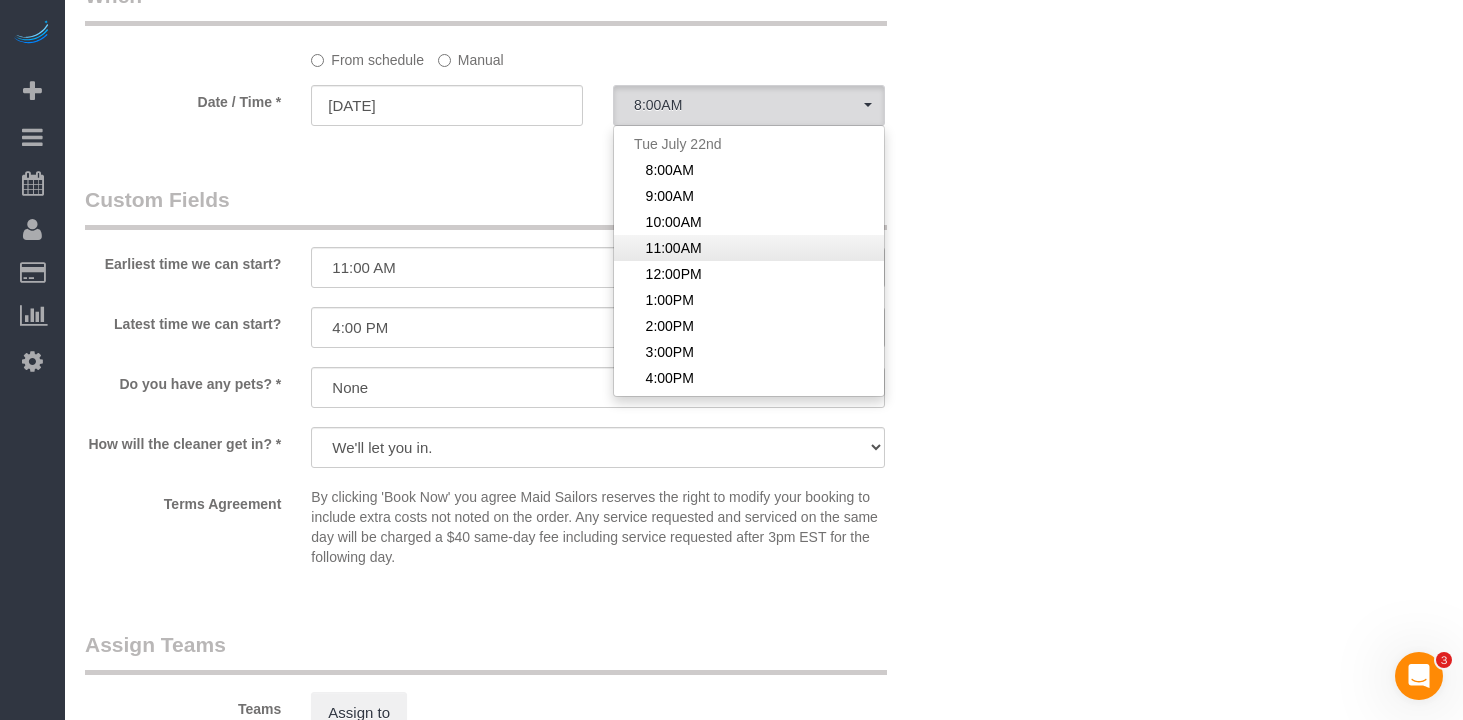 select on "spot116" 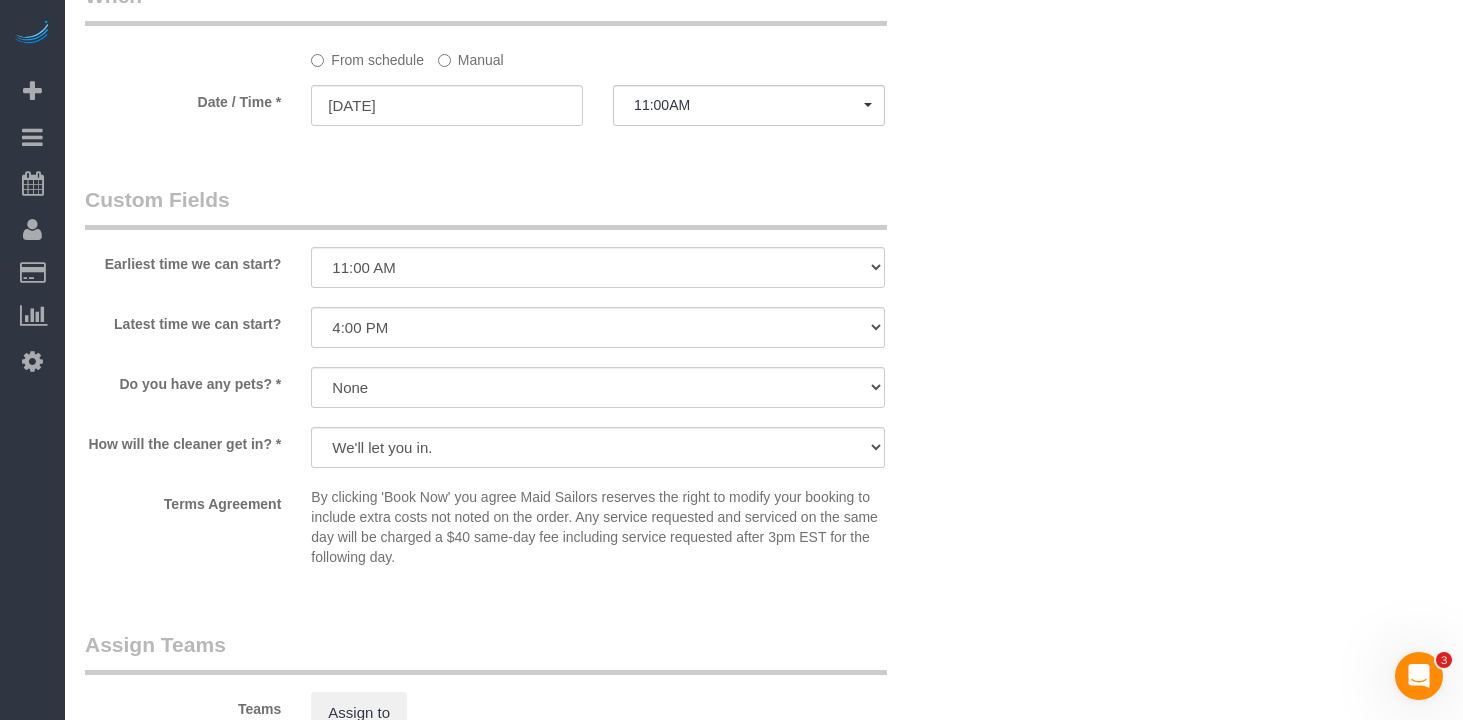 click on "Who
Email
[EMAIL]
Name *
[FIRST]
[LAST]
Cellphone number is in notes
Emailed Yelp Pitch
No texts landline
Where
Address
[NUMBER] [STREET], Apt.[NUMBER][LETTER]
[CITY]
[STATE]
AL
AR
AZ
CA
CO
CT
DC
DE
FL
GA
HI
IA
ID
IL
IN
KS
KY
LA
MA
MD
ME
MI
MN" at bounding box center [764, -182] 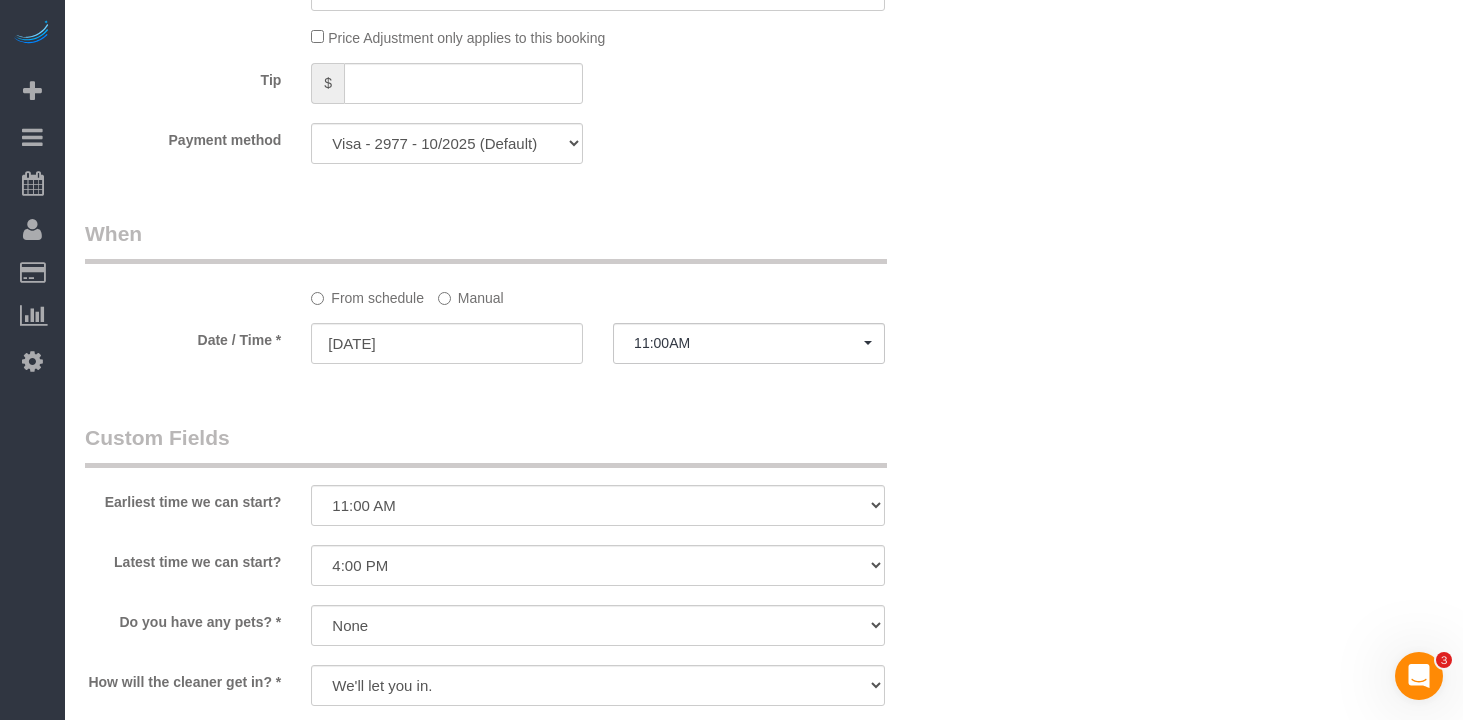 scroll, scrollTop: 1204, scrollLeft: 0, axis: vertical 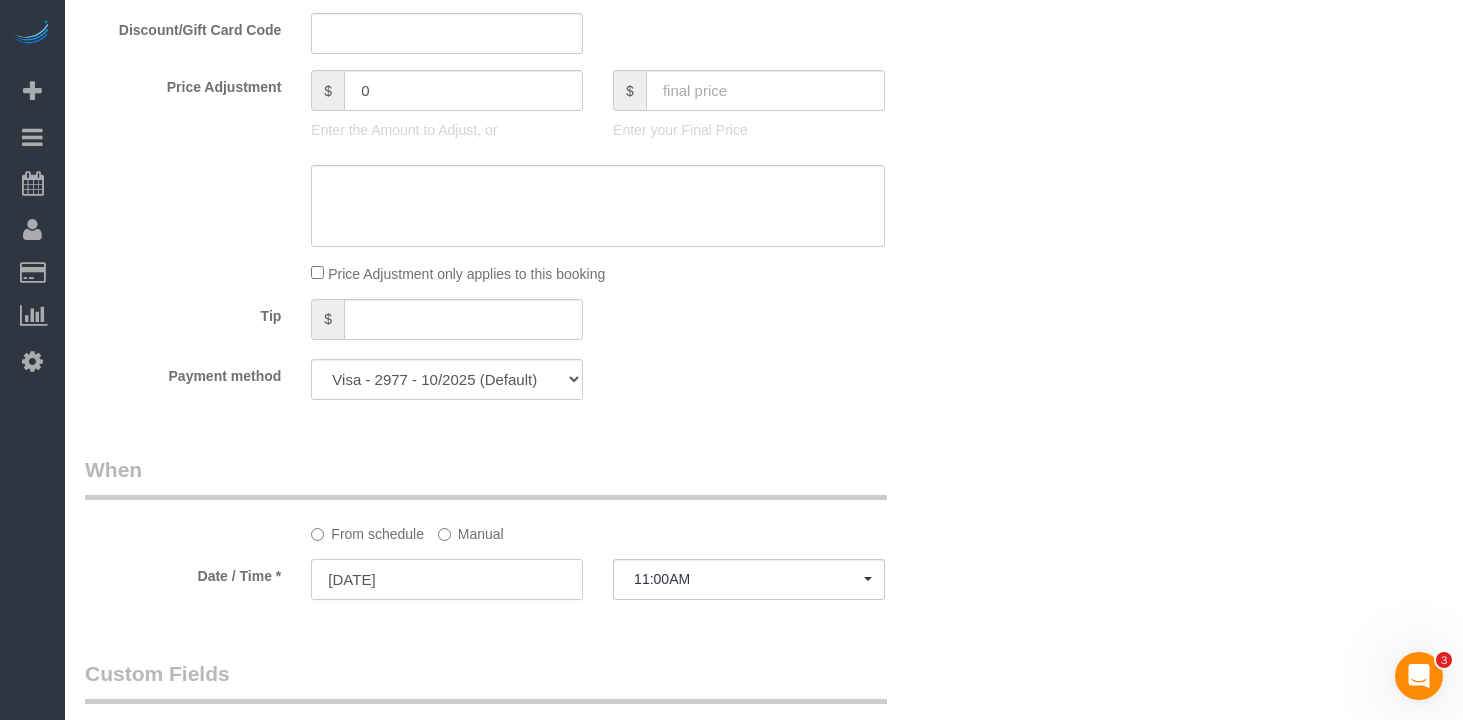 click on "[DATE]" at bounding box center [447, 579] 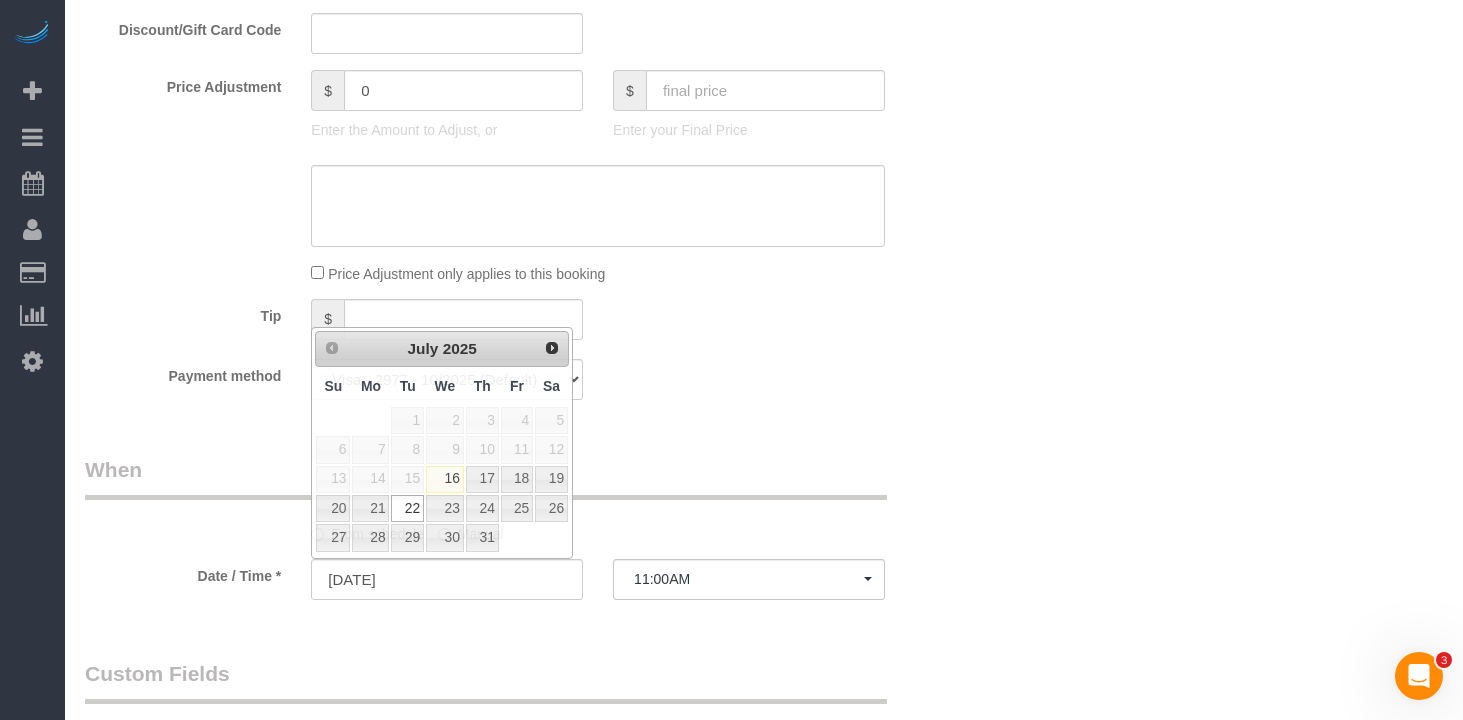 click on "What
Frequency *
One Time Weekly (20% Off) - 20.00% Every 2 Weeks (15% Off) - 15.00% Every 4 Weeks (10% Off) - 10.00%
Type of Service *
Under 1,000 sq. ft. 1,001 - 1,500 sq. ft. 1,500+ sq. ft. Custom Cleaning Office Cleaning Airbnb Cleaning Post Construction Cleaning RE-CLEAN Hourly Rate - 8.0 Hourly Rate - 7.5 Late Cancellation - Invoice Purposes Hourly Rate (30% OFF) Bungalow Living Hello Alfred - Standard Cleaning Hello Alfred - Hourly Rate TULU - Standard Cleaning TULU - Hourly Rate Hourly Rate (15% OFF) Hourly Rate (20% OFF) Hourly Rate (25% OFF) Hourly Rate (22.5% OFF) Charity Clean Outsite - Hourly Rate Floor Cleaning 100/hr 140/hr Upholstery Cleaning Hourly Rate (Comped Cleaning) Power Washing Carpet/Rug Cleaning Floor Cleaning - 25% OFF Couch Cleaning
X" at bounding box center [522, 2] 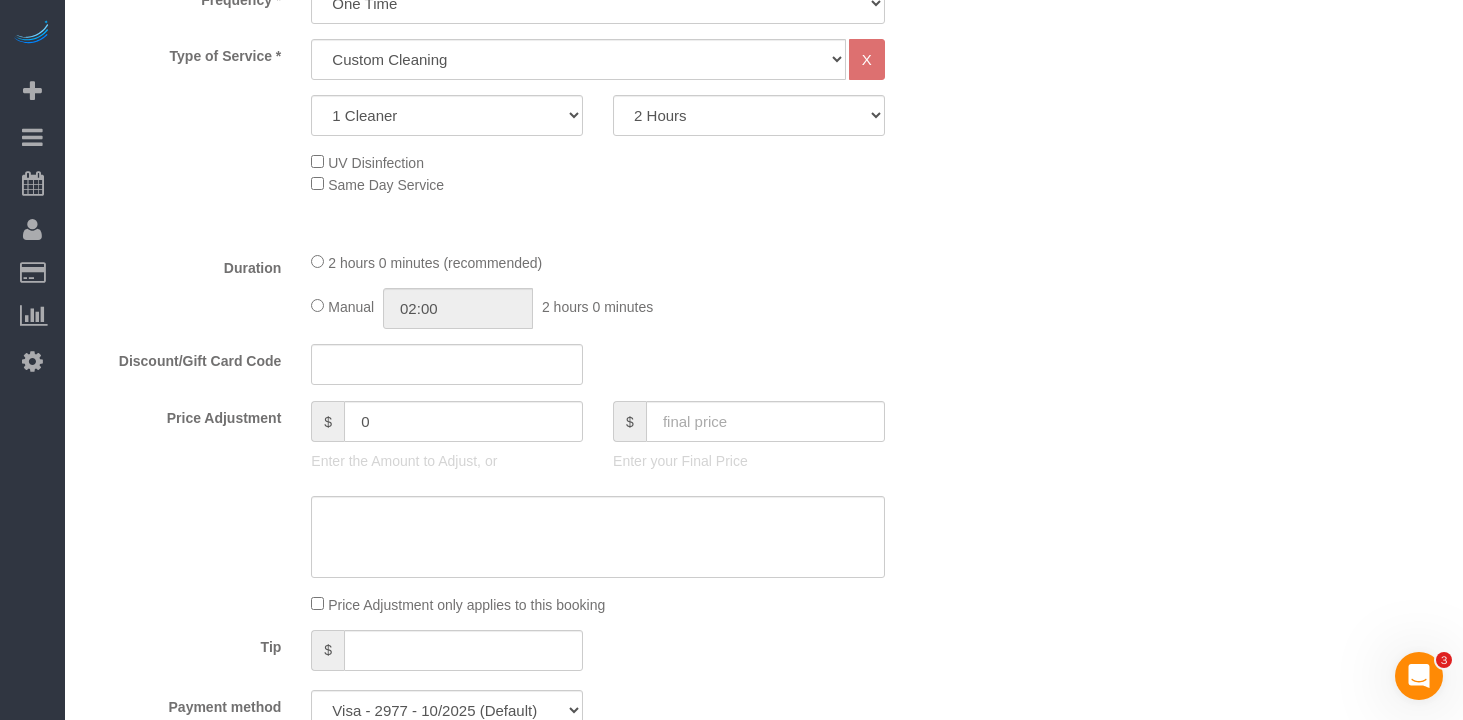 scroll, scrollTop: 745, scrollLeft: 0, axis: vertical 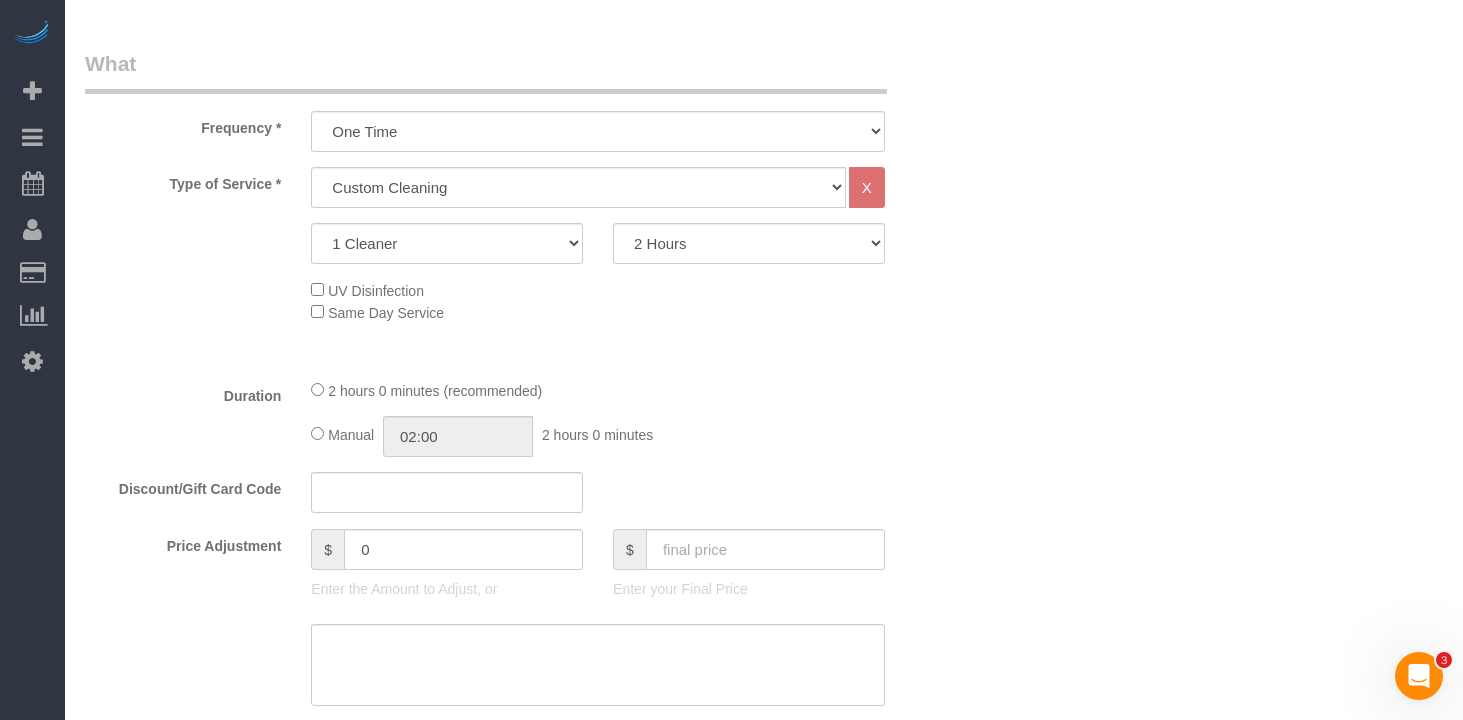 click on "2 hours 0 minutes (recommended)" 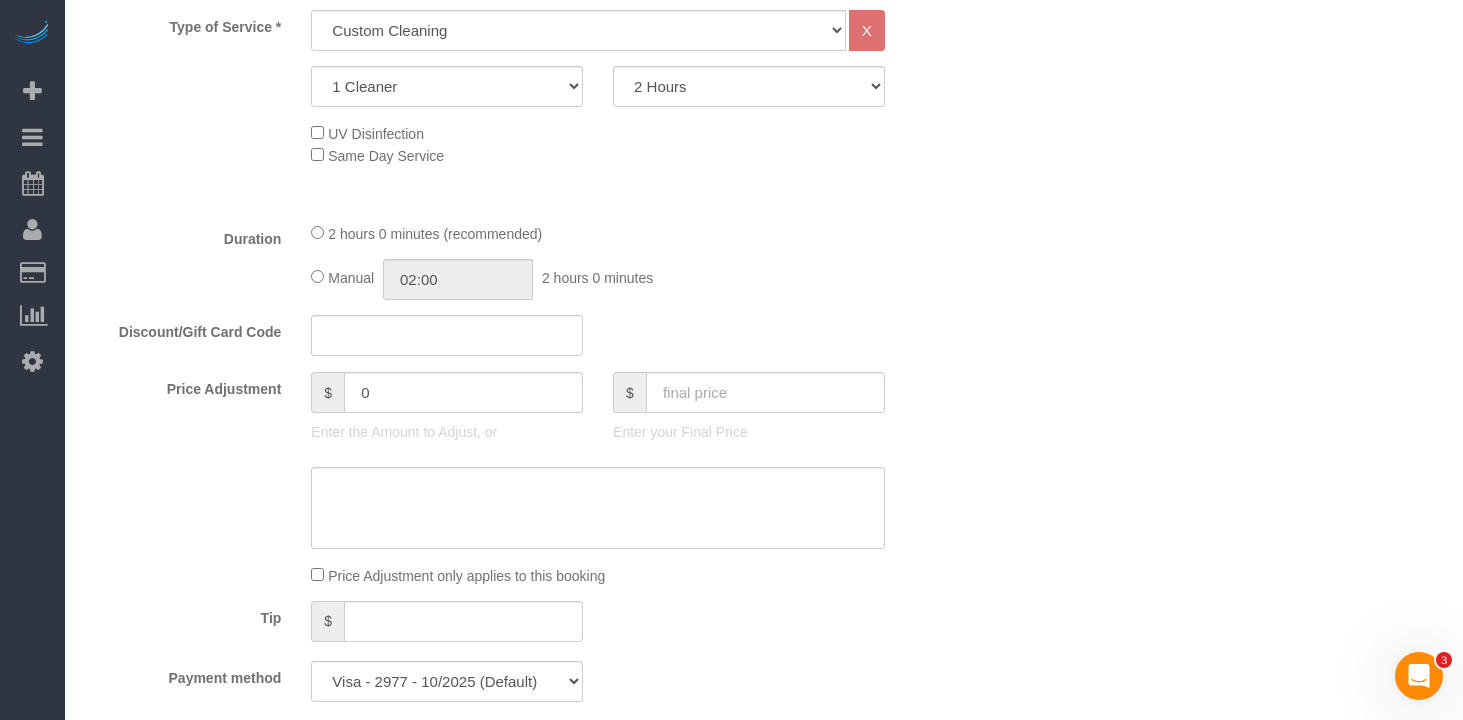 scroll, scrollTop: 1049, scrollLeft: 0, axis: vertical 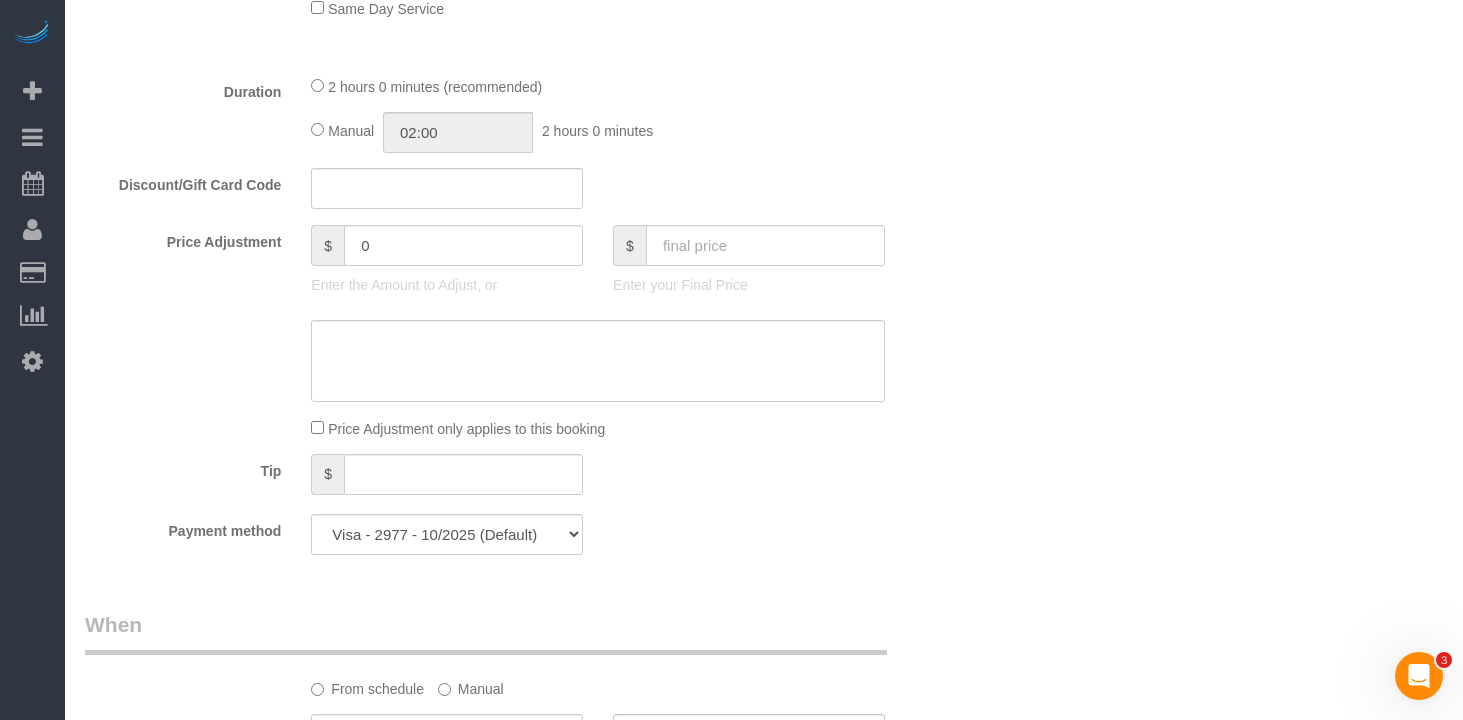 click on "Tip
$" 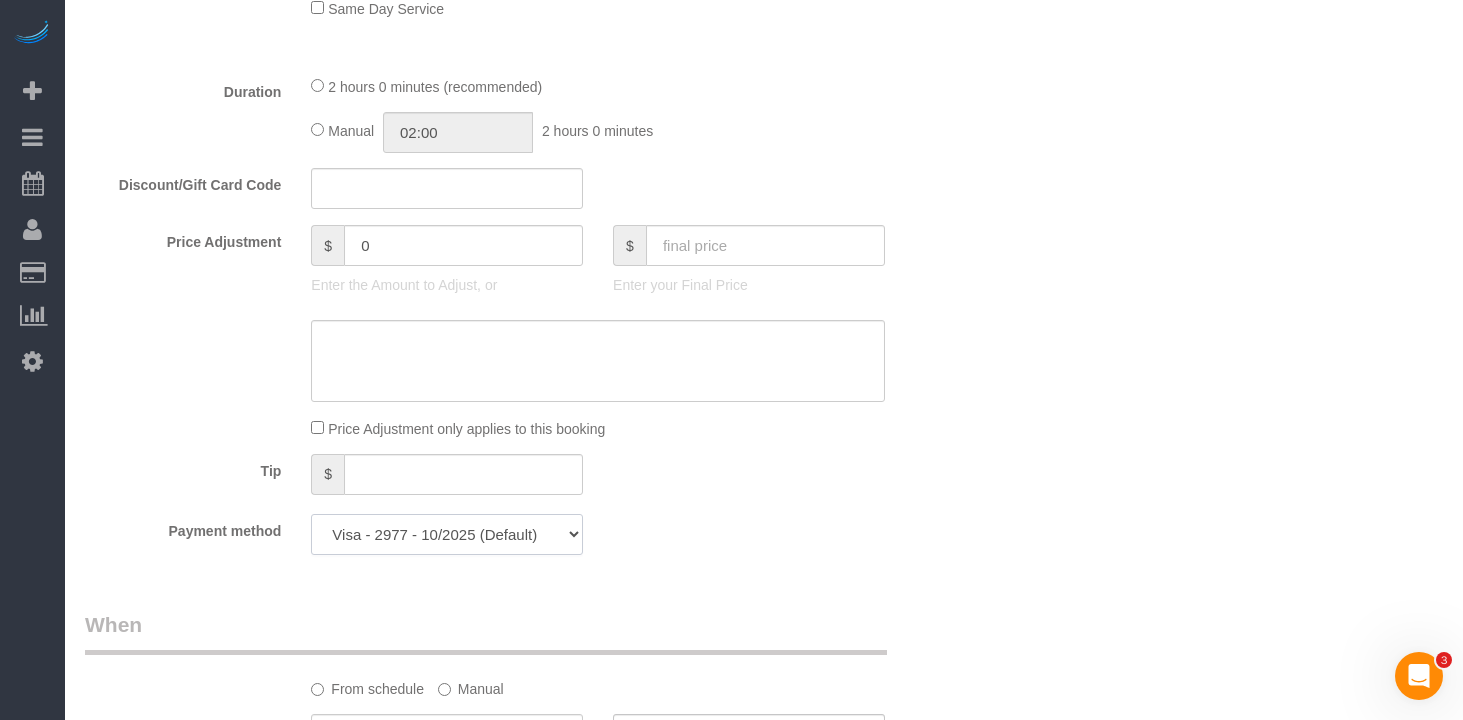click on "Visa - [NUMBER] - [DATE] (Default) Add Credit Card ─────────────── Cash Check Paypal" 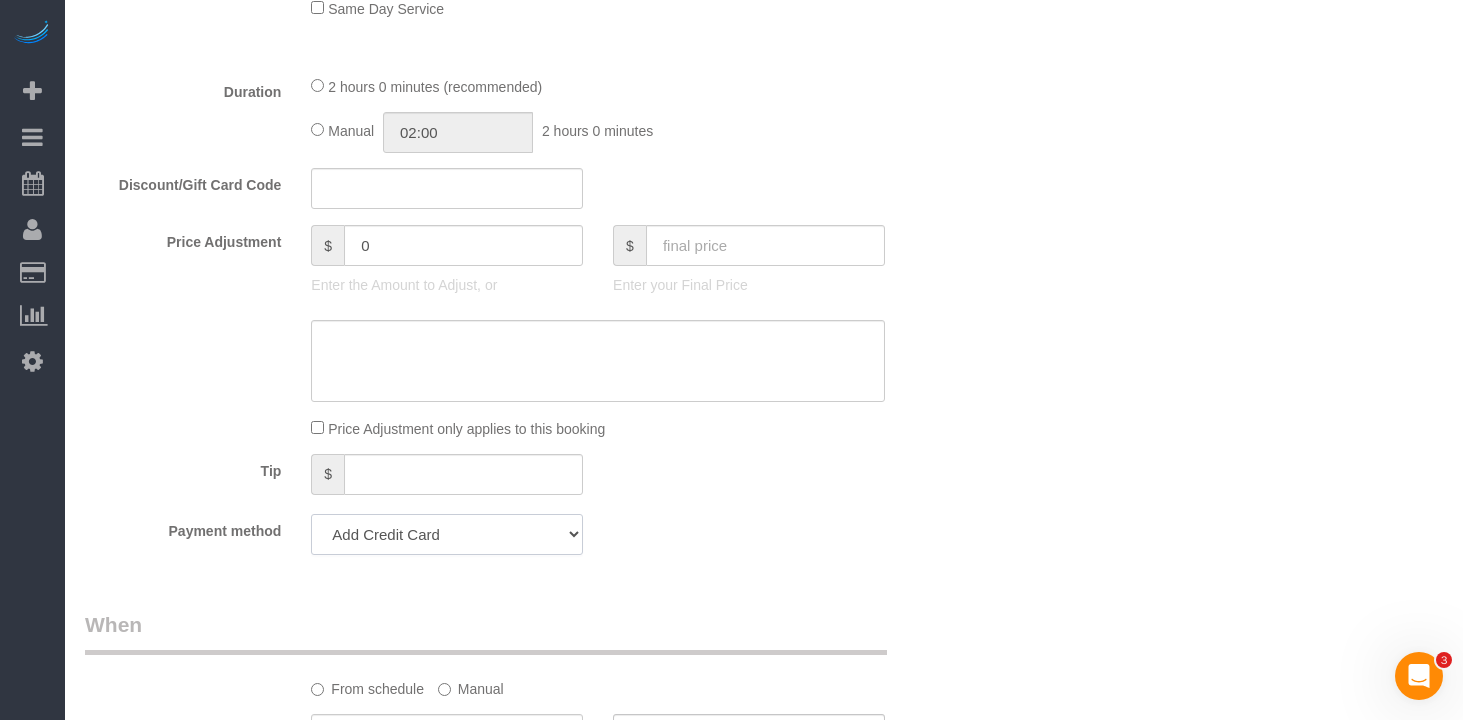 scroll, scrollTop: 1171, scrollLeft: 0, axis: vertical 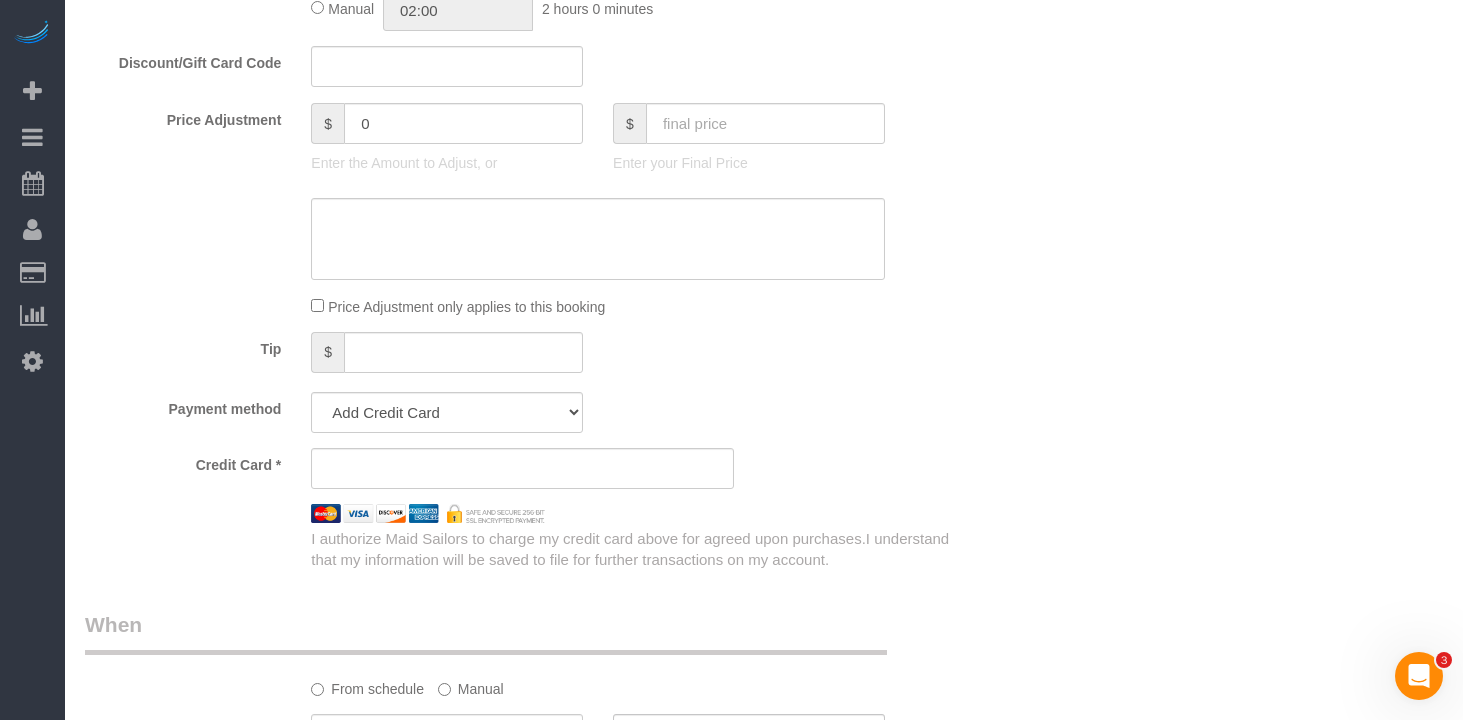 drag, startPoint x: 891, startPoint y: 386, endPoint x: 576, endPoint y: 447, distance: 320.852 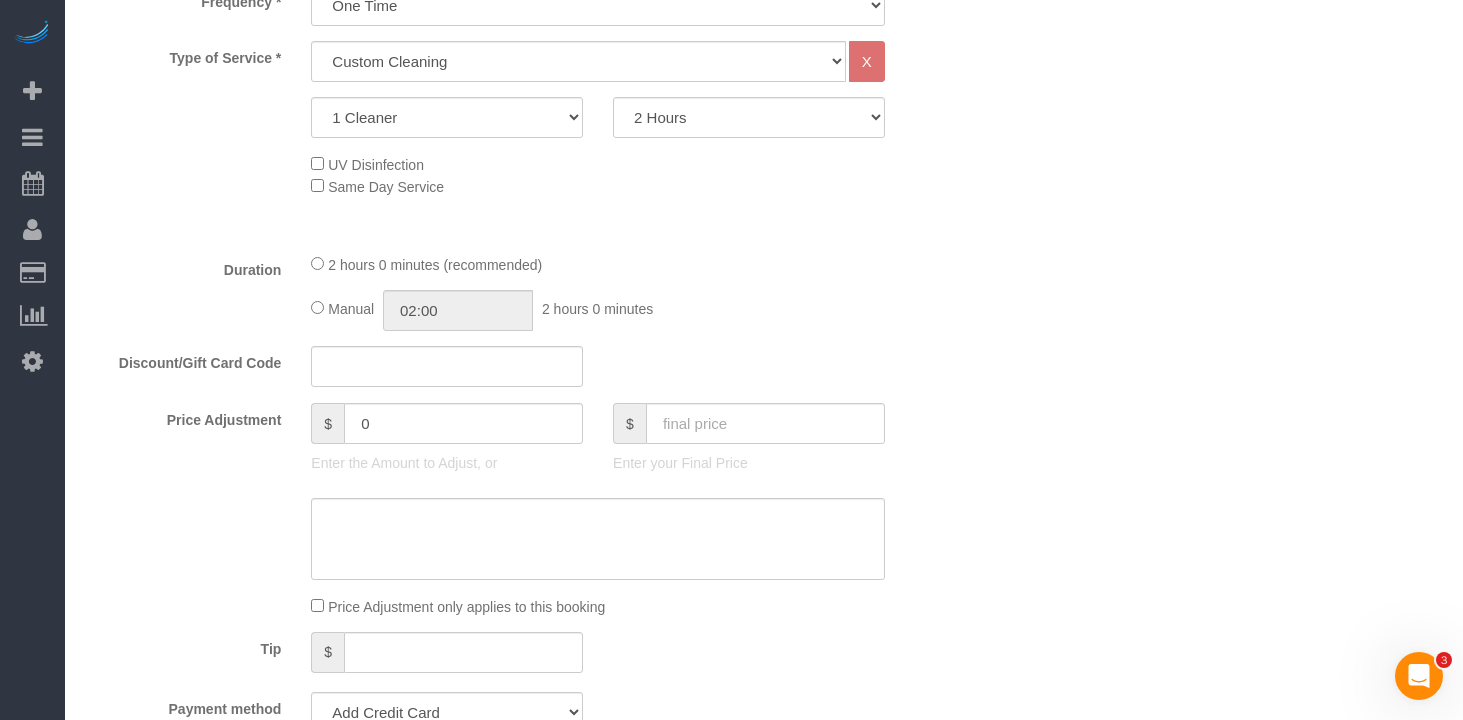 scroll, scrollTop: 962, scrollLeft: 0, axis: vertical 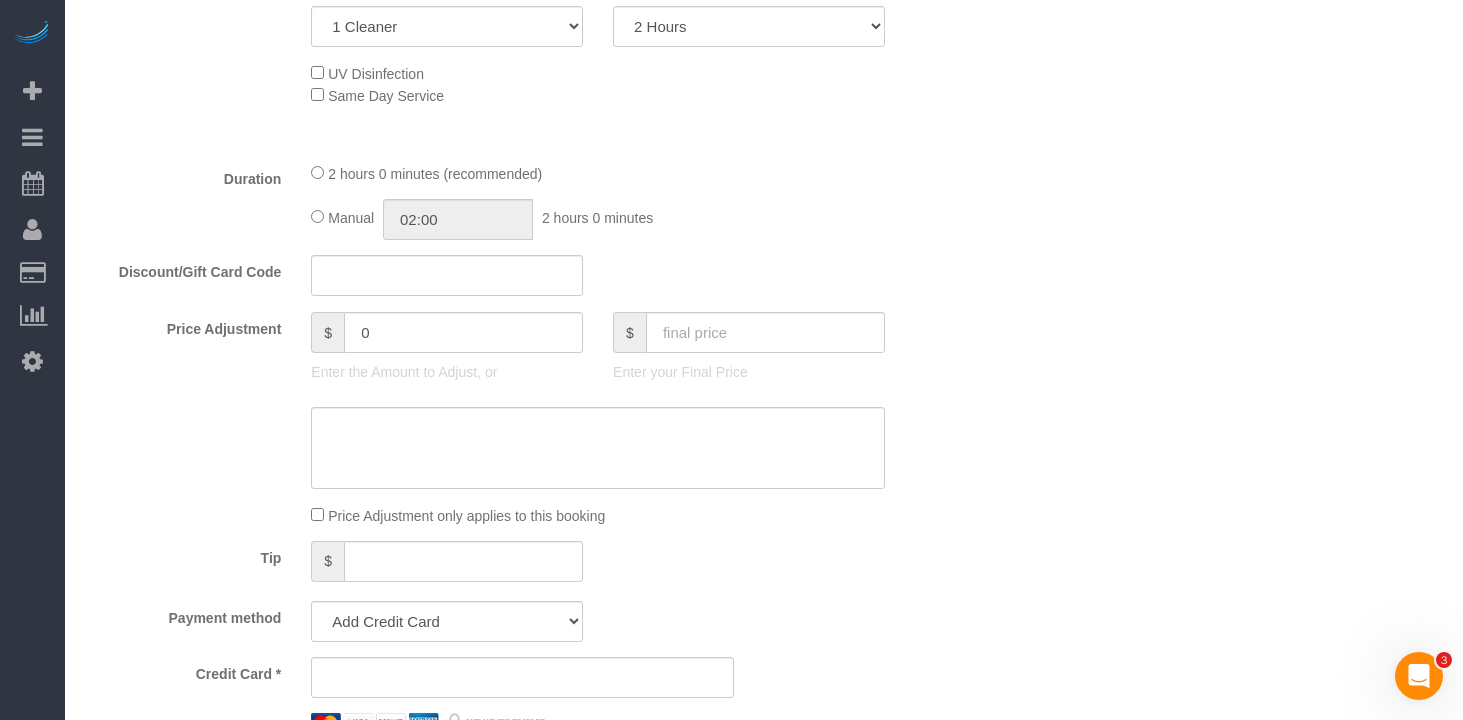 click on "Tip
$" 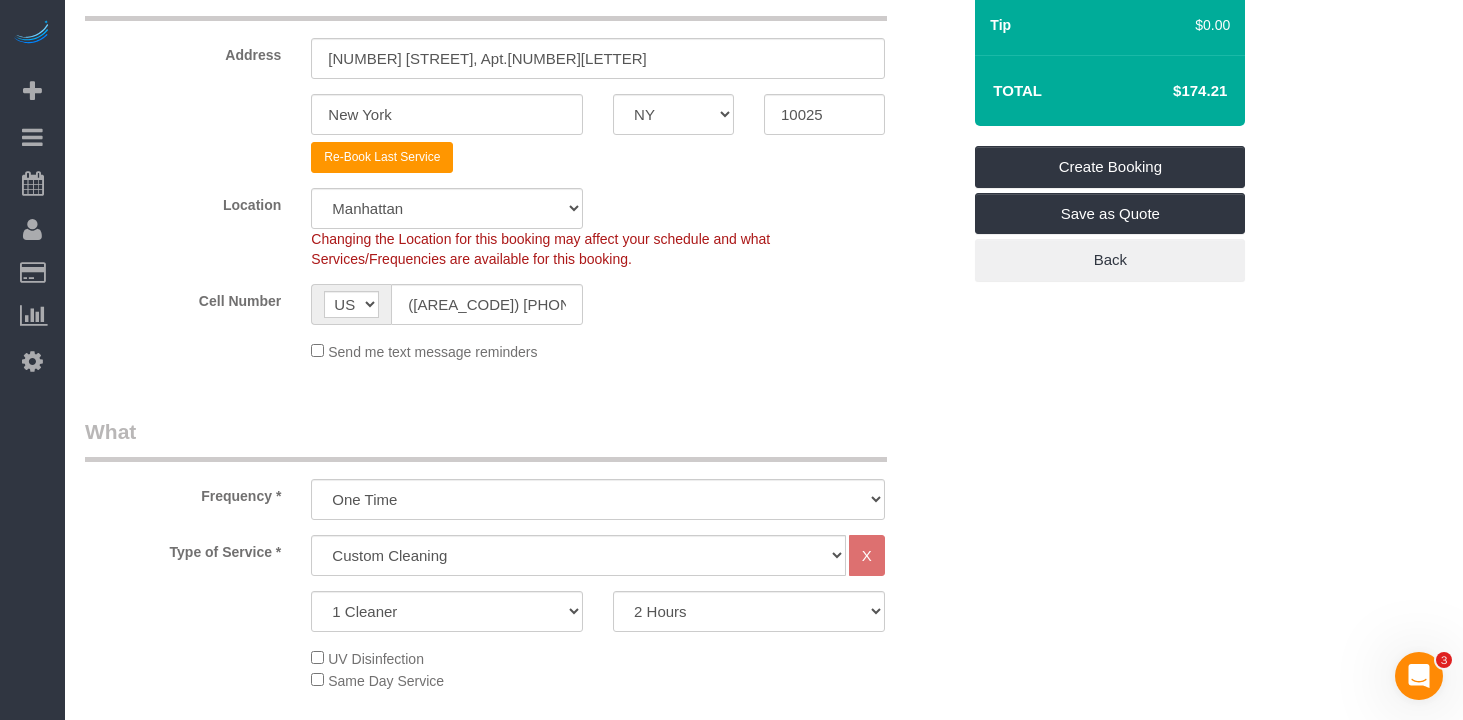 scroll, scrollTop: 353, scrollLeft: 0, axis: vertical 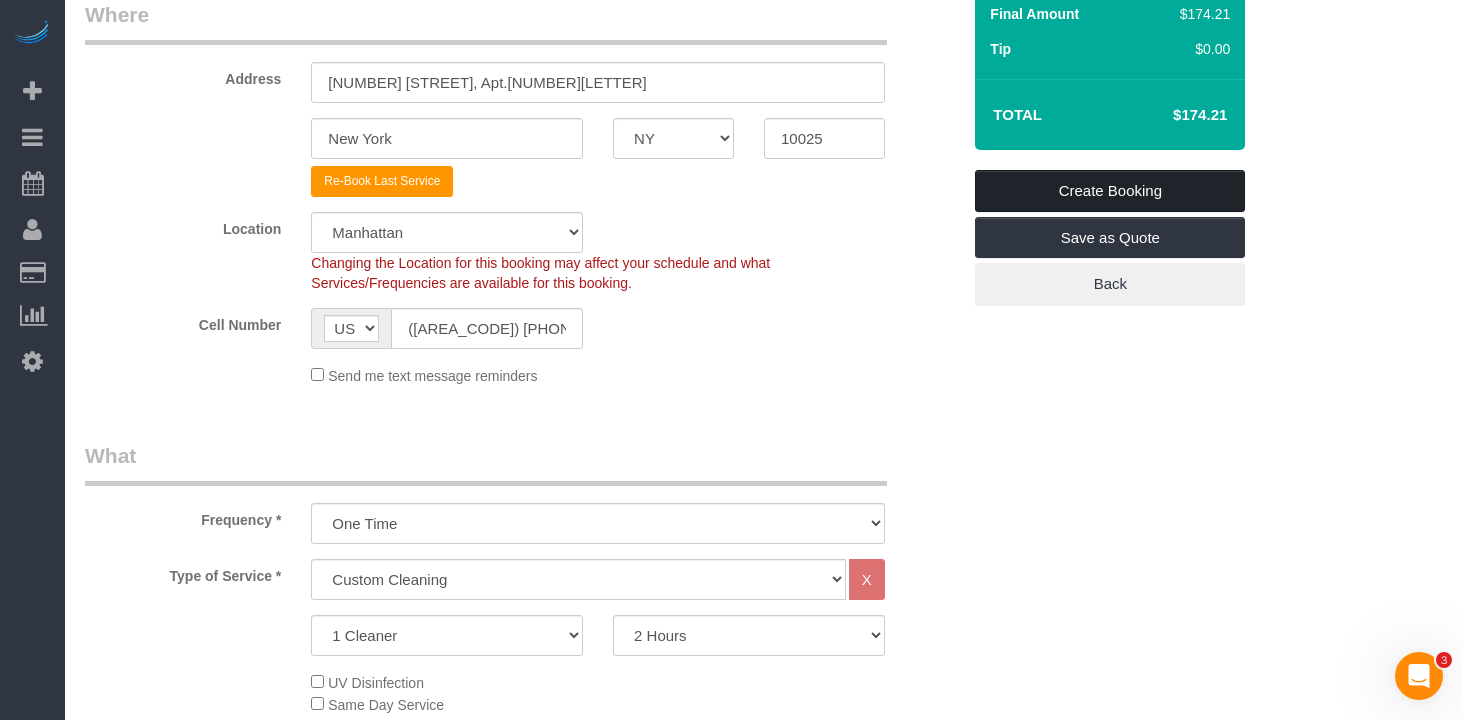 click on "Create Booking" at bounding box center (1110, 191) 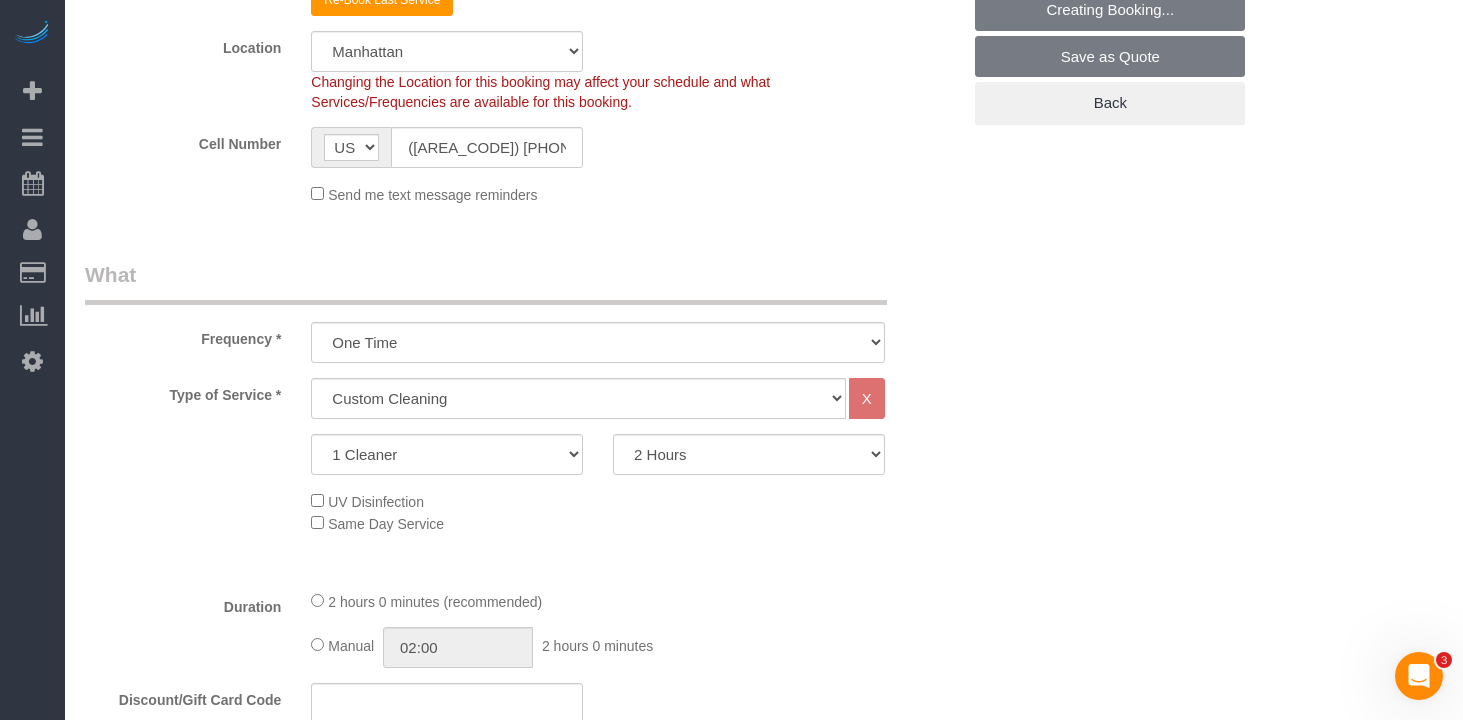 scroll, scrollTop: 0, scrollLeft: 0, axis: both 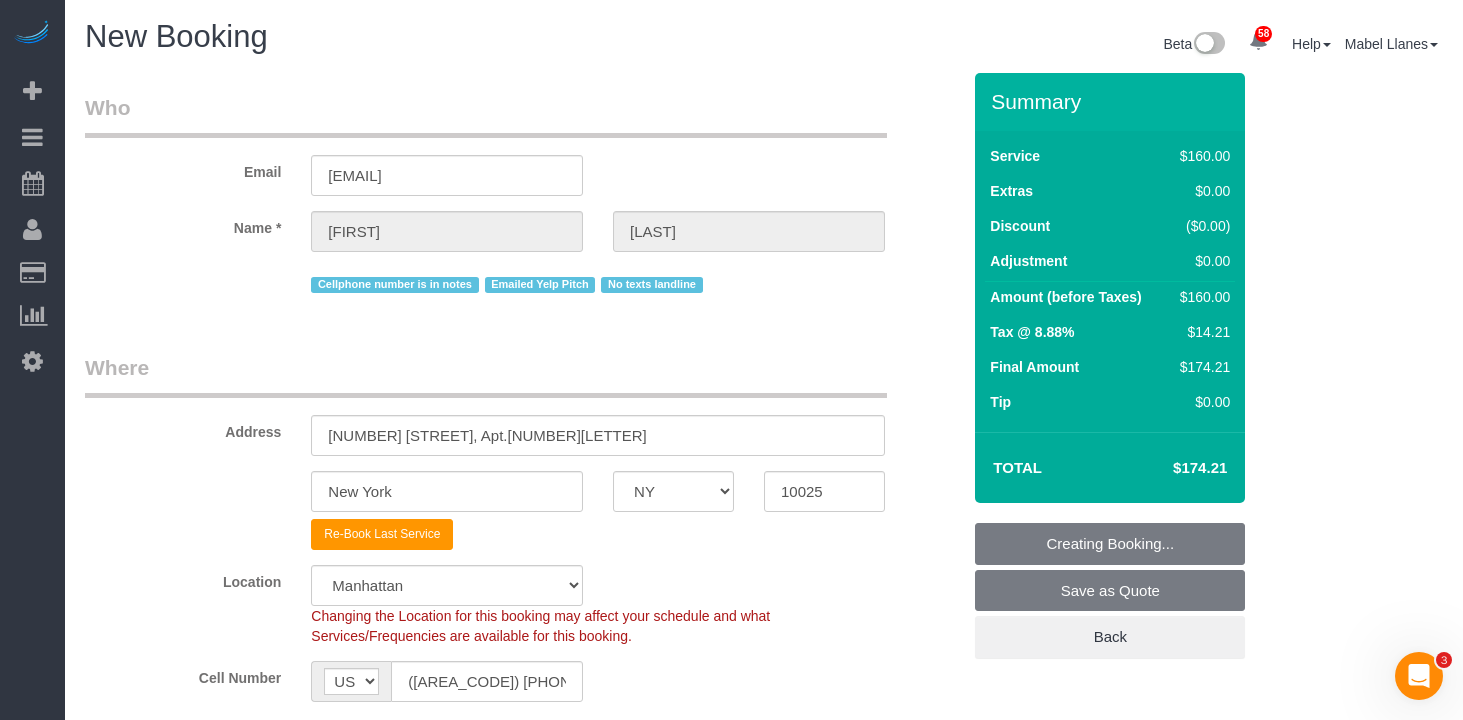 click on "Who
Email
mosesalu88@[EXAMPLE].com
Name *
Moses
Aluko
Cellphone number is in notes
Emailed Yelp Pitch
No texts landline
Where
Address
[NUMBER] [STREET], Apt.[NUMBER][LETTER]
New York
AK
AL
AR
AZ
CA
CO
CT
DC
DE
FL
GA
HI
IA
ID
IL
IN
KS
KY
LA
MA
MD
ME
MI
MN
MO" at bounding box center [522, 1557] 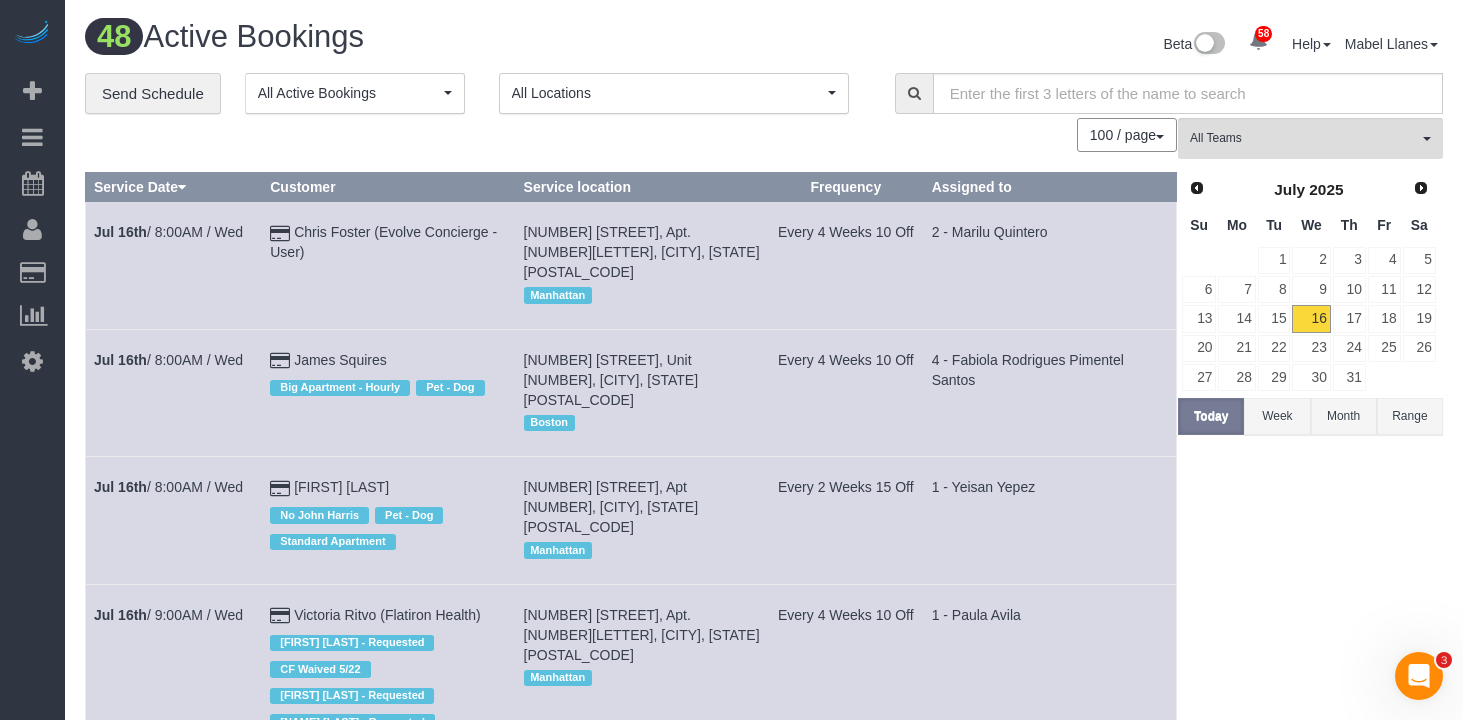 click on "All Teams
Remove Team Filters
* - [INITIAL].
*Irene Flores - Test
000 - Partnerships
000 - TEAM JOB
000- Donna Mercado
1 - Adiza Bangna
1 - Amidatou Sebou
1 - Ana Lopez
1 - Assibi Ouro Akpo
1 - Berdina Philistin
1 - Briana Bailey
1 - Chanda Douglas
1 - Ebony Howard
1 - Elba Lobo Varela
1 - Emely Jimenez
1 - Fatoumata Diallo
1 - Hamdi Yatou Sabtihou
1 - Ingrid Malasi
1 - Jhonaysy Materano" at bounding box center (1310, 3680) 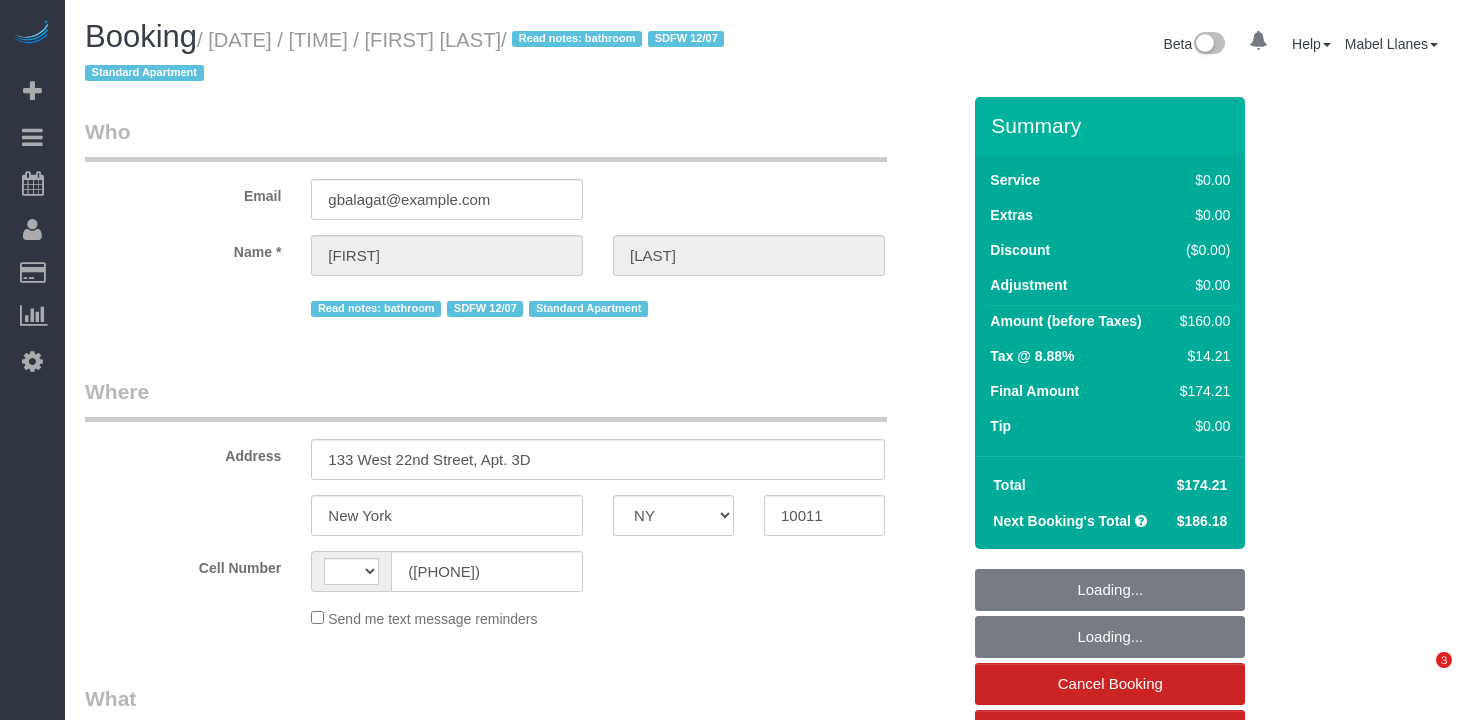 select on "NY" 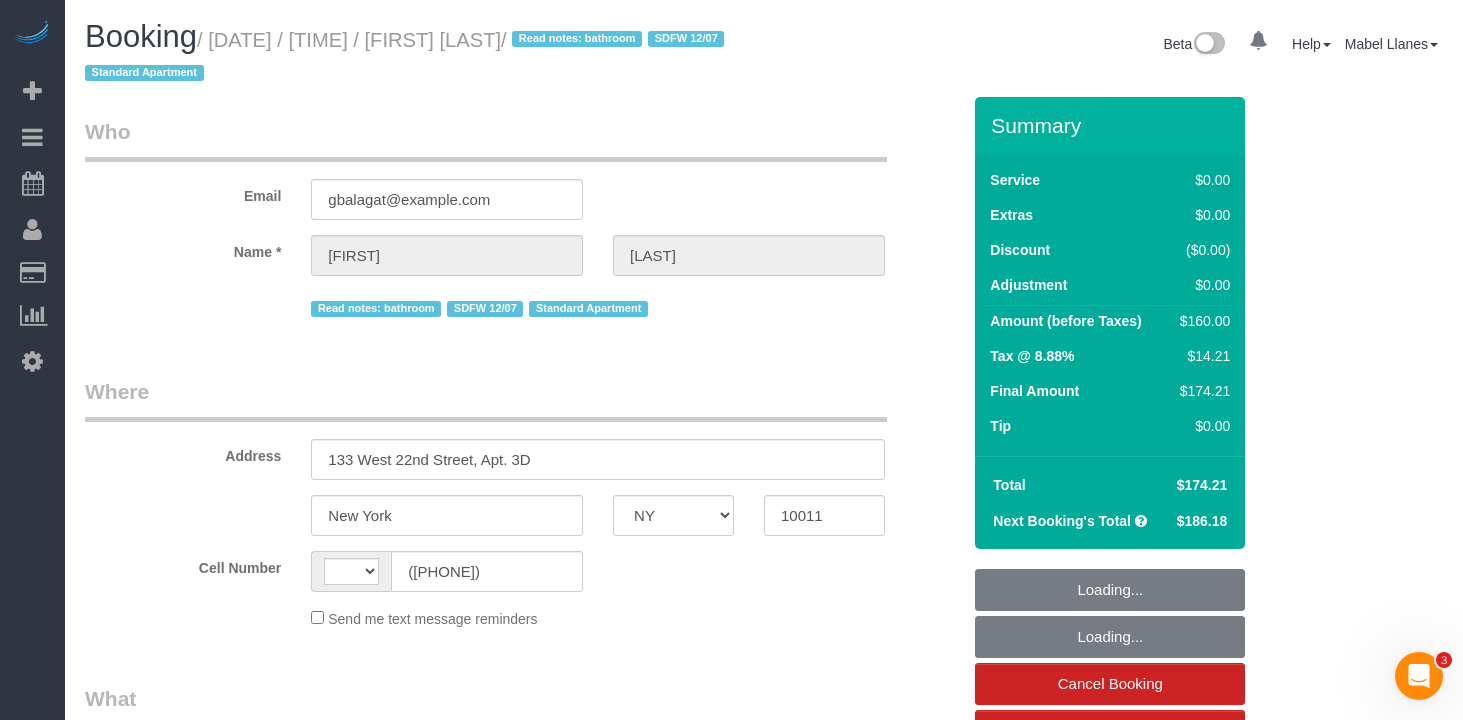 scroll, scrollTop: 0, scrollLeft: 0, axis: both 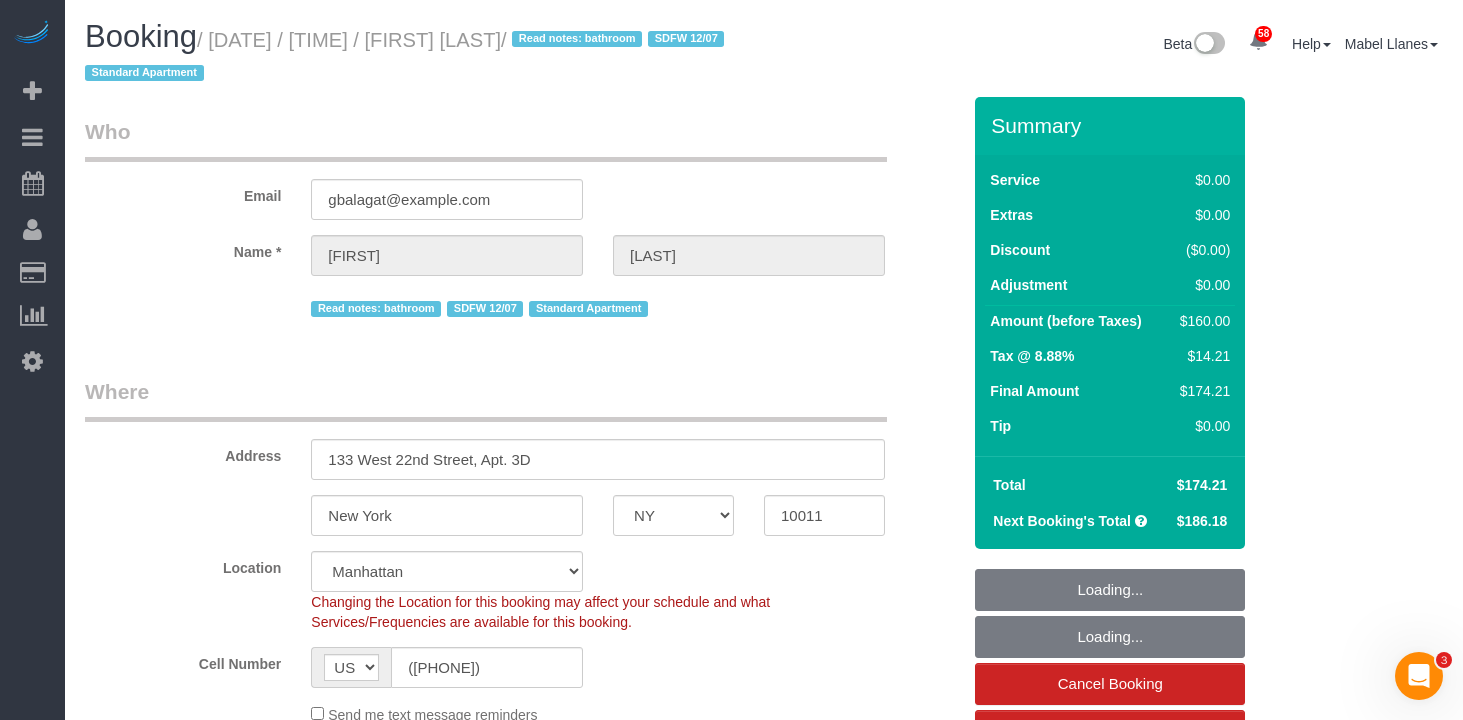 select on "object:832" 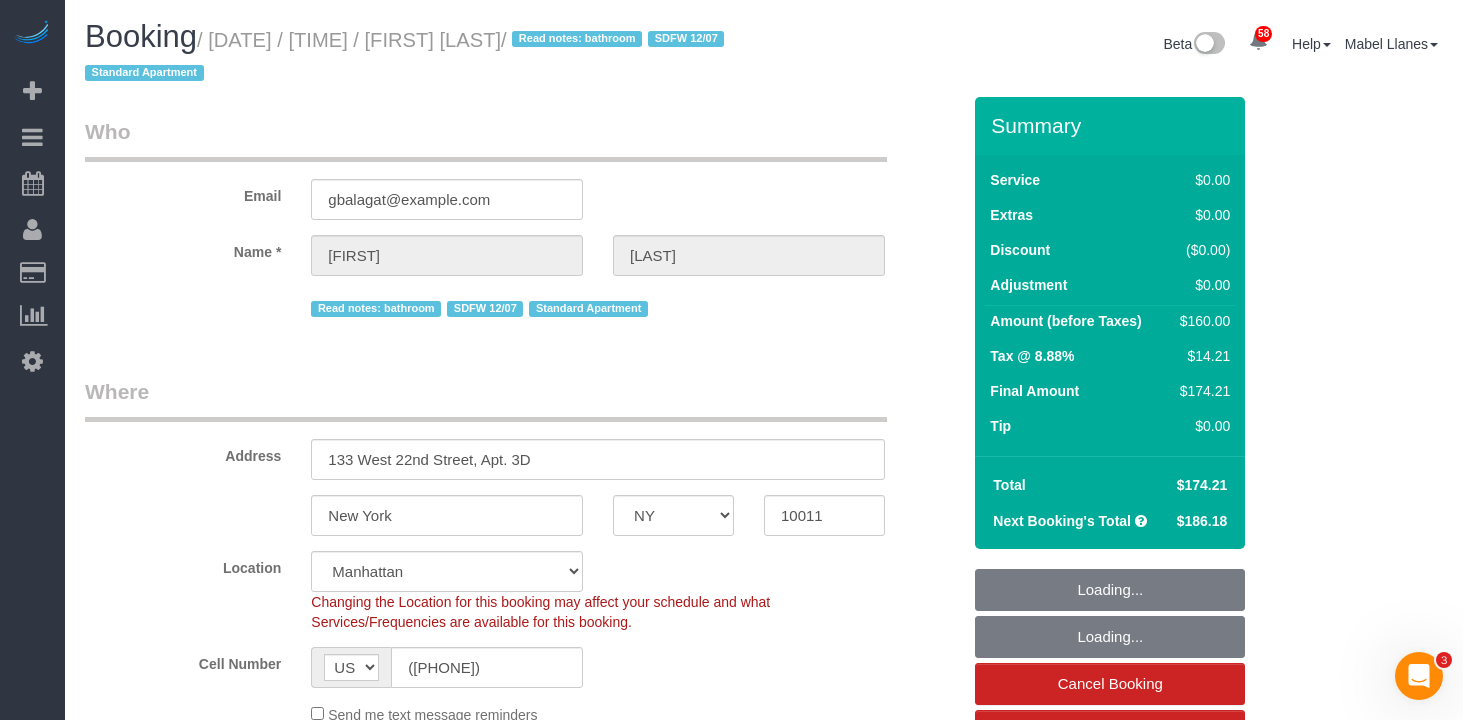select on "1" 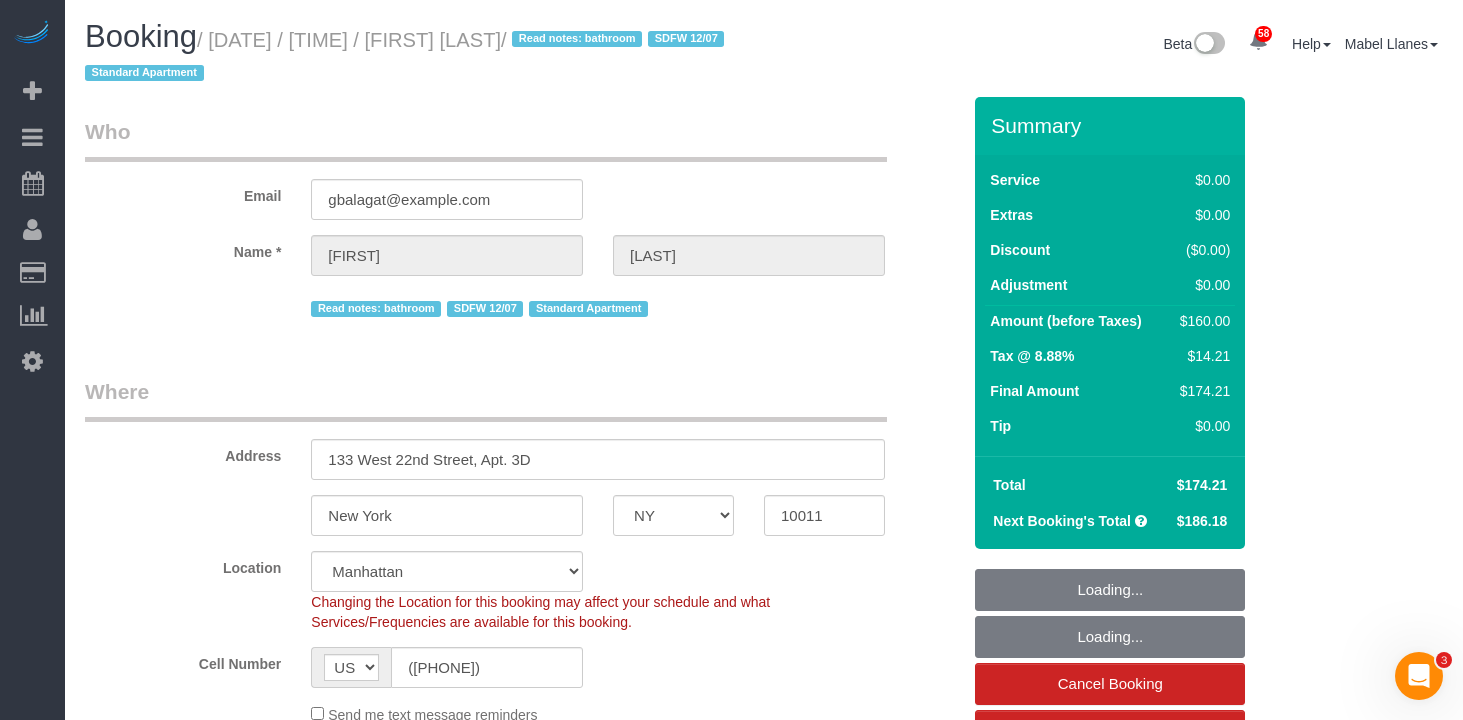 select on "object:1443" 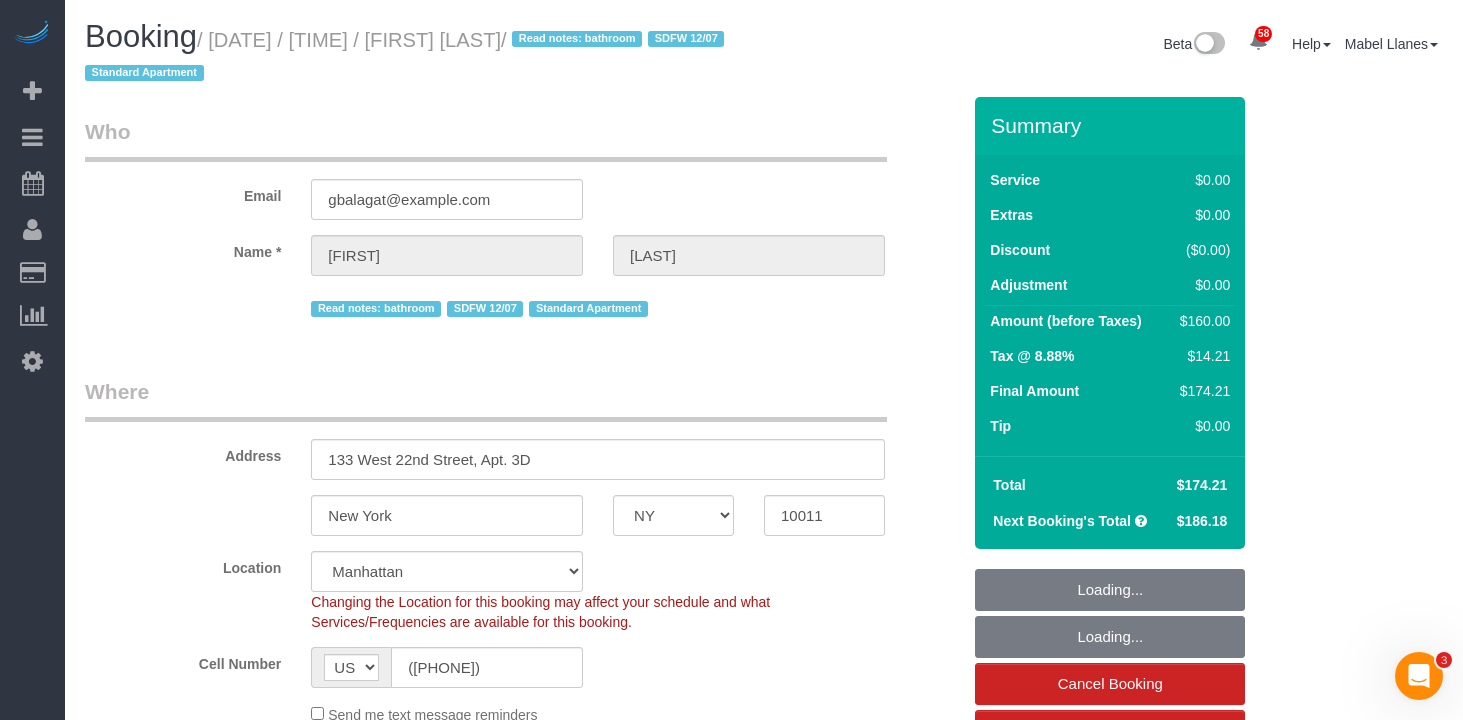 click on "/ July 16, 2025 / 10:00AM / Giselle Balagat
/
Read notes: bathroom
SDFW 12/07
Standard Apartment" at bounding box center [407, 57] 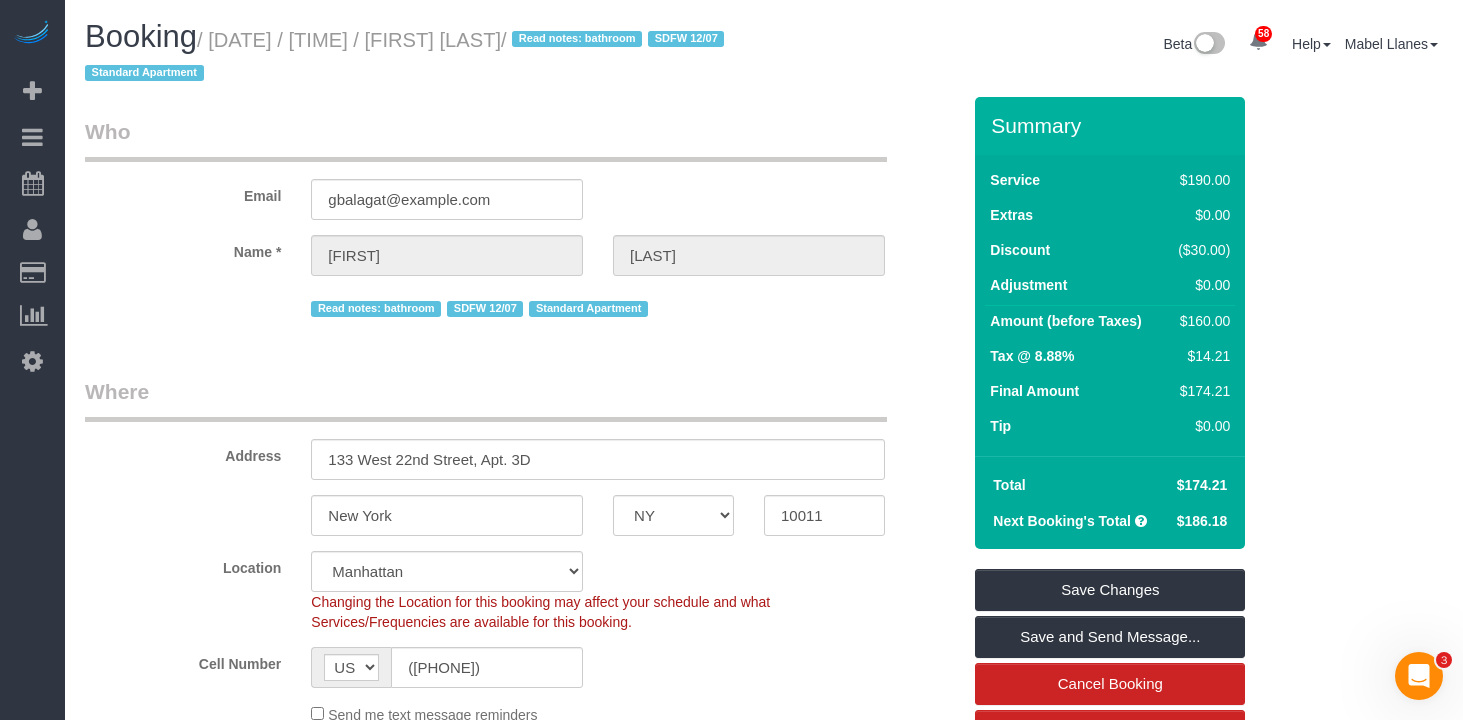 click on "Who
Email
gbalagat@gmail.com
Name *
Giselle
Balagat
Read notes: bathroom
SDFW 12/07
Standard Apartment
Where
Address
133 West 22nd Street, Apt. 3D
New York
AK
AL
AR
AZ
CA
CO
CT
DC
DE
FL
GA
HI
IA
ID
IL
IN
KS
KY
LA
MA
MD
ME
MI
MN
MO" at bounding box center (522, 1827) 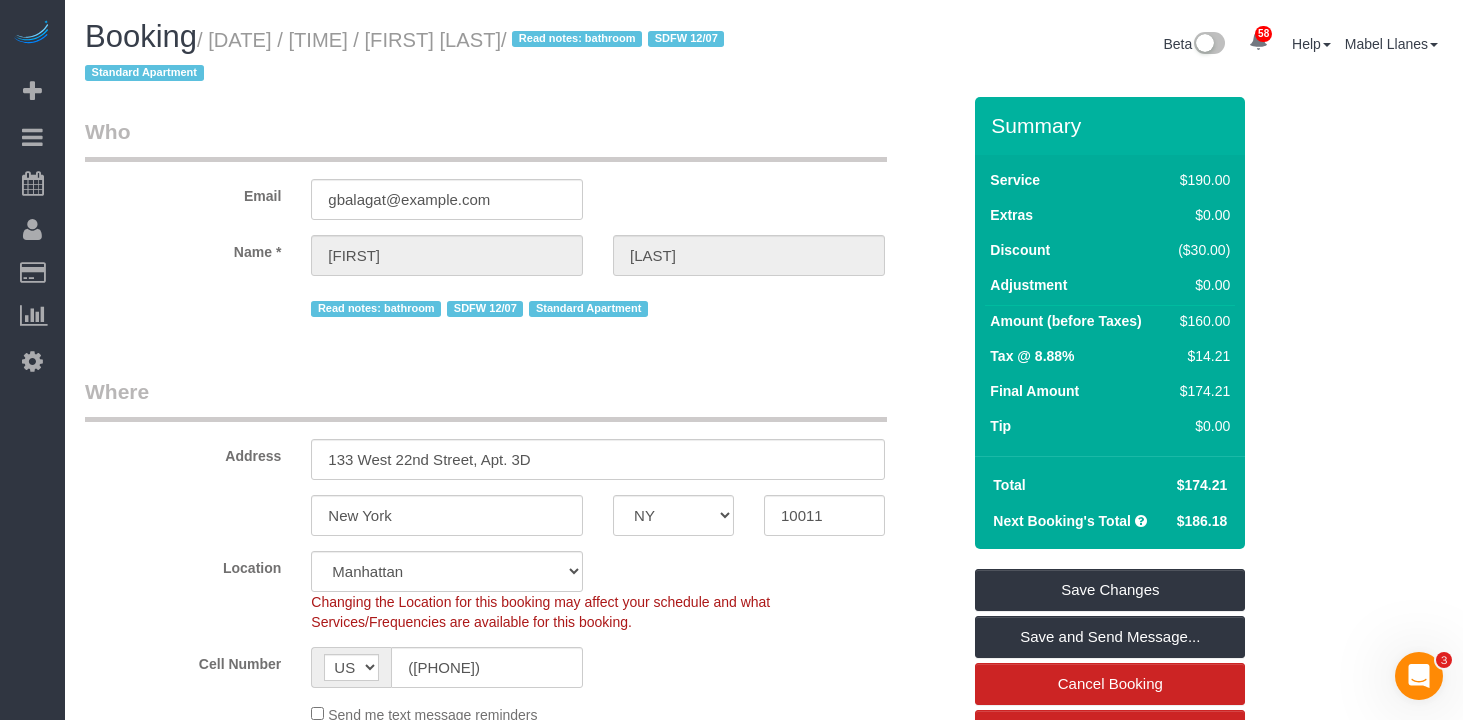 drag, startPoint x: 596, startPoint y: 41, endPoint x: 225, endPoint y: 37, distance: 371.02158 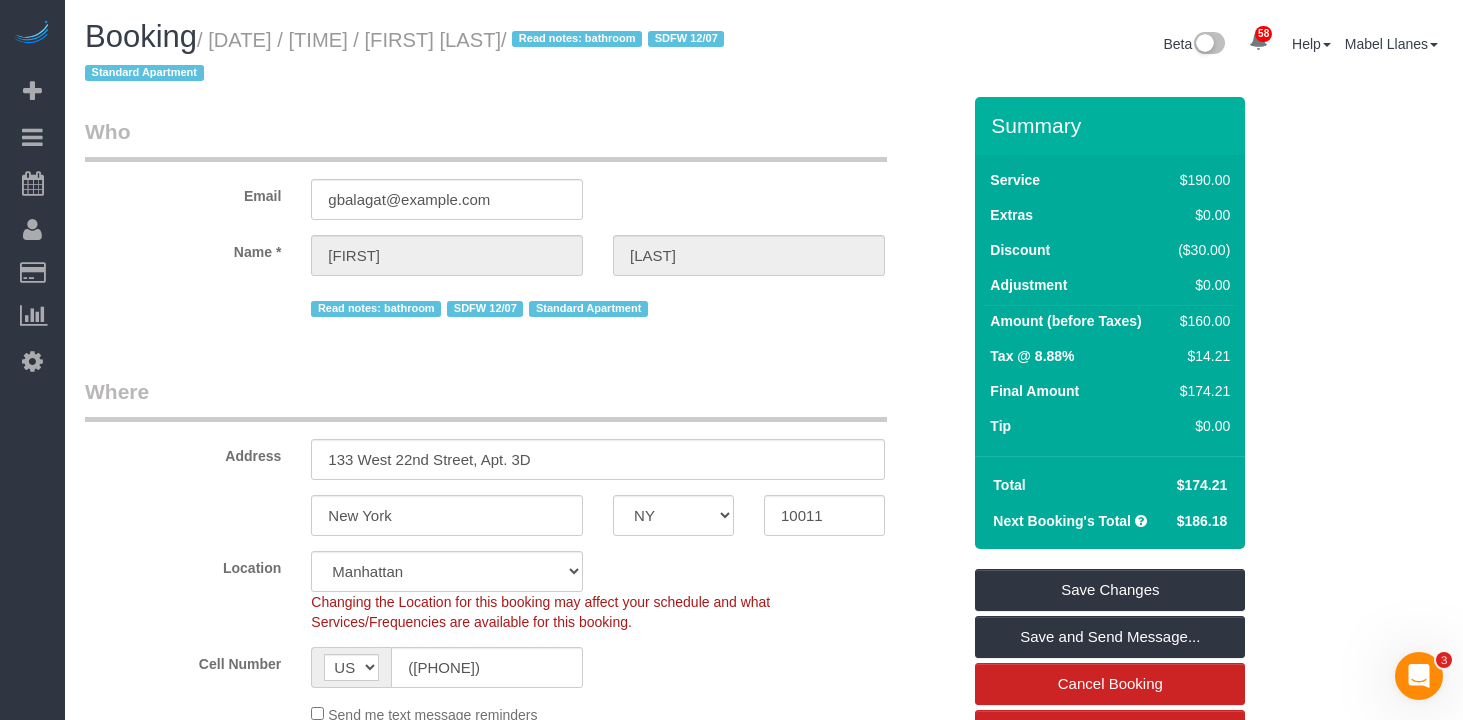 click on "/ July 16, 2025 / 10:00AM / Giselle Balagat
/
Read notes: bathroom
SDFW 12/07
Standard Apartment" at bounding box center [407, 57] 